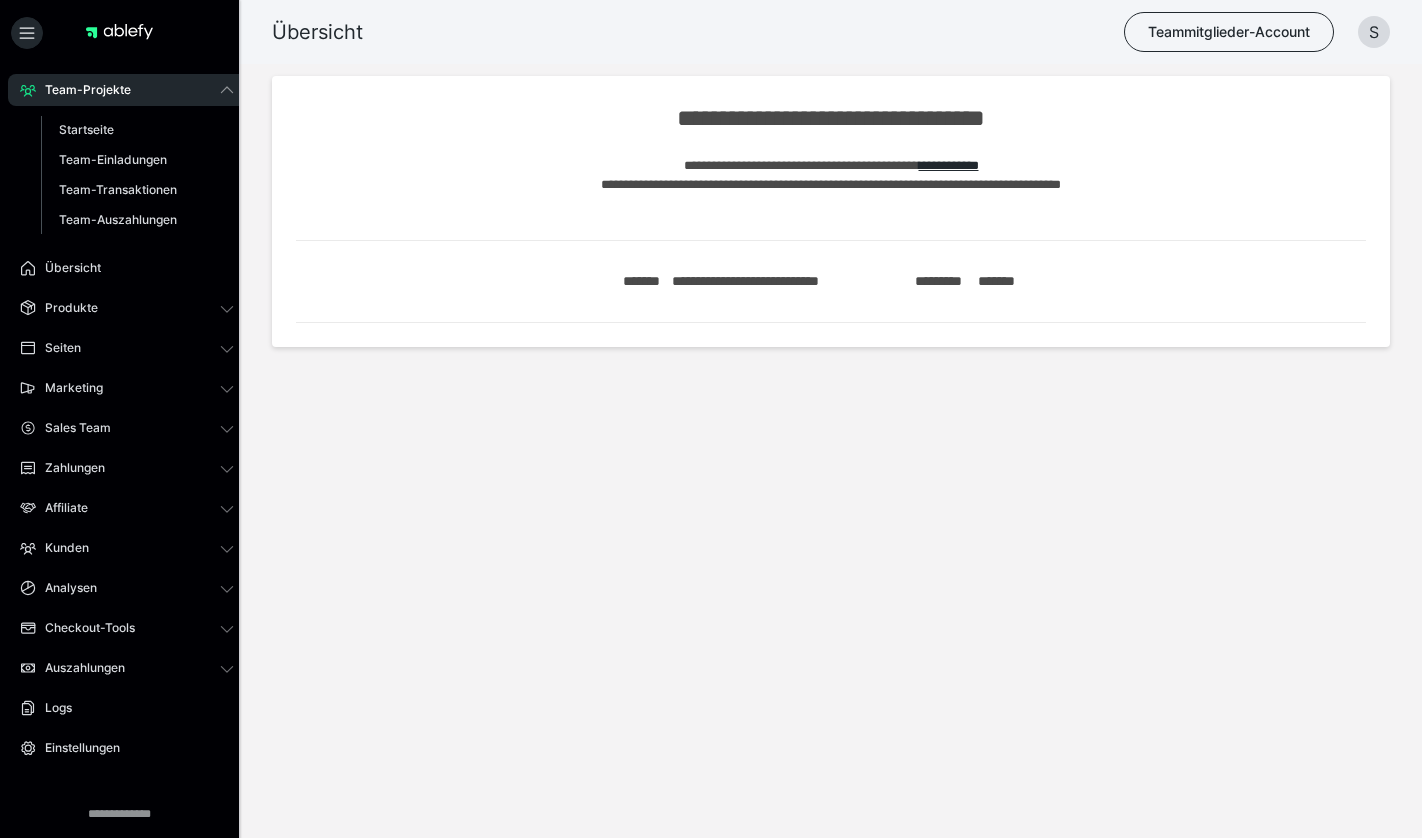 scroll, scrollTop: 0, scrollLeft: 0, axis: both 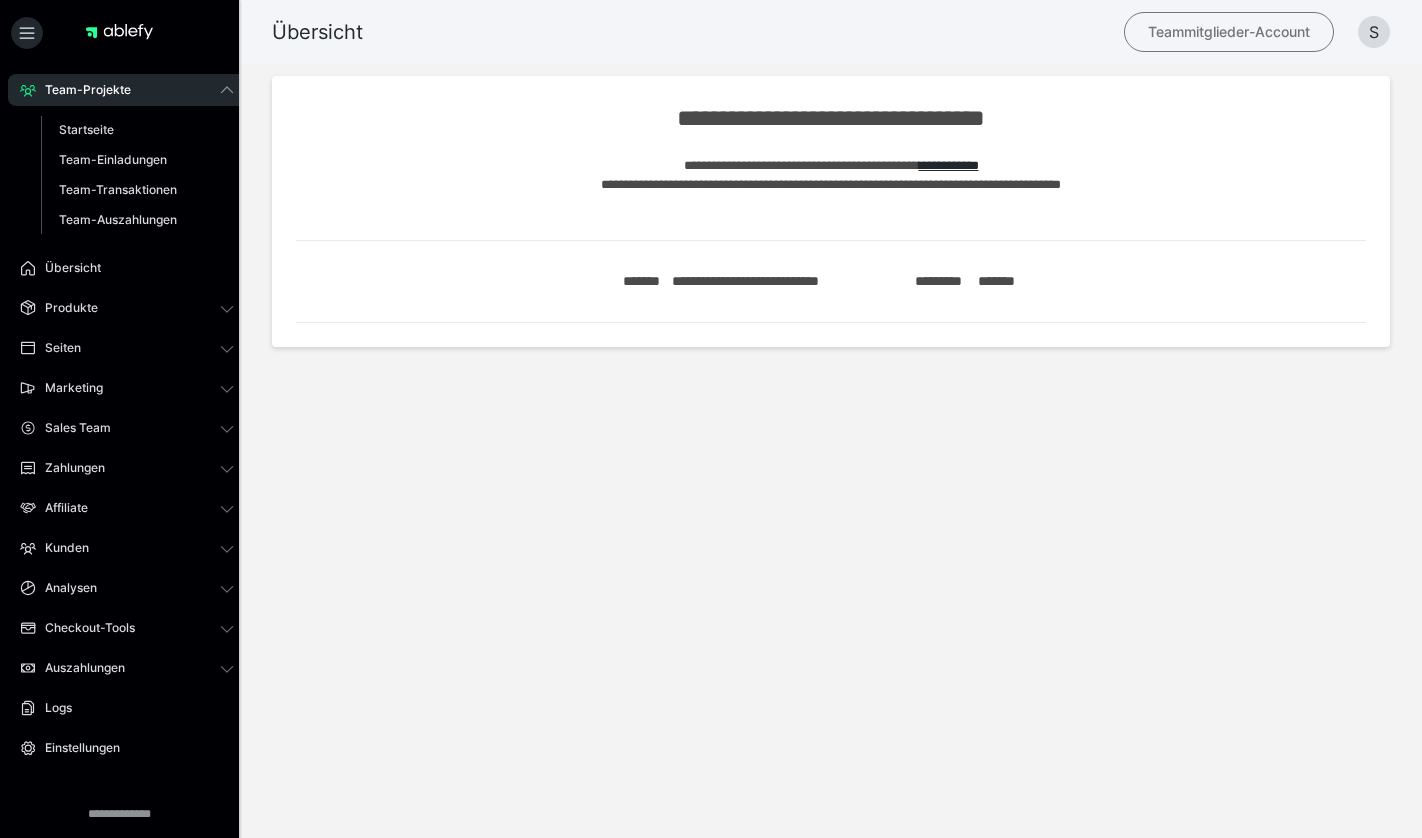 click on "Teammitglieder-Account" at bounding box center (1229, 32) 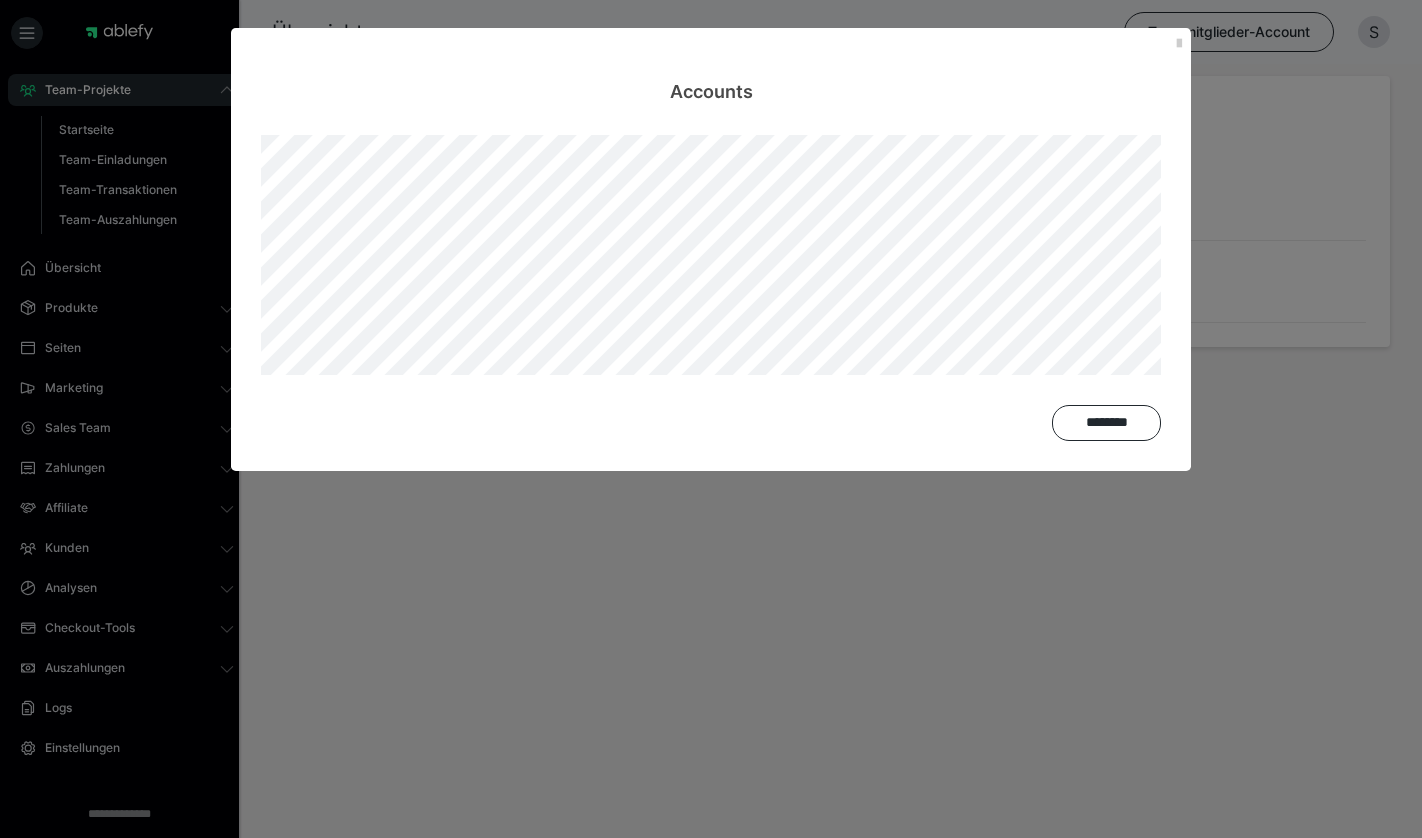 drag, startPoint x: 1170, startPoint y: 50, endPoint x: 1129, endPoint y: 66, distance: 44.011364 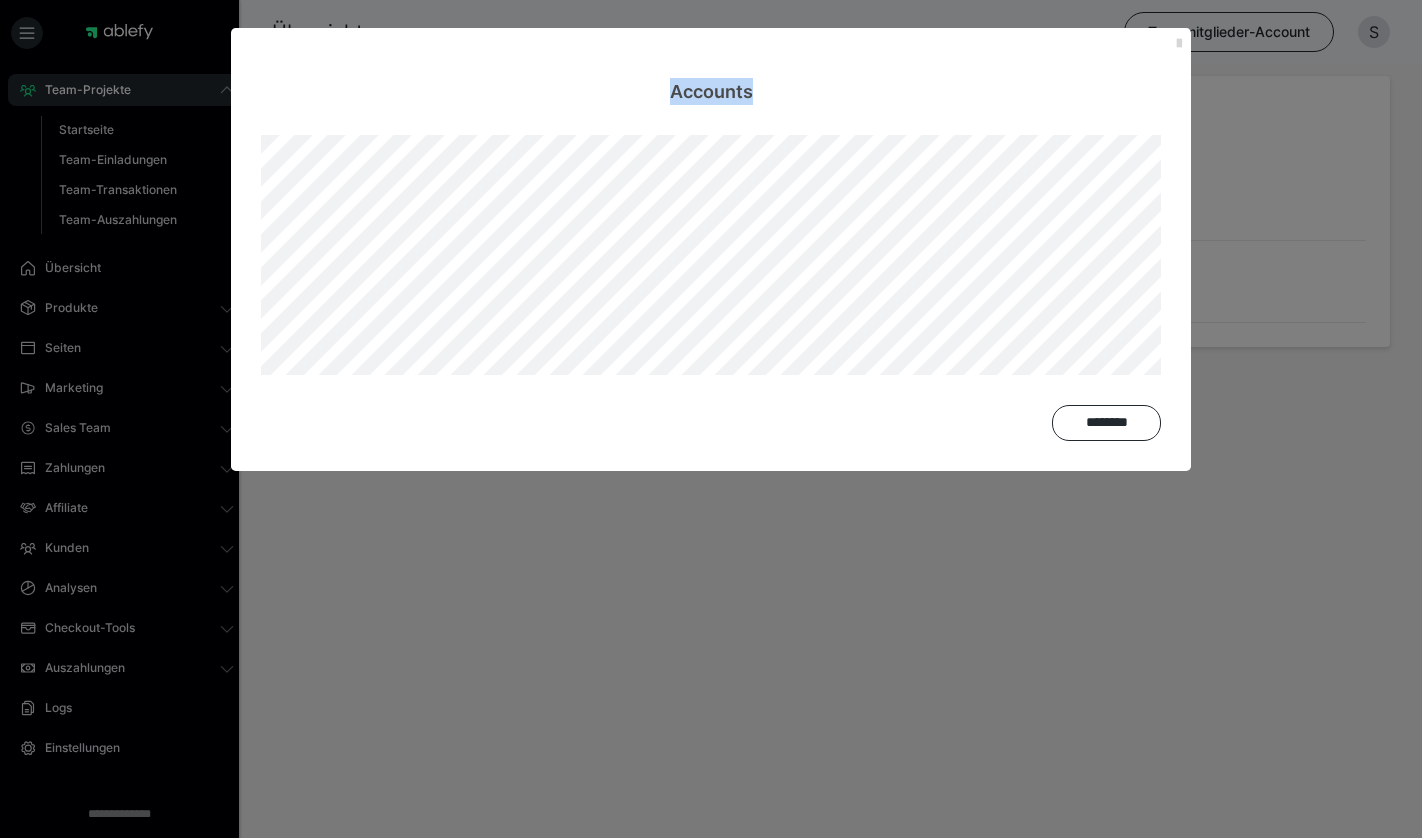 click at bounding box center (1179, 44) 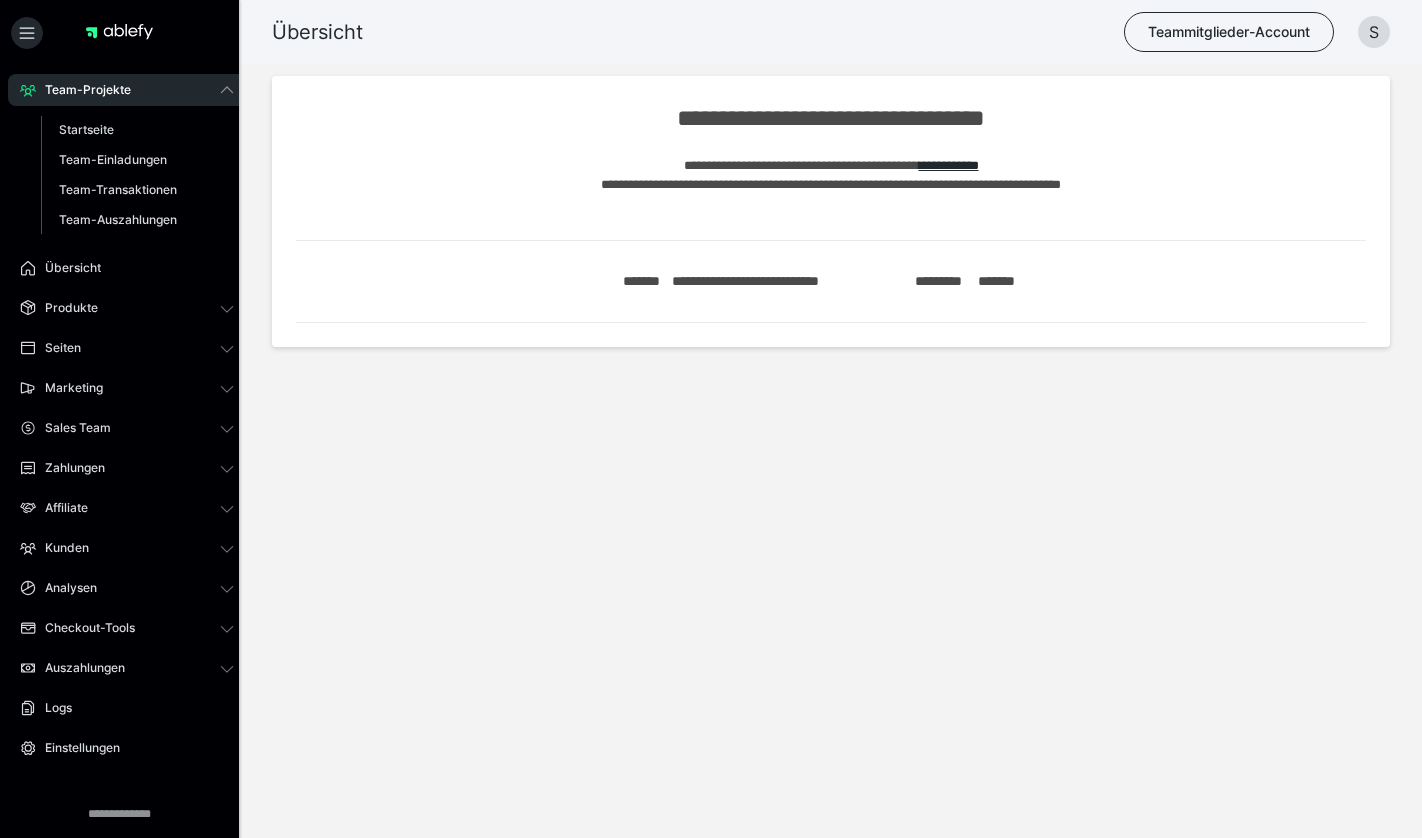 click on "**********" at bounding box center (711, 235) 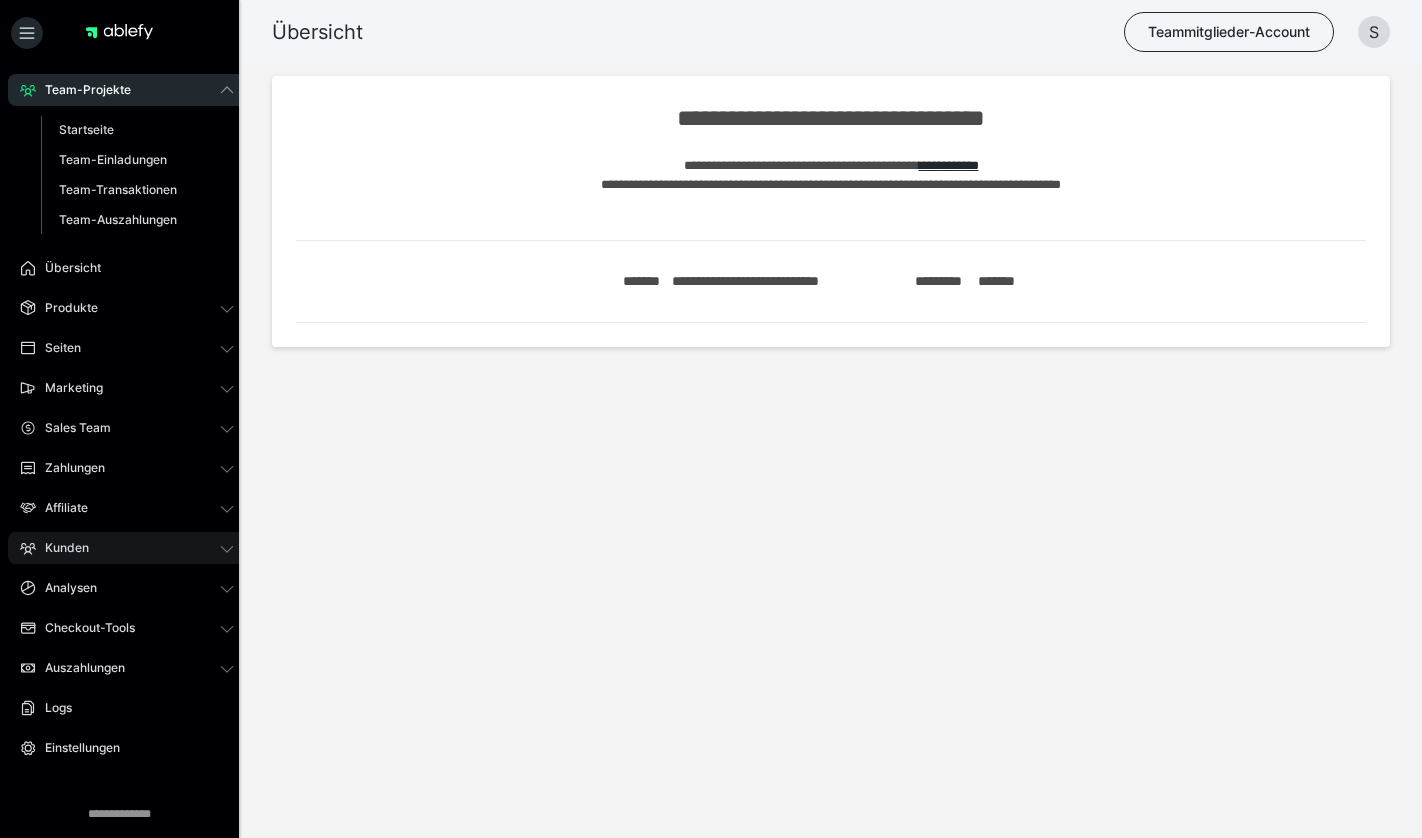click on "Kunden" at bounding box center [60, 548] 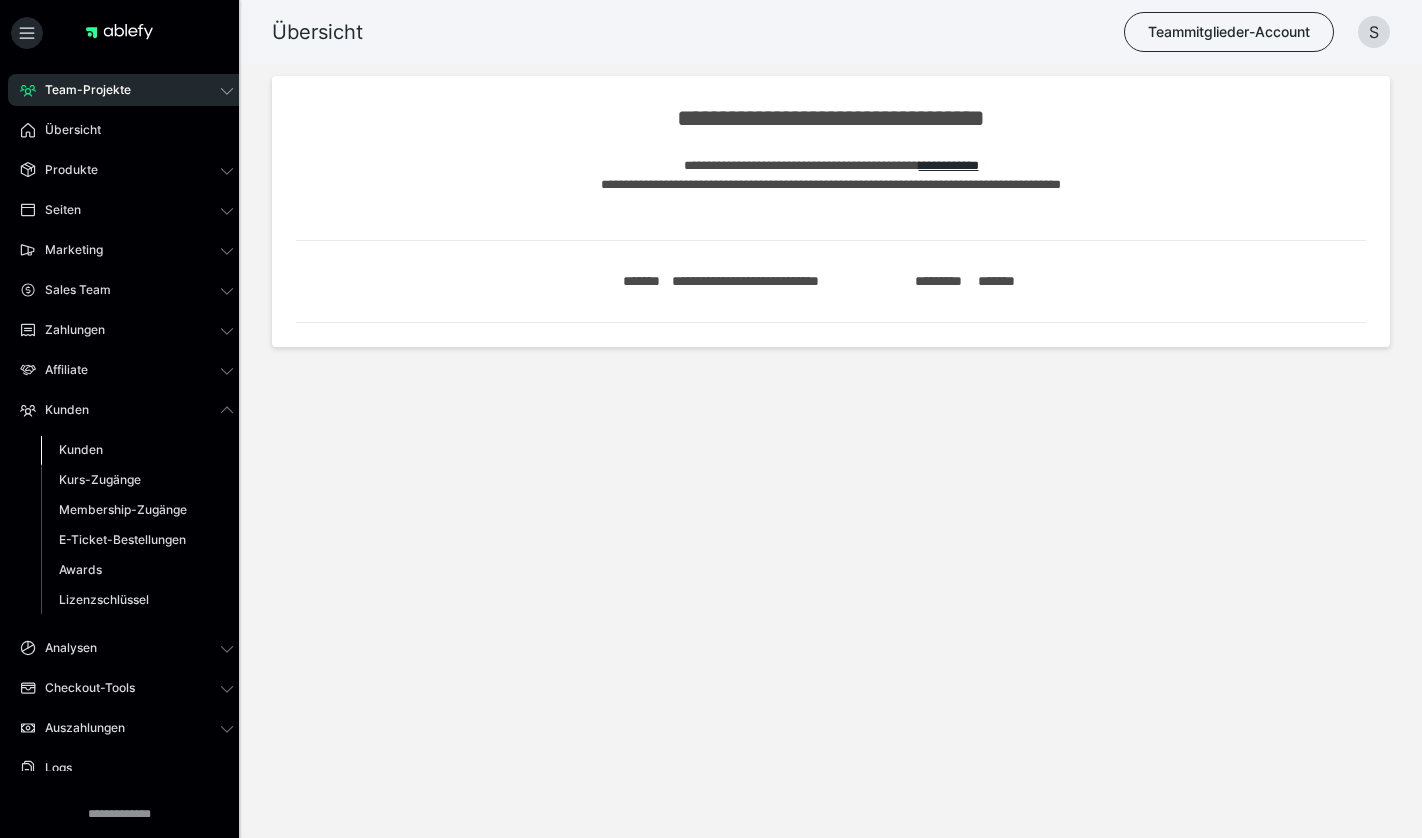 click on "Kunden" at bounding box center [81, 449] 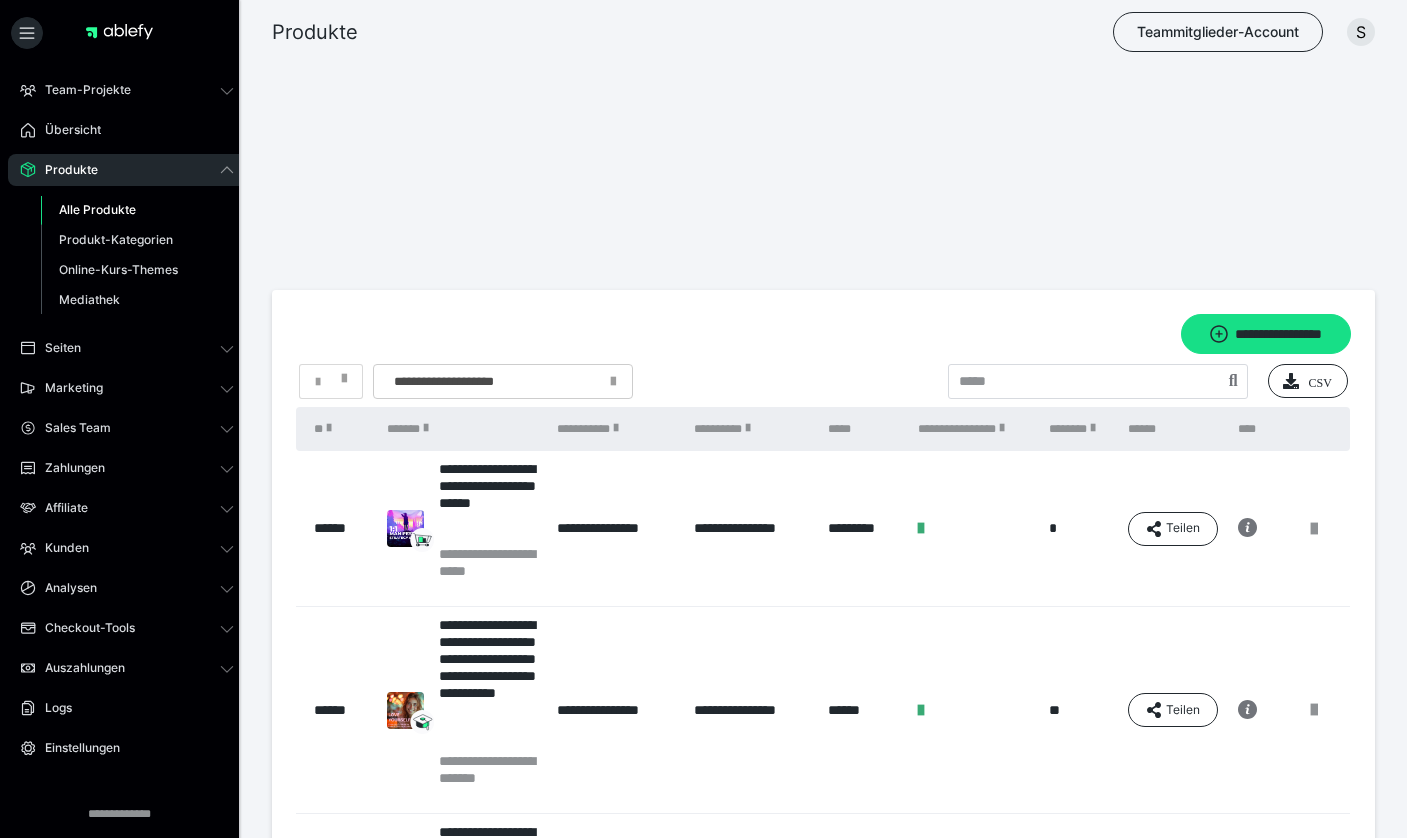 scroll, scrollTop: 0, scrollLeft: 0, axis: both 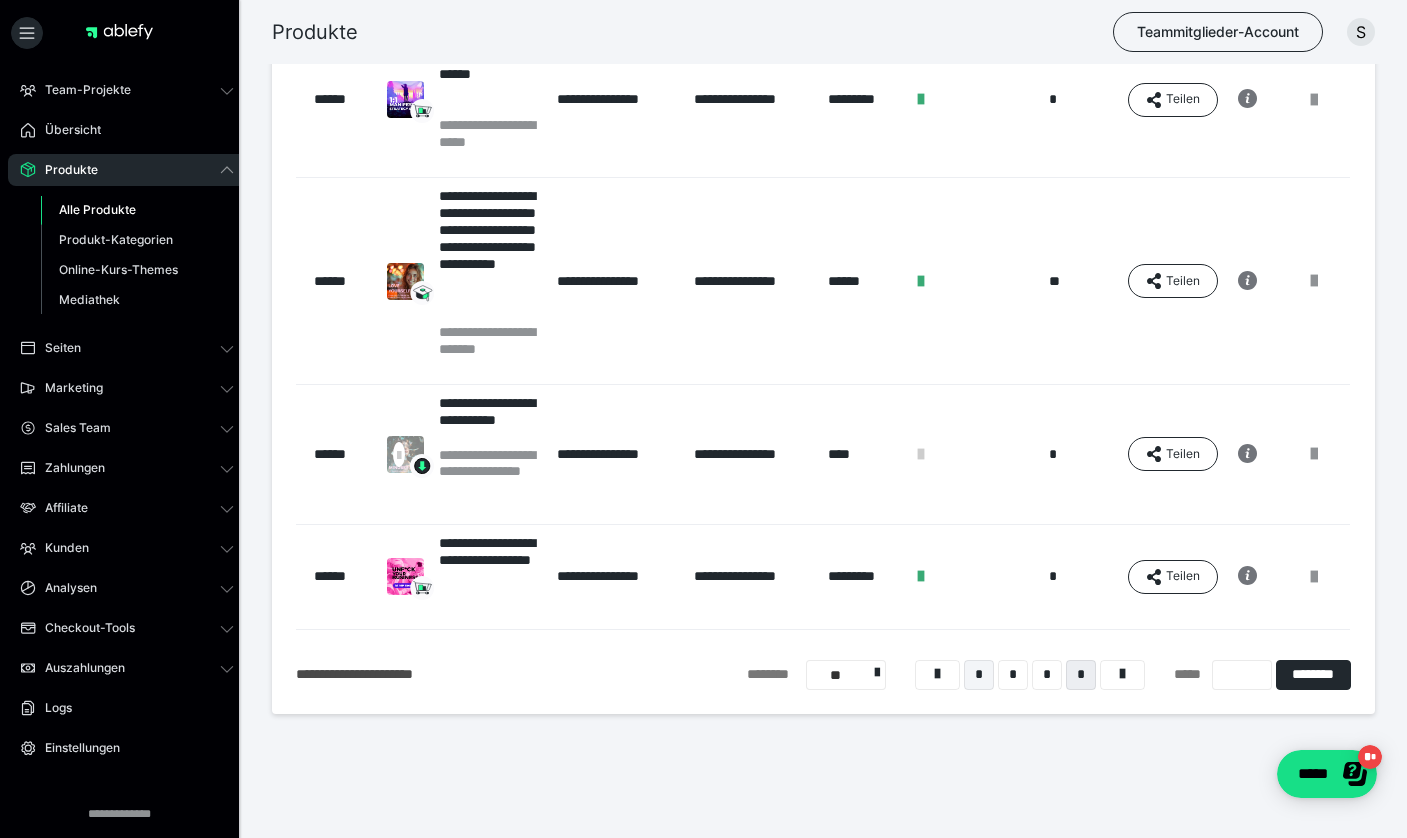 click on "*" at bounding box center (979, 675) 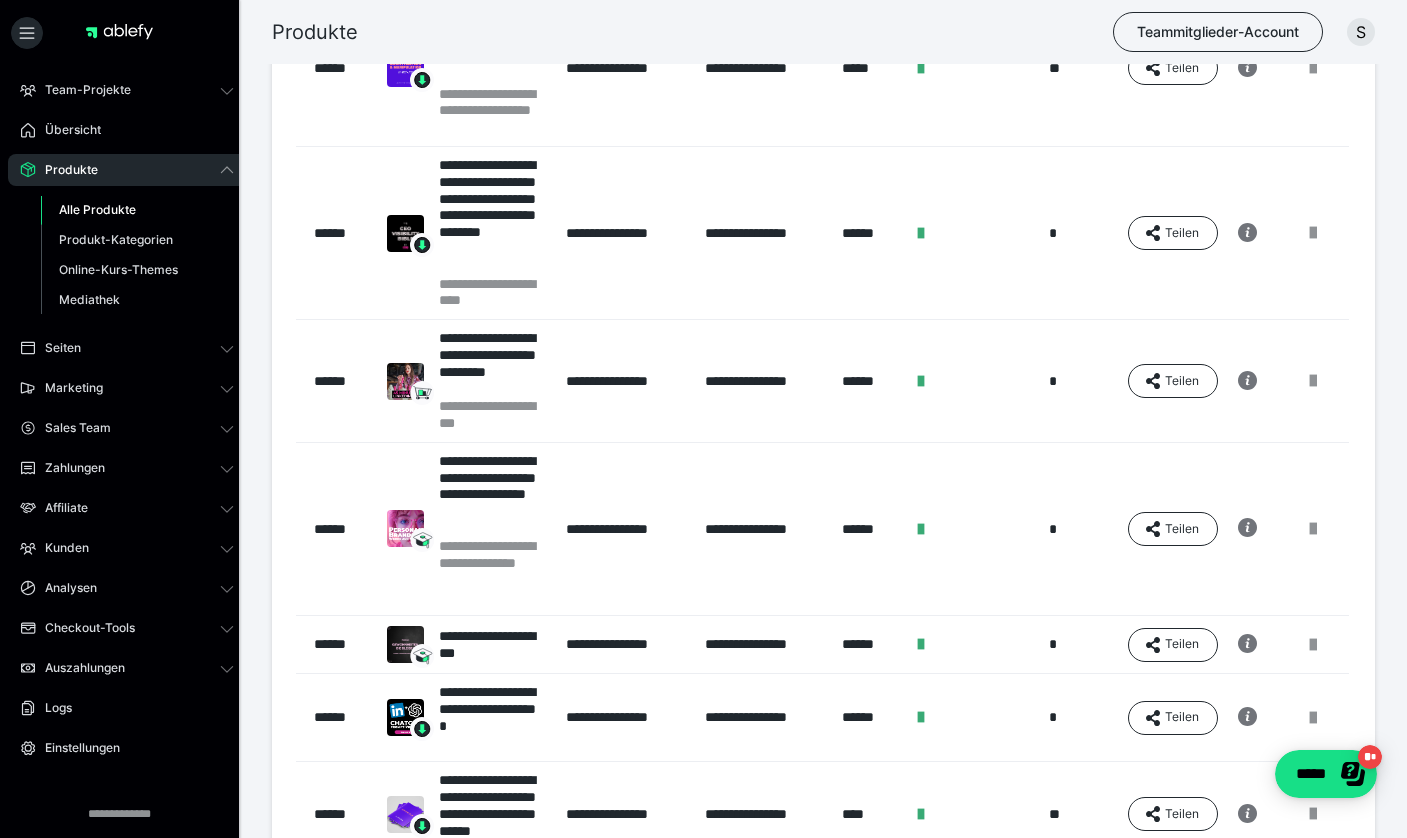 scroll, scrollTop: 730, scrollLeft: 0, axis: vertical 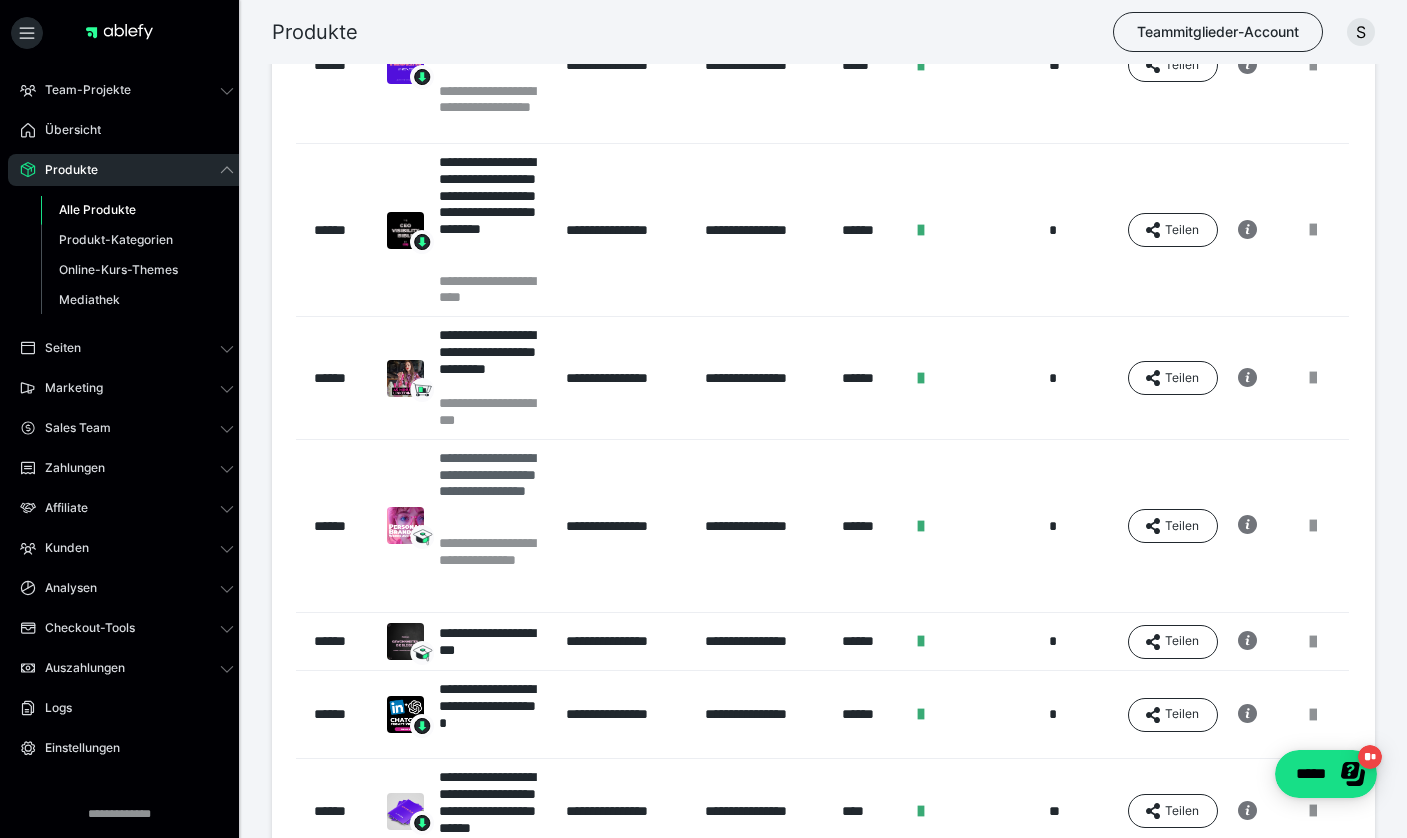 click on "**********" at bounding box center [492, 492] 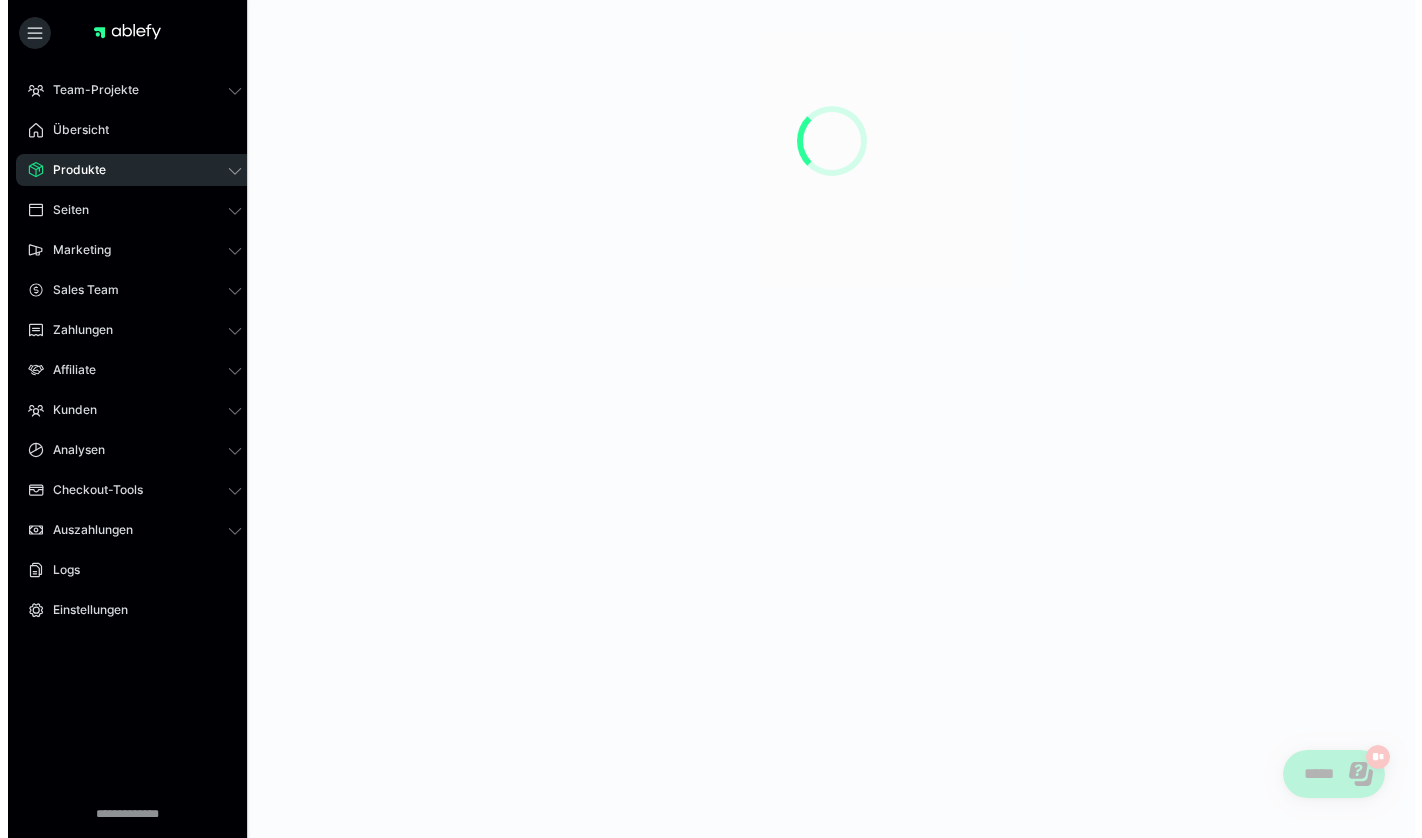 scroll, scrollTop: 0, scrollLeft: 0, axis: both 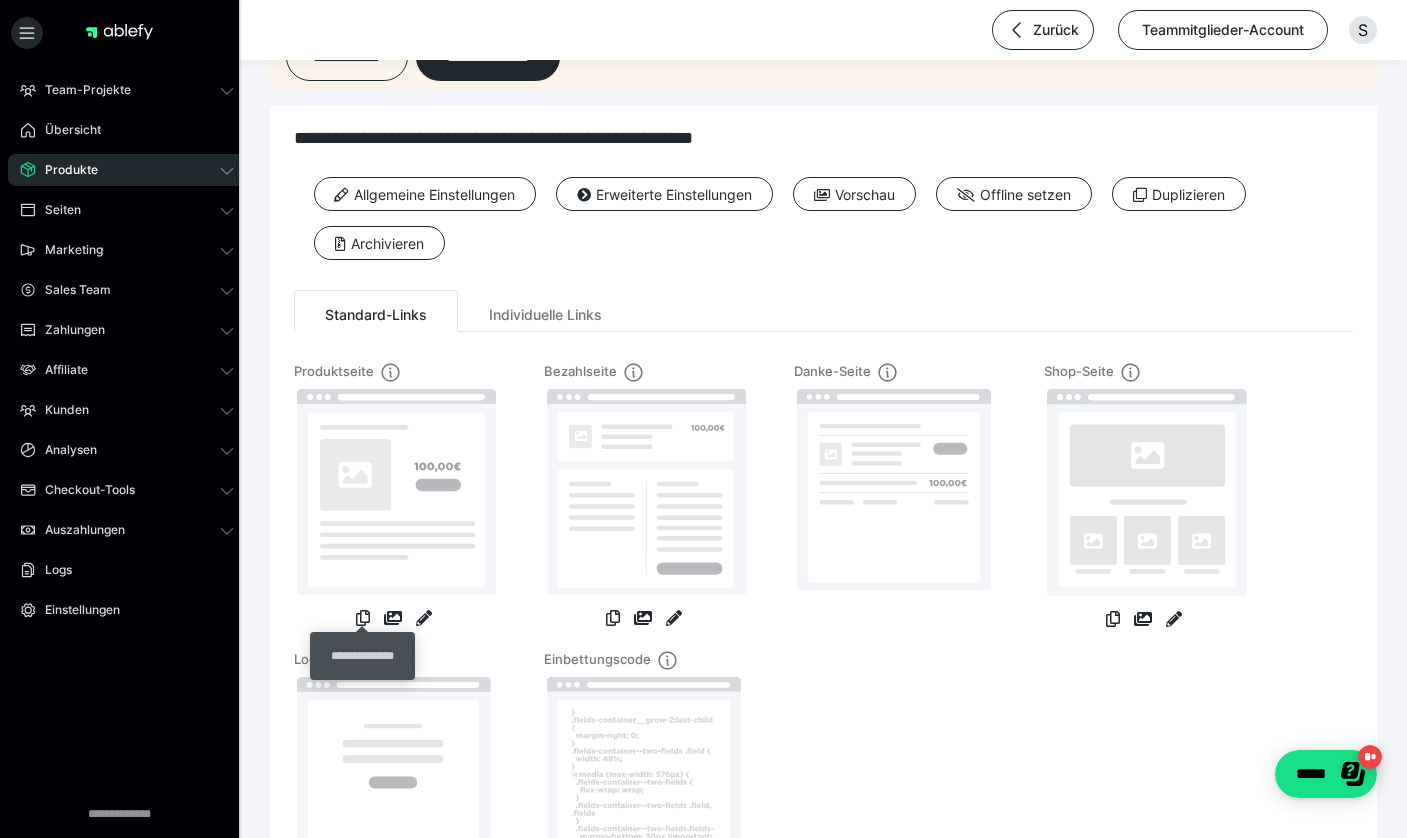 click at bounding box center [363, 620] 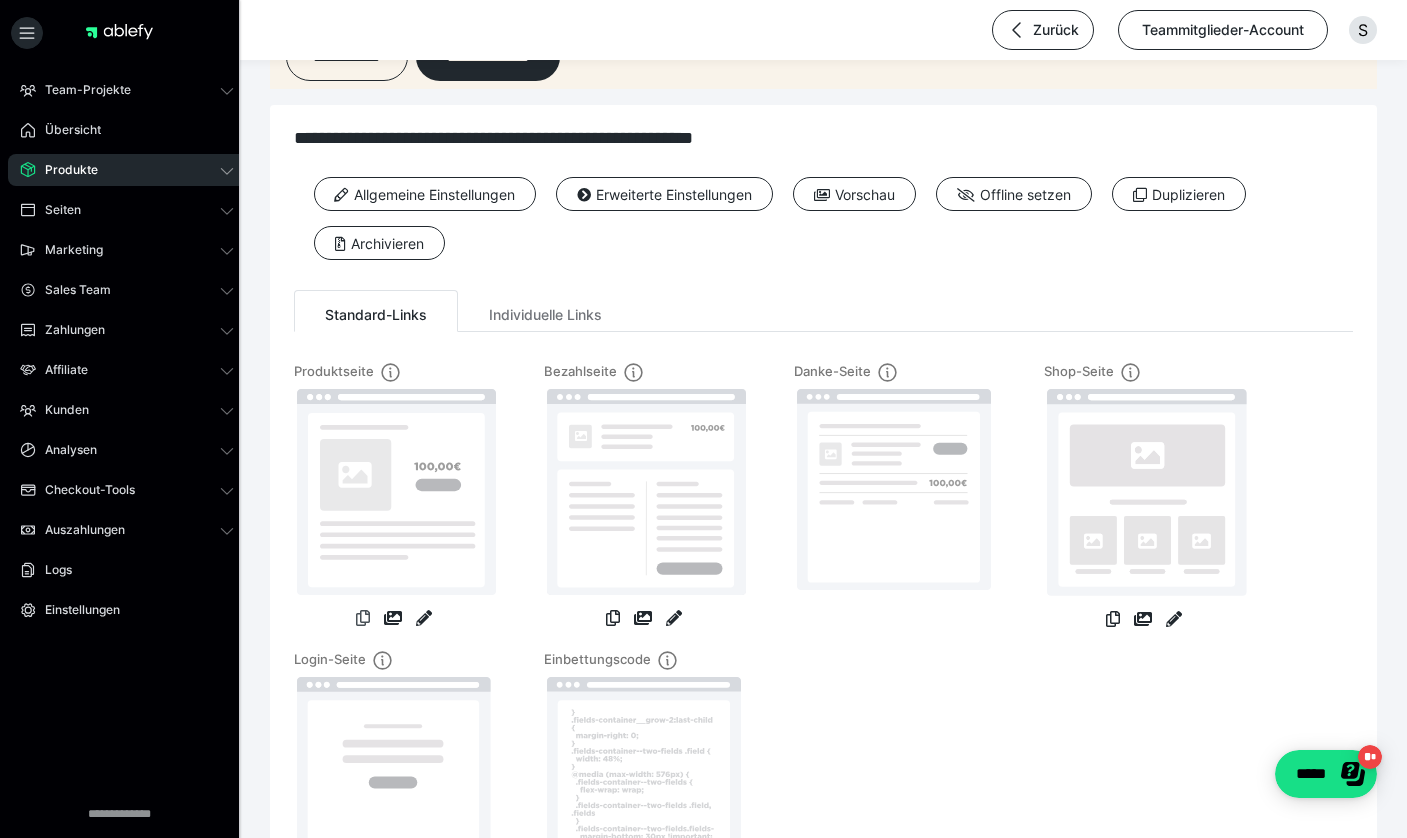 click at bounding box center (363, 618) 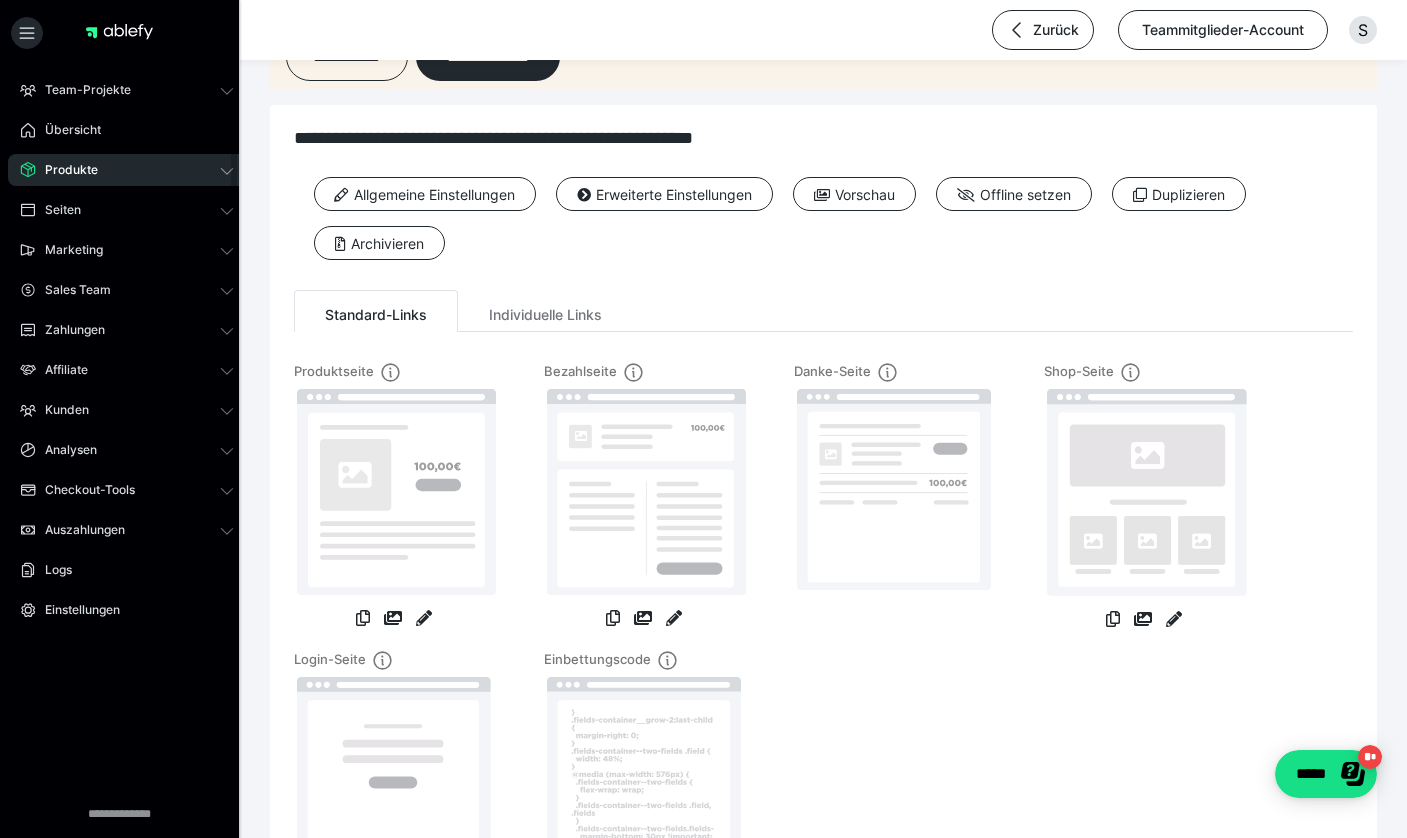 click on "Produkte" at bounding box center [64, 170] 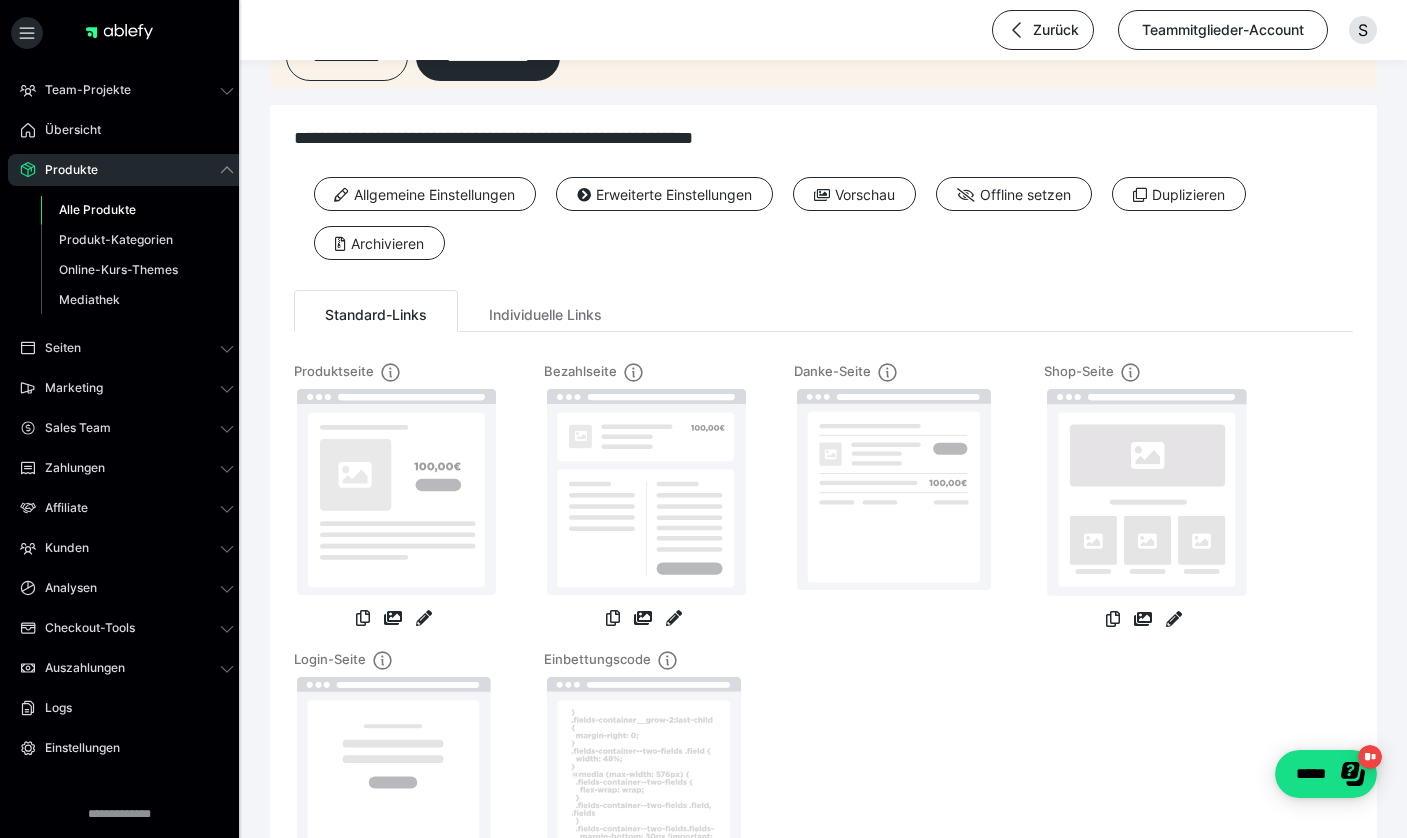 click on "Alle Produkte" at bounding box center (97, 209) 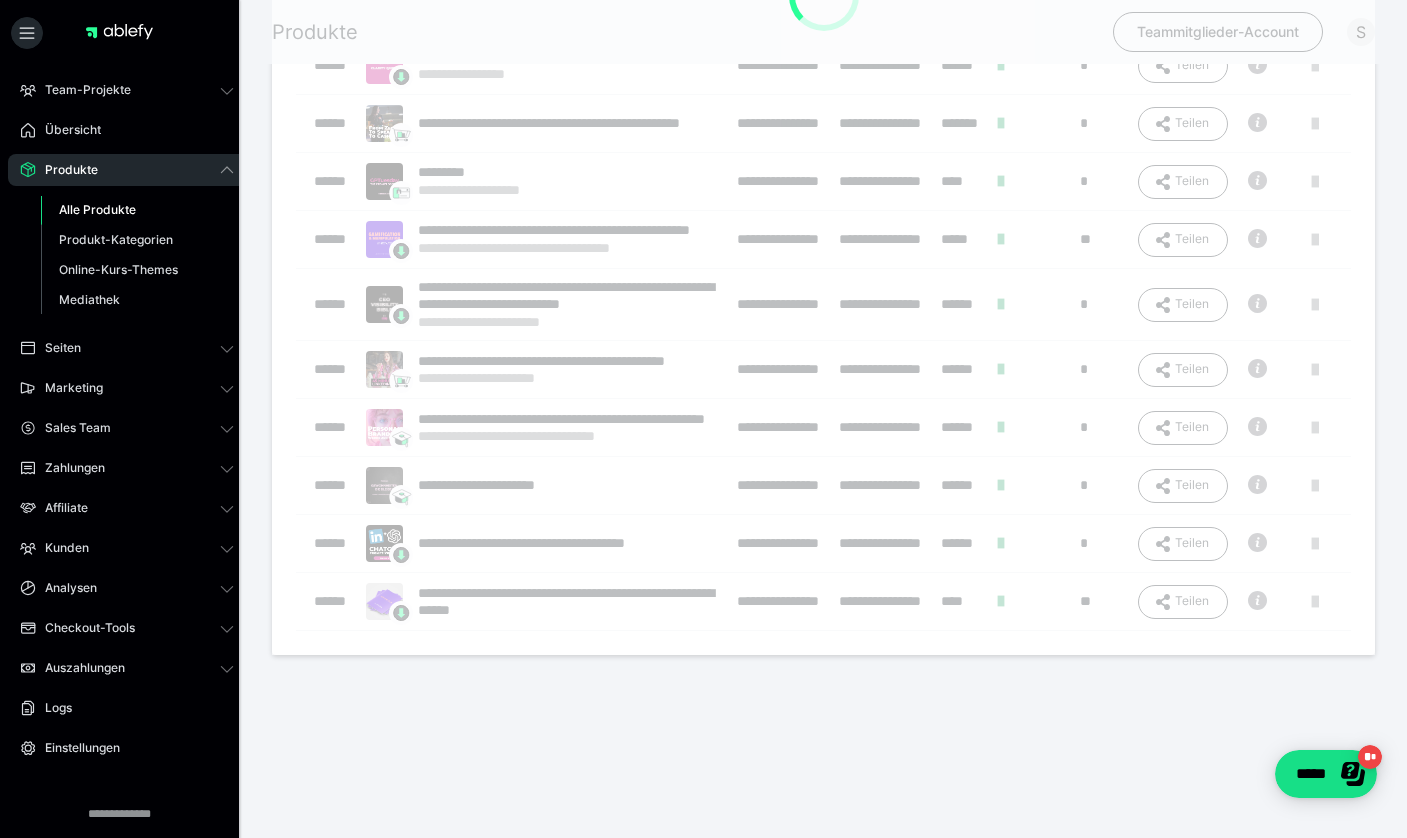 scroll, scrollTop: 0, scrollLeft: 0, axis: both 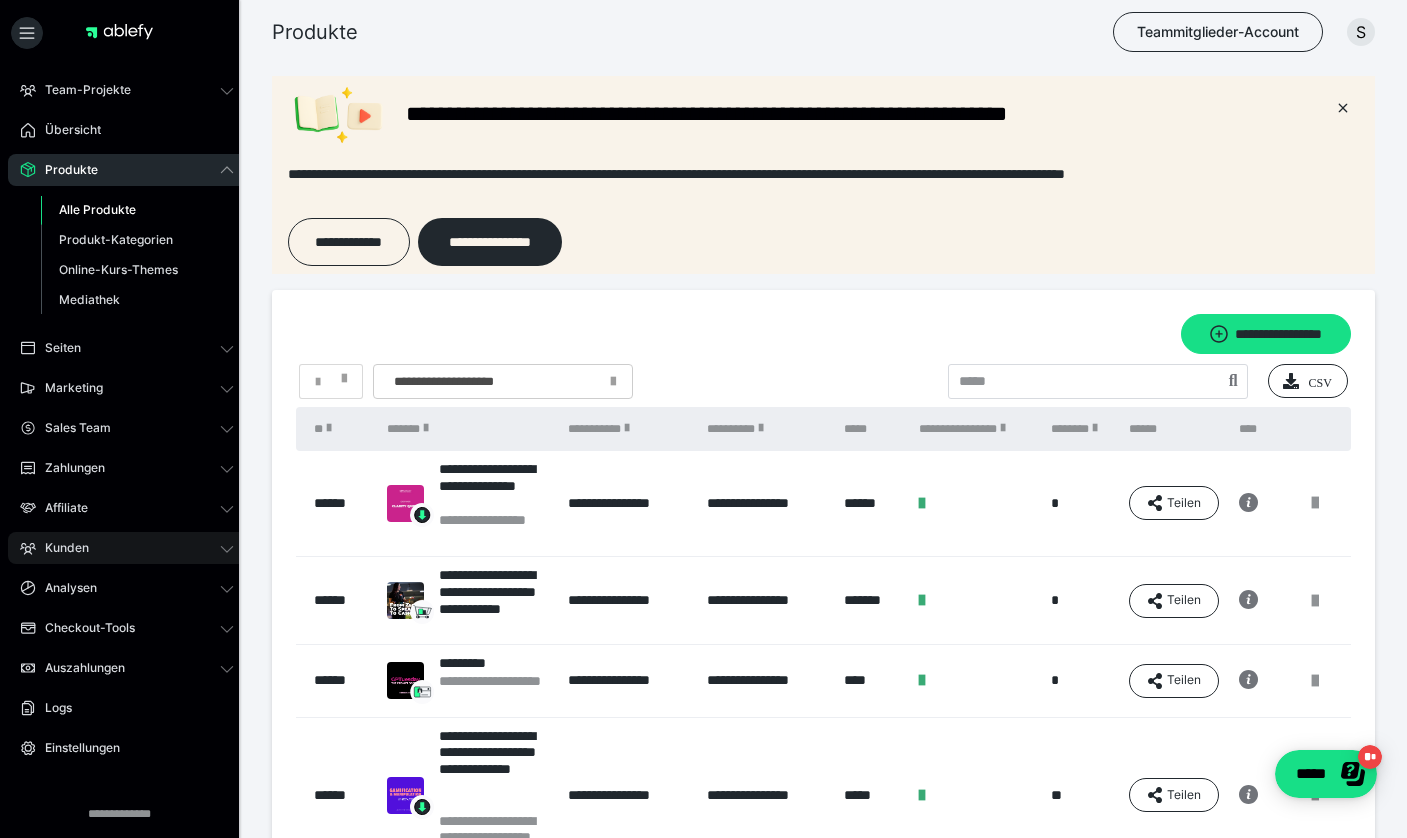 click on "Kunden" at bounding box center [127, 548] 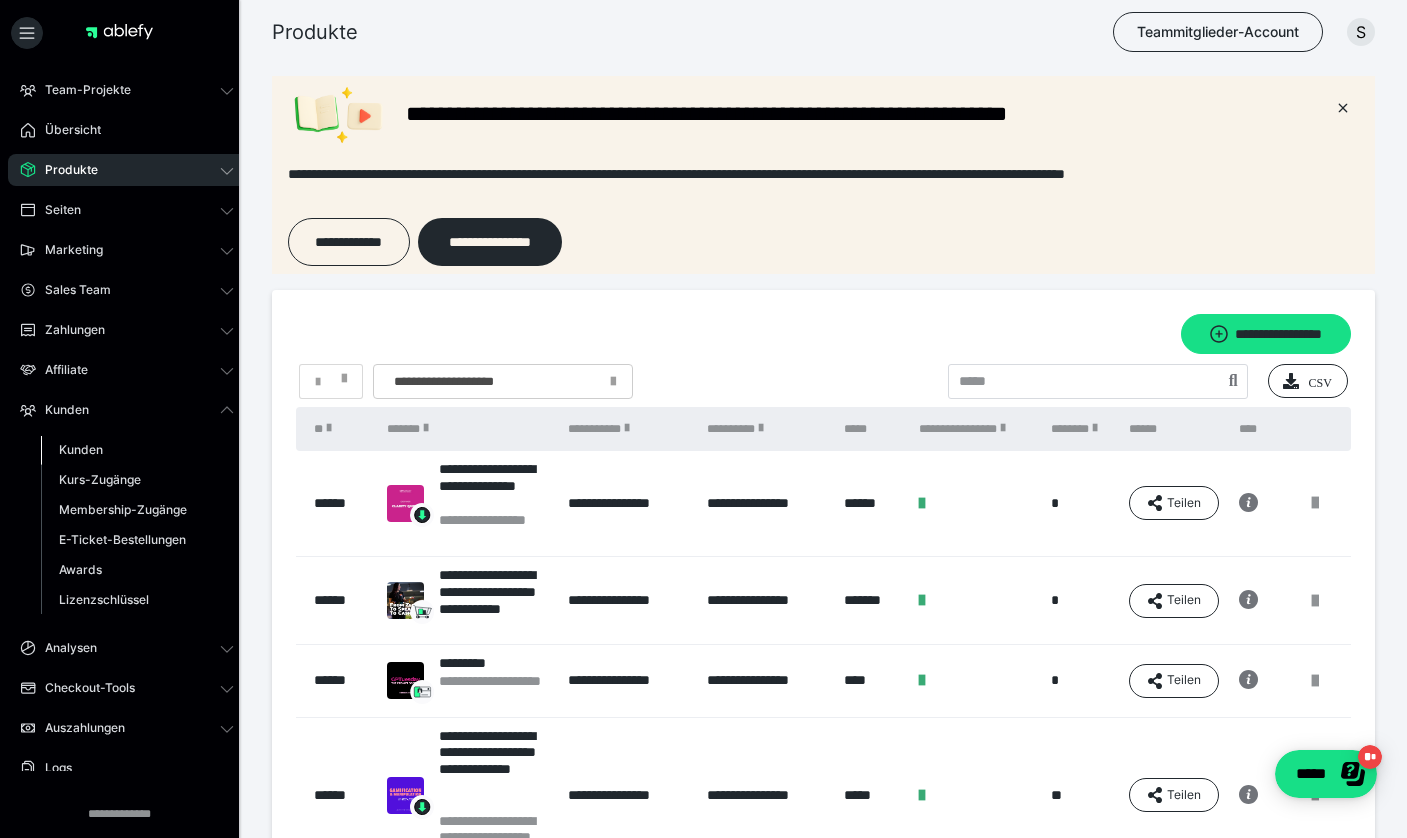 click on "Kunden" at bounding box center (137, 450) 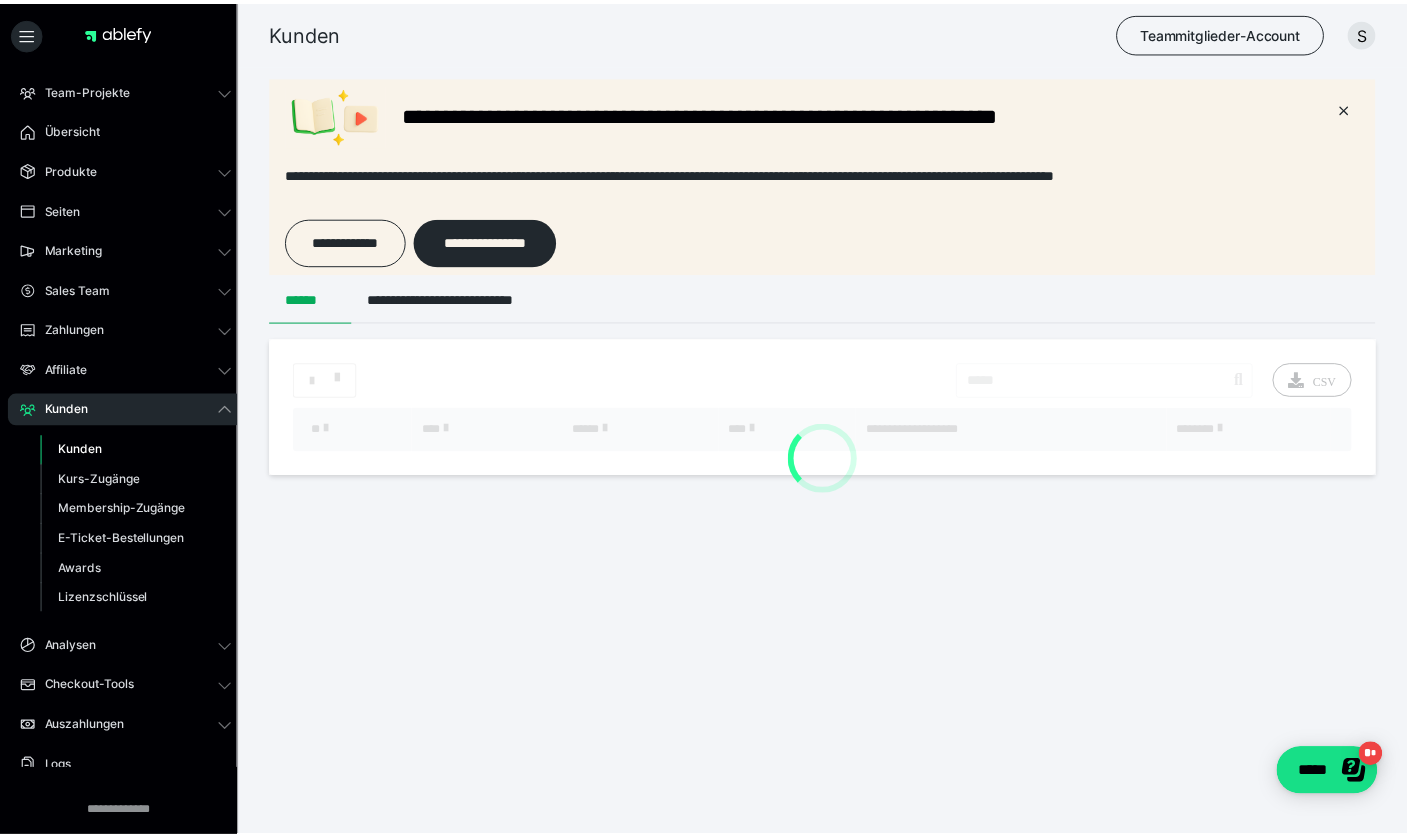 scroll, scrollTop: 0, scrollLeft: 0, axis: both 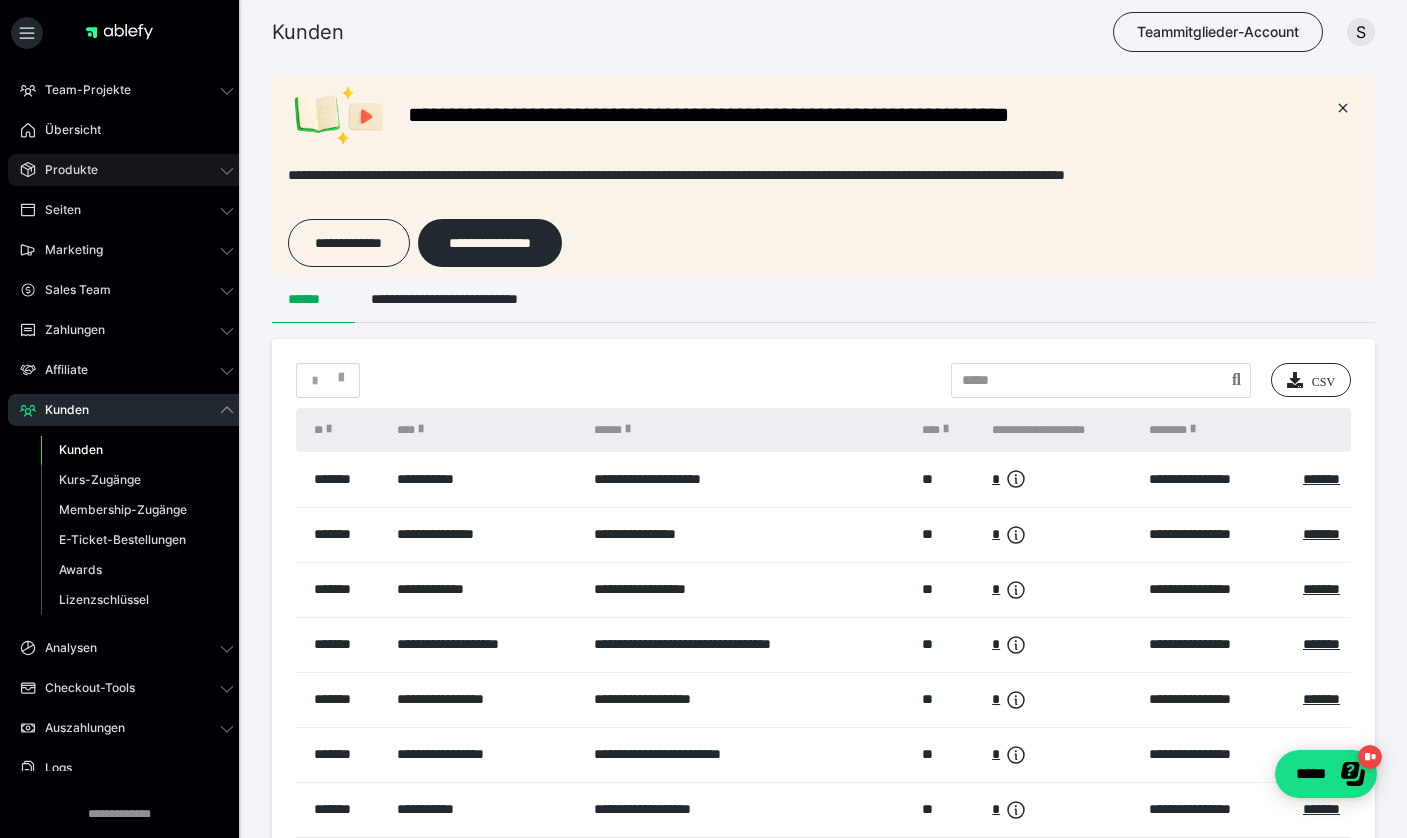 click on "Produkte" at bounding box center (64, 170) 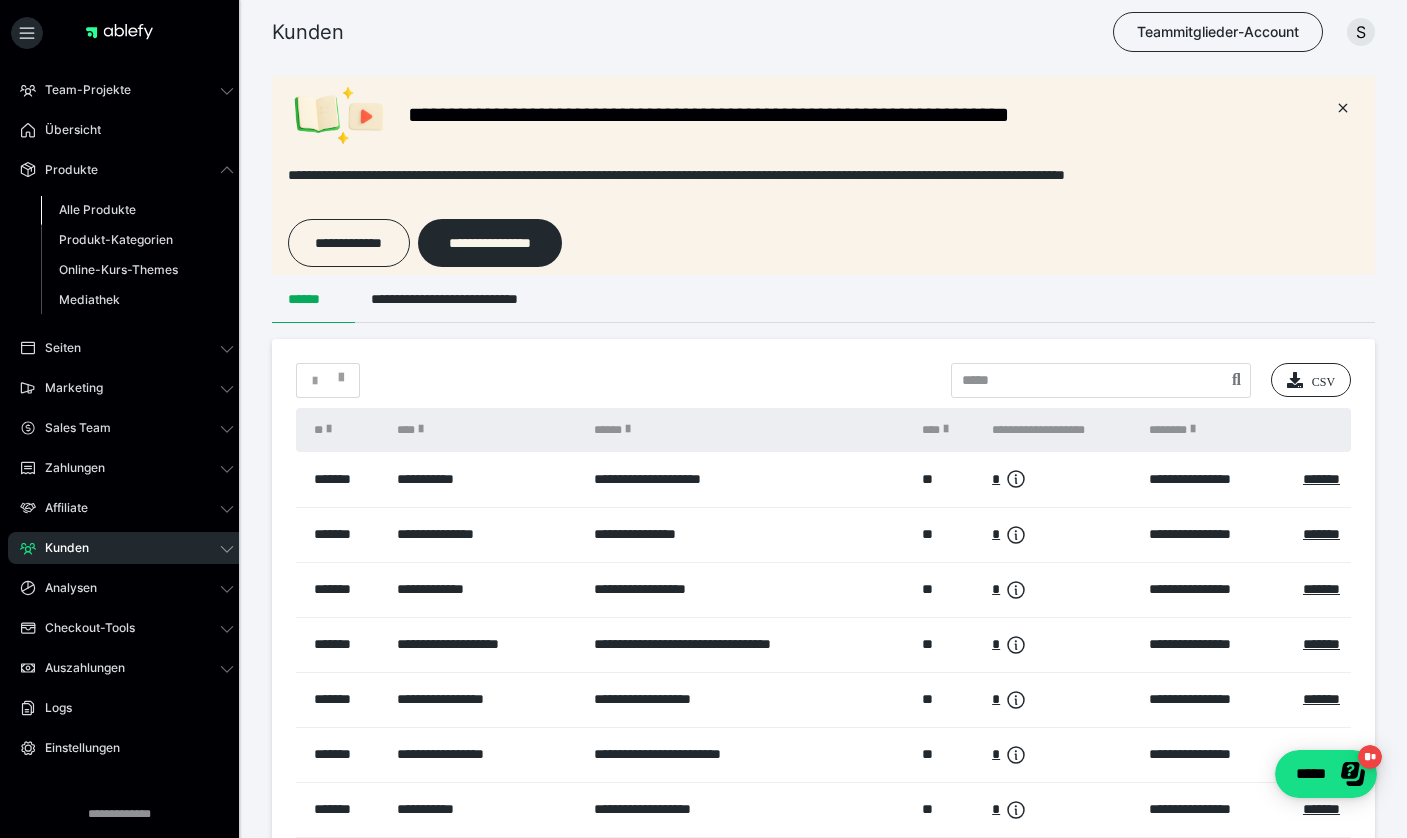 click on "Alle Produkte" at bounding box center (97, 209) 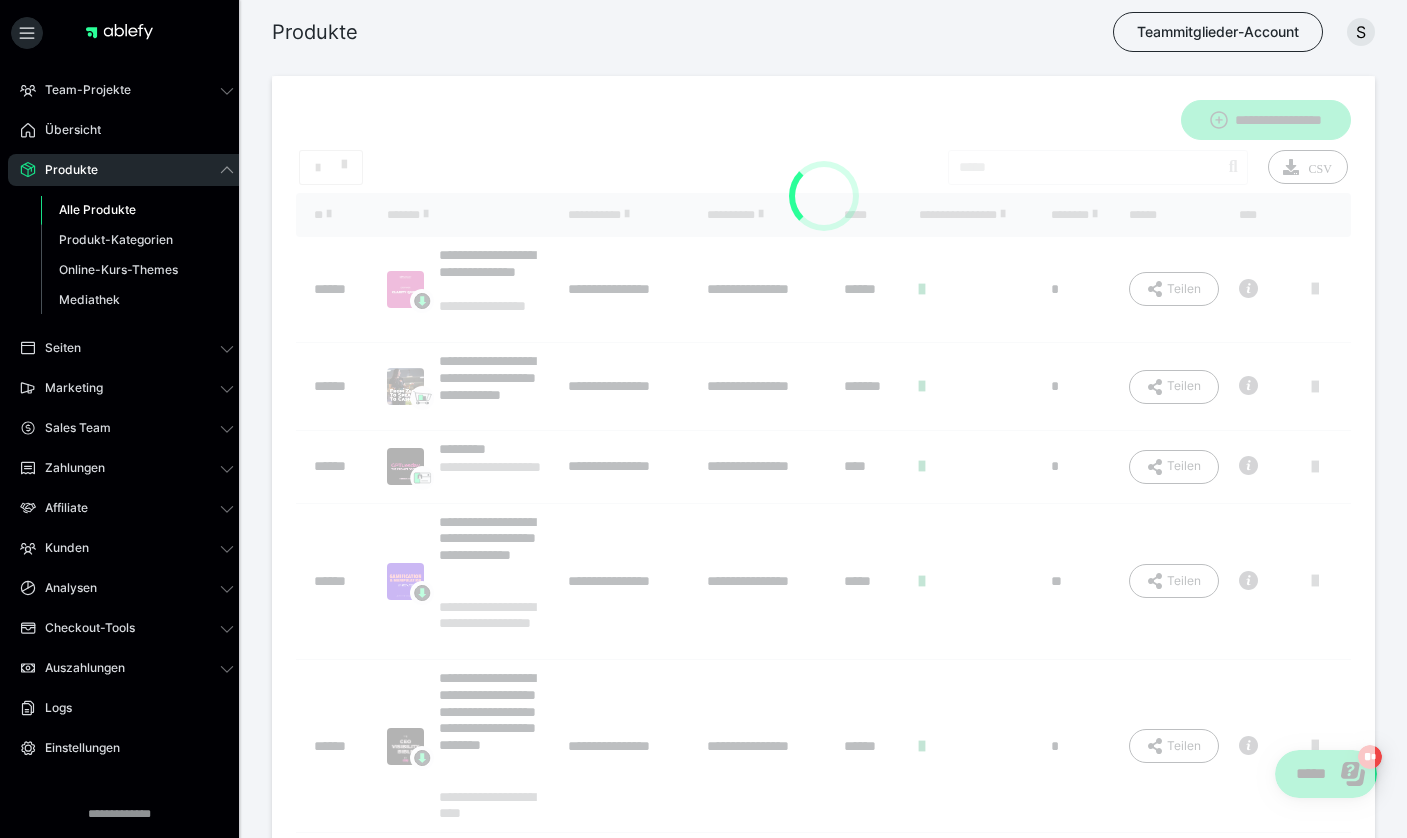scroll, scrollTop: 0, scrollLeft: 0, axis: both 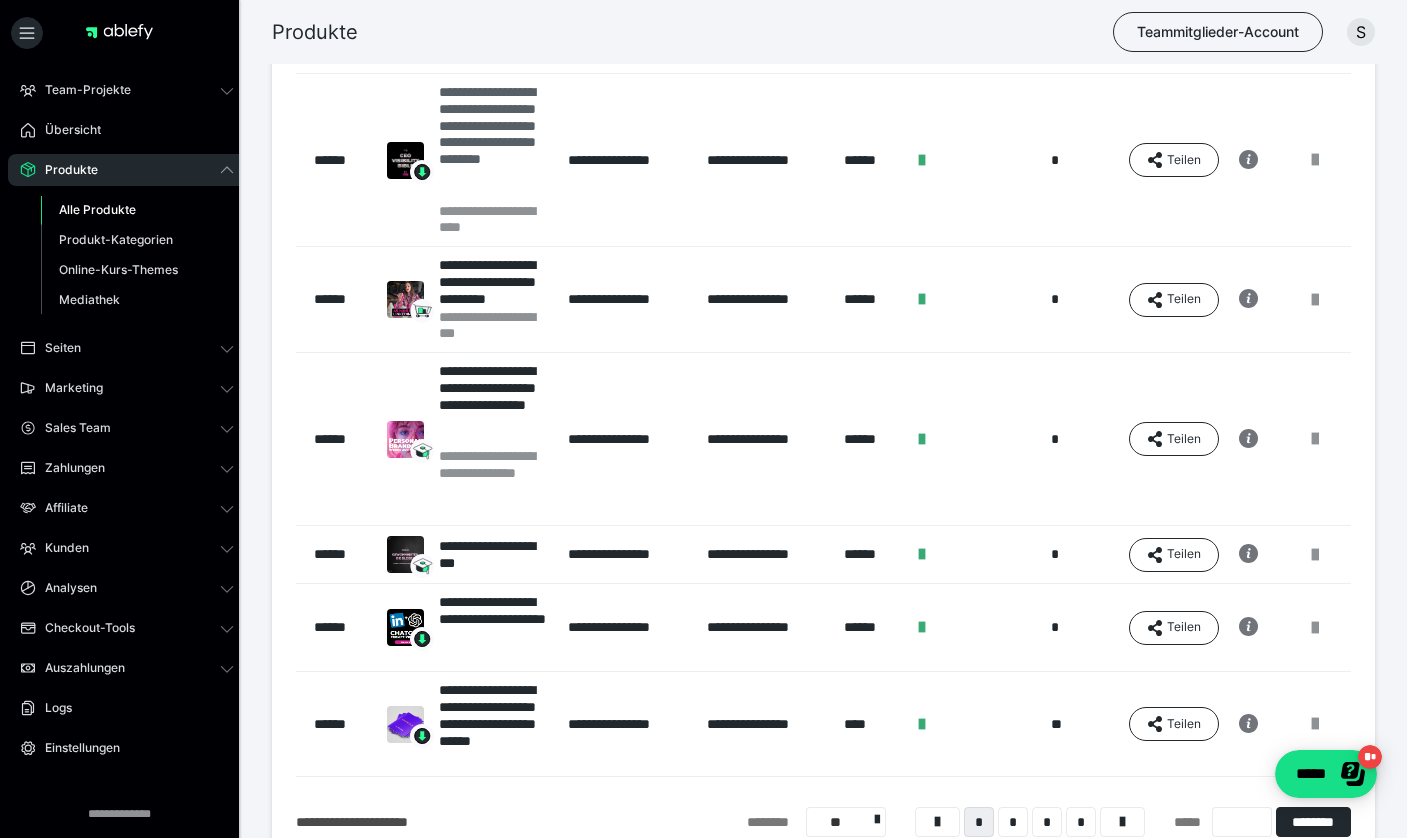 click on "**********" at bounding box center [493, 143] 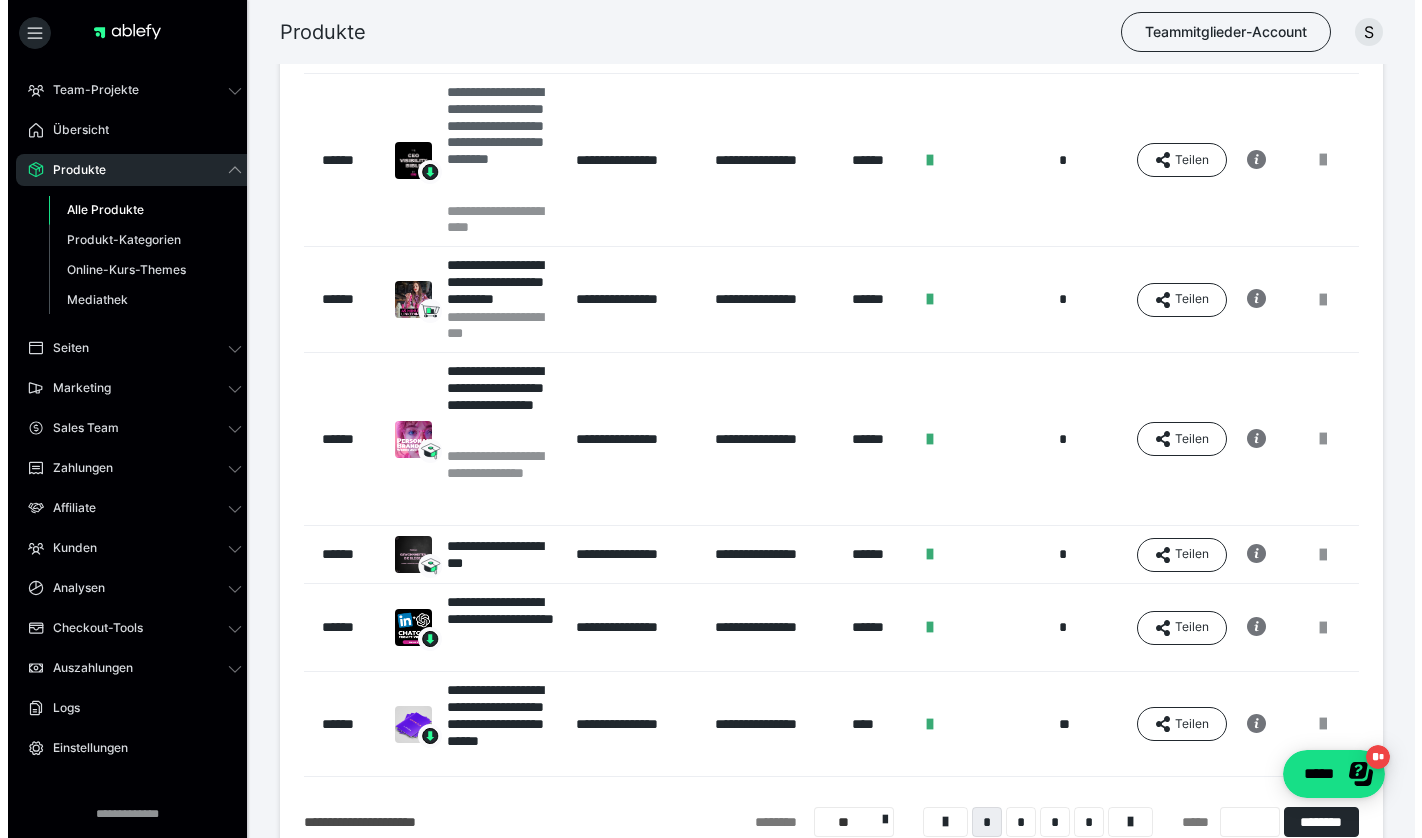 scroll, scrollTop: 0, scrollLeft: 0, axis: both 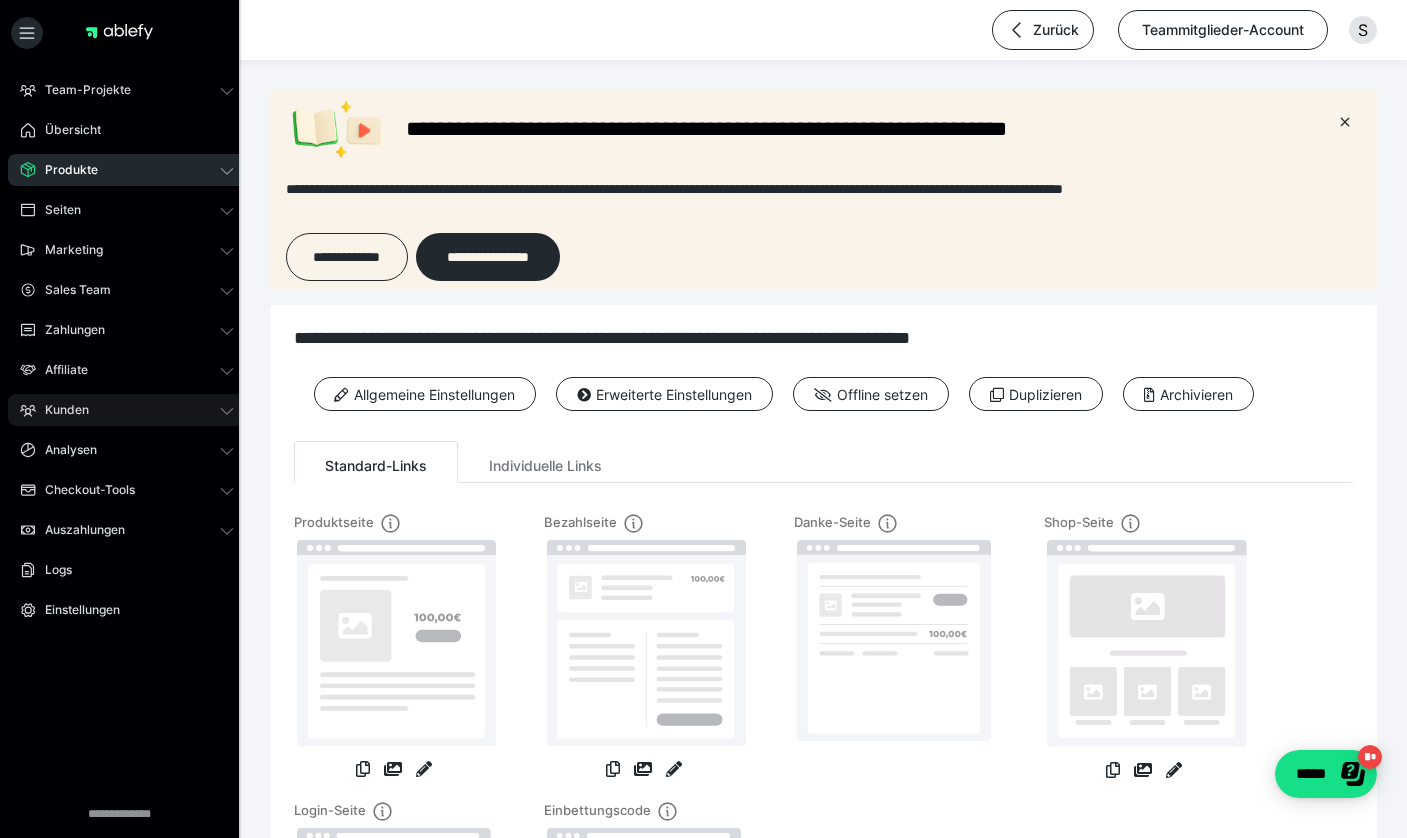 click on "Kunden" at bounding box center (127, 410) 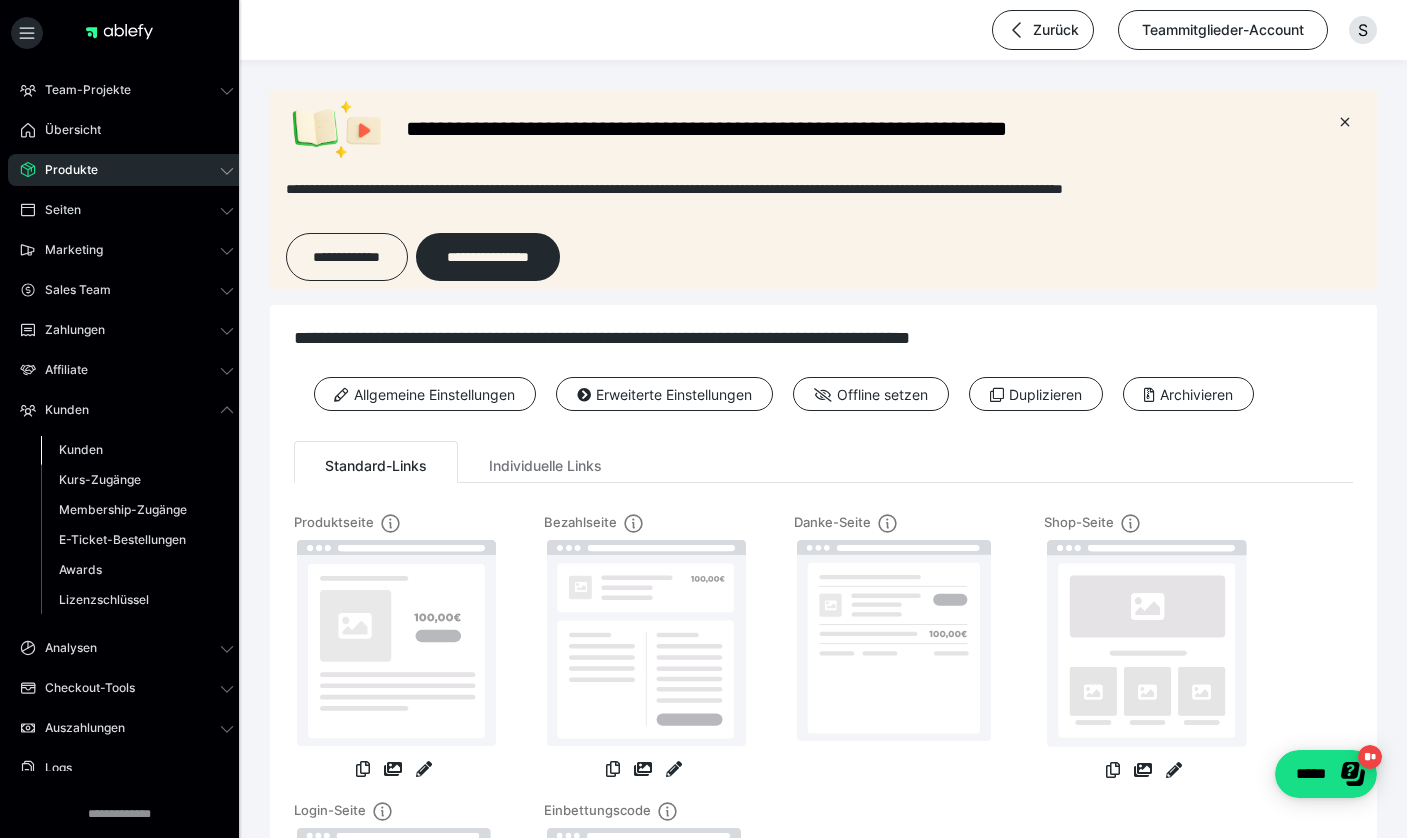 click on "Kunden" at bounding box center [81, 449] 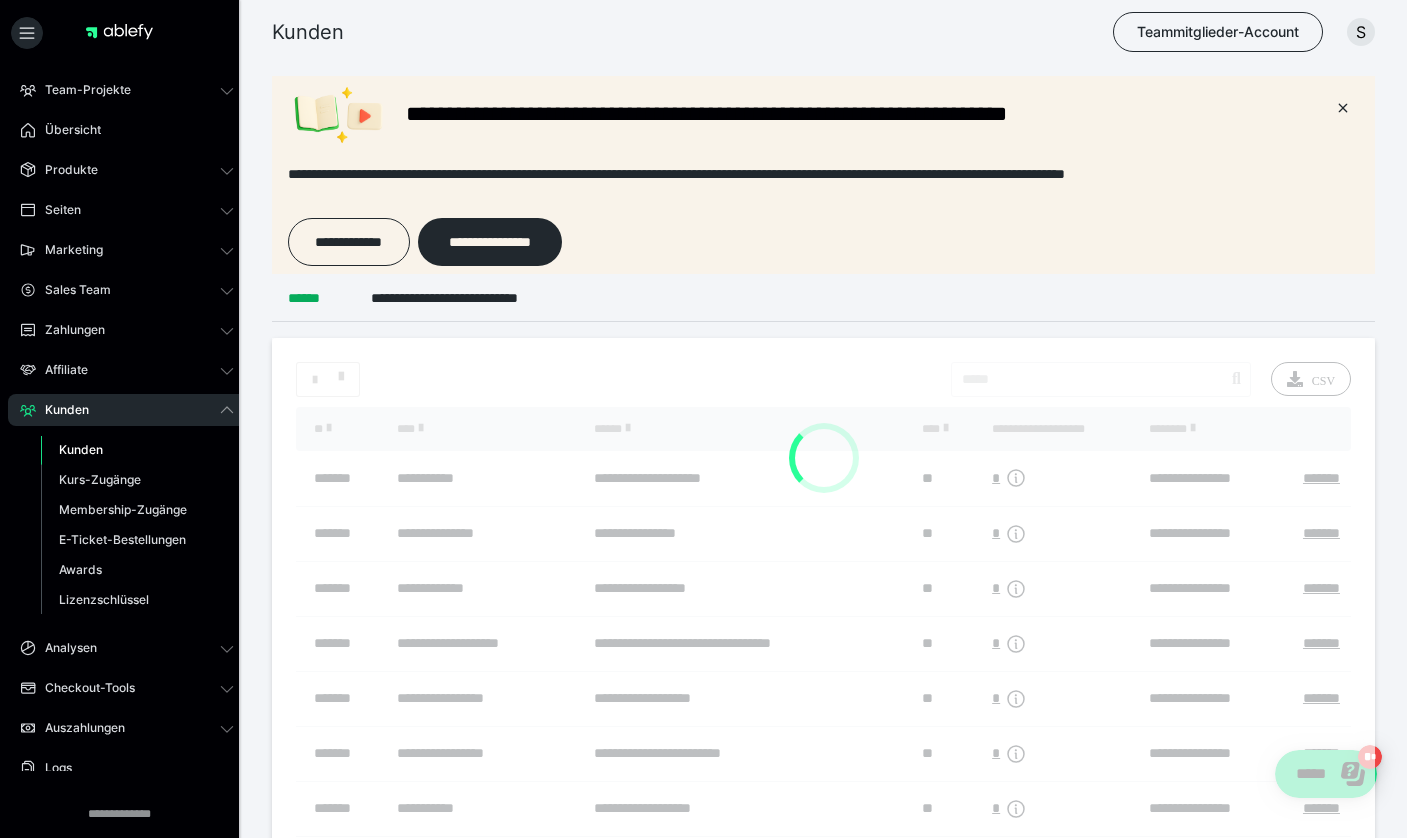 scroll, scrollTop: 0, scrollLeft: 0, axis: both 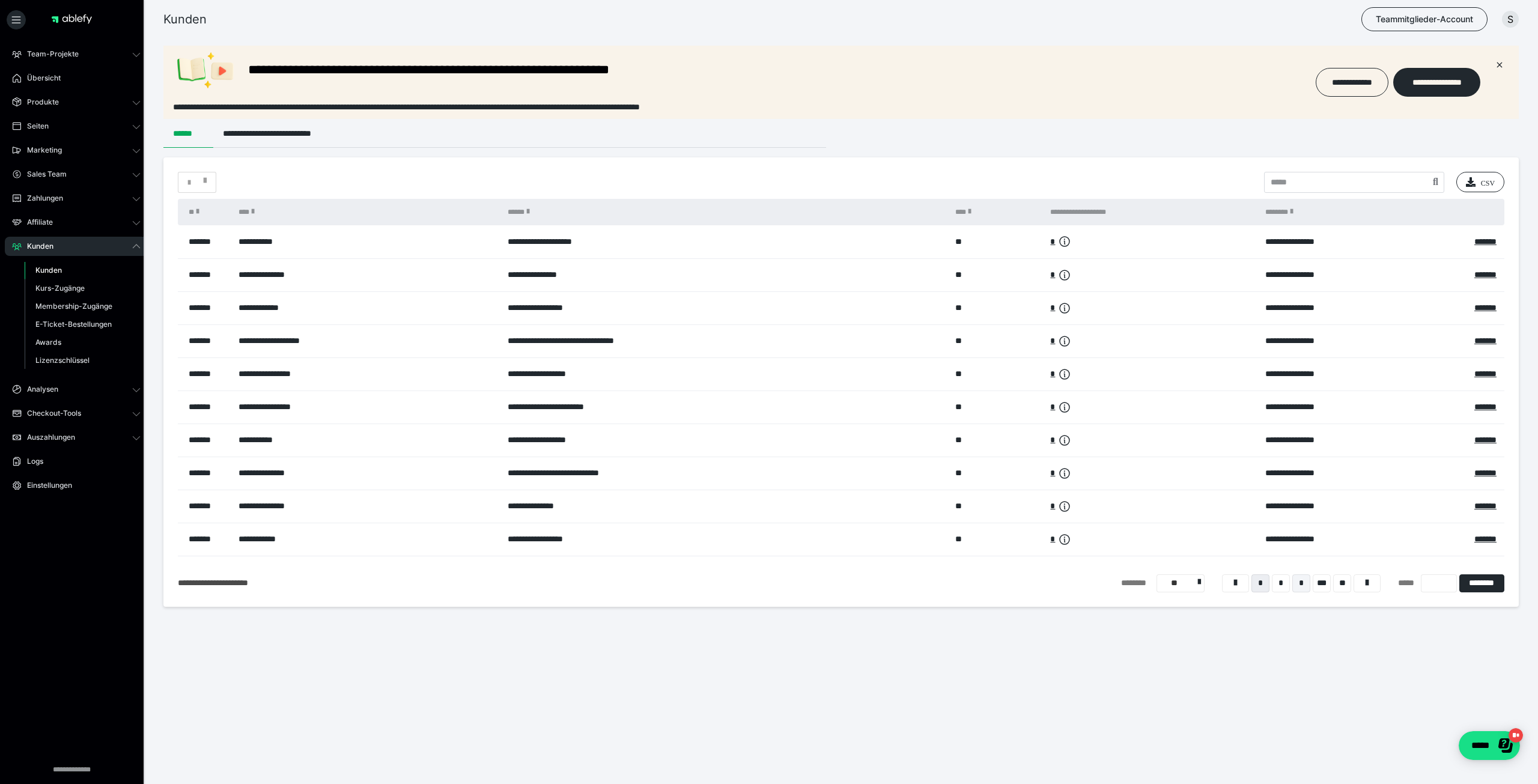 click on "*" at bounding box center (1301, 583) 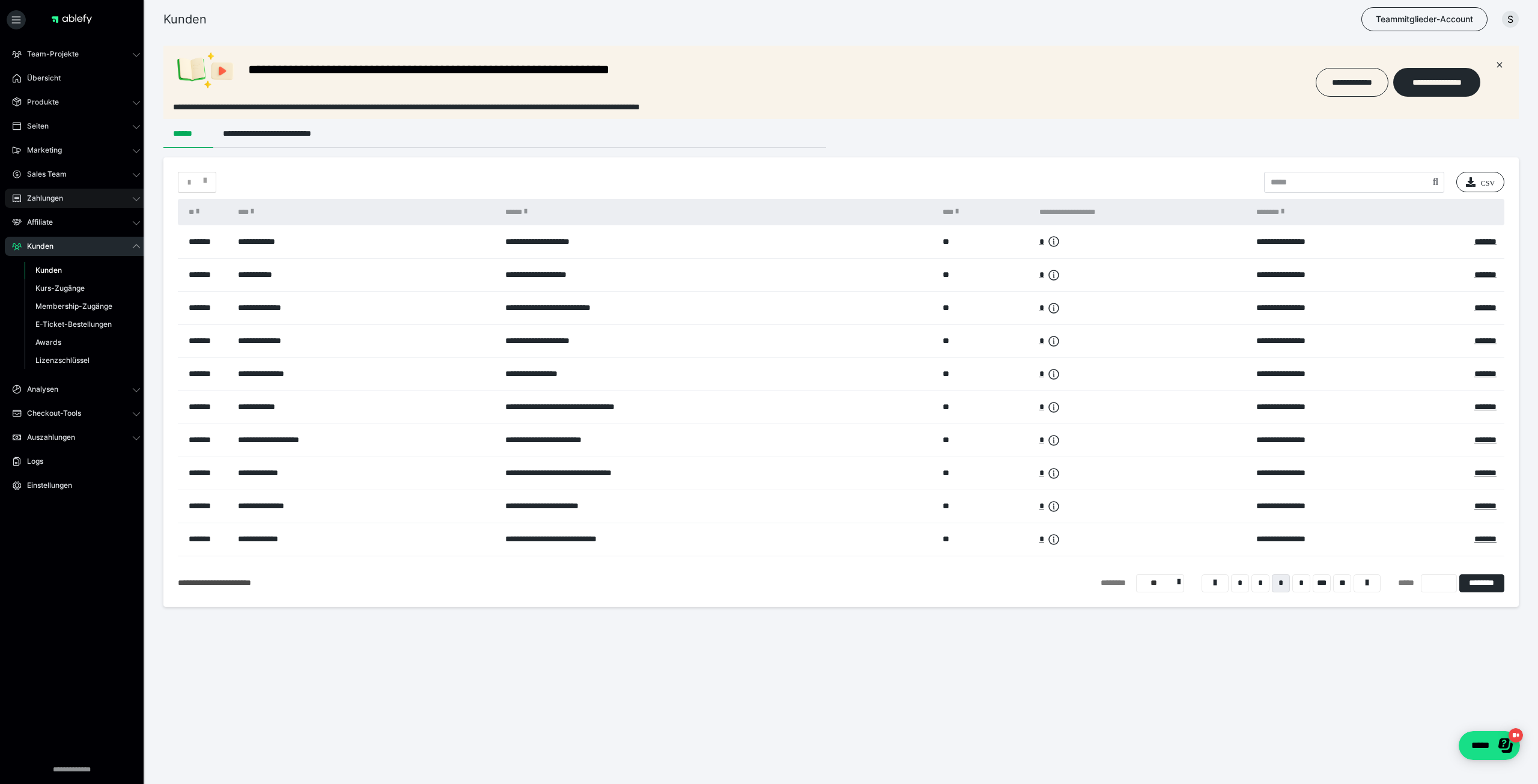 click on "Zahlungen" at bounding box center [41, 198] 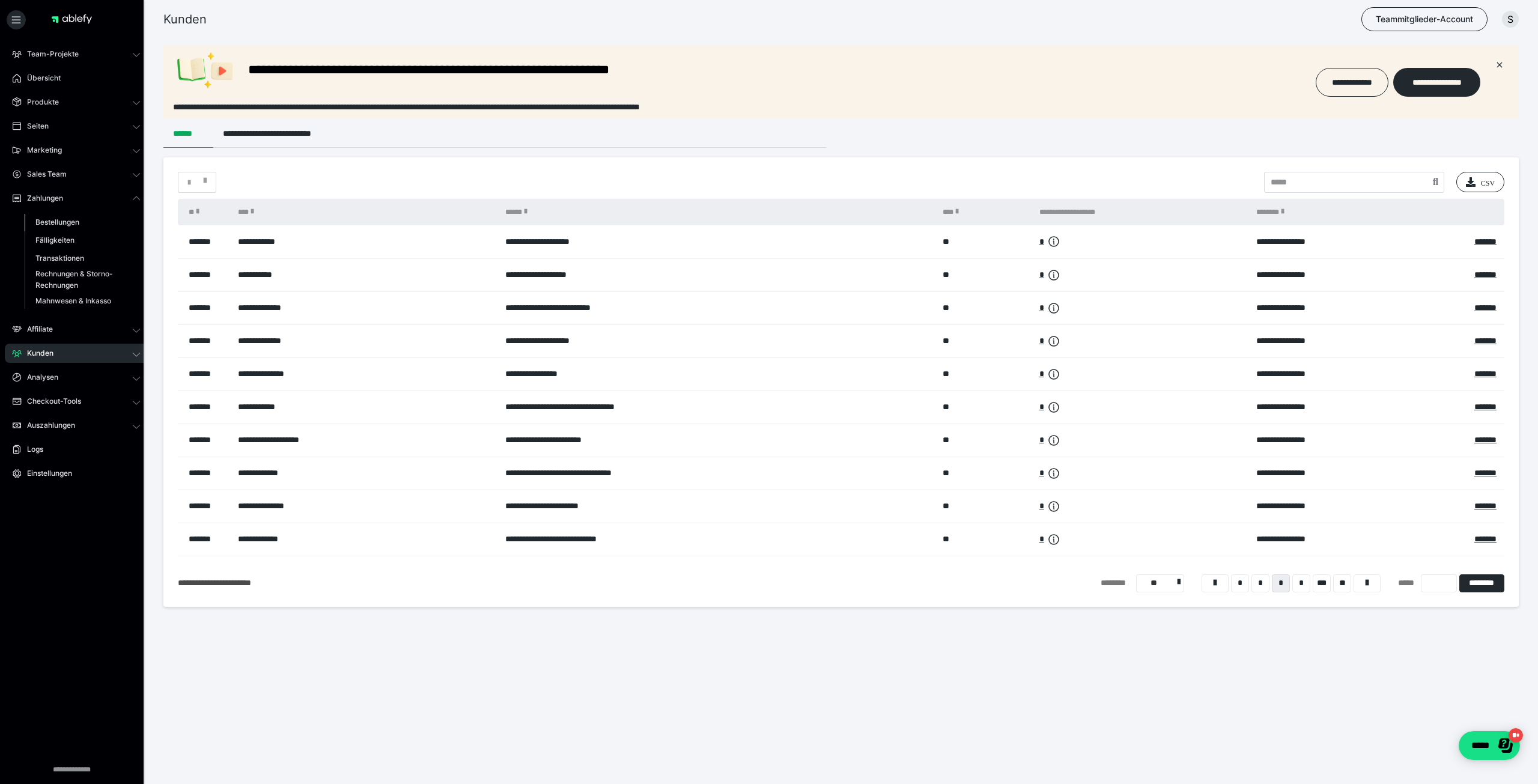 click on "Bestellungen" at bounding box center [57, 222] 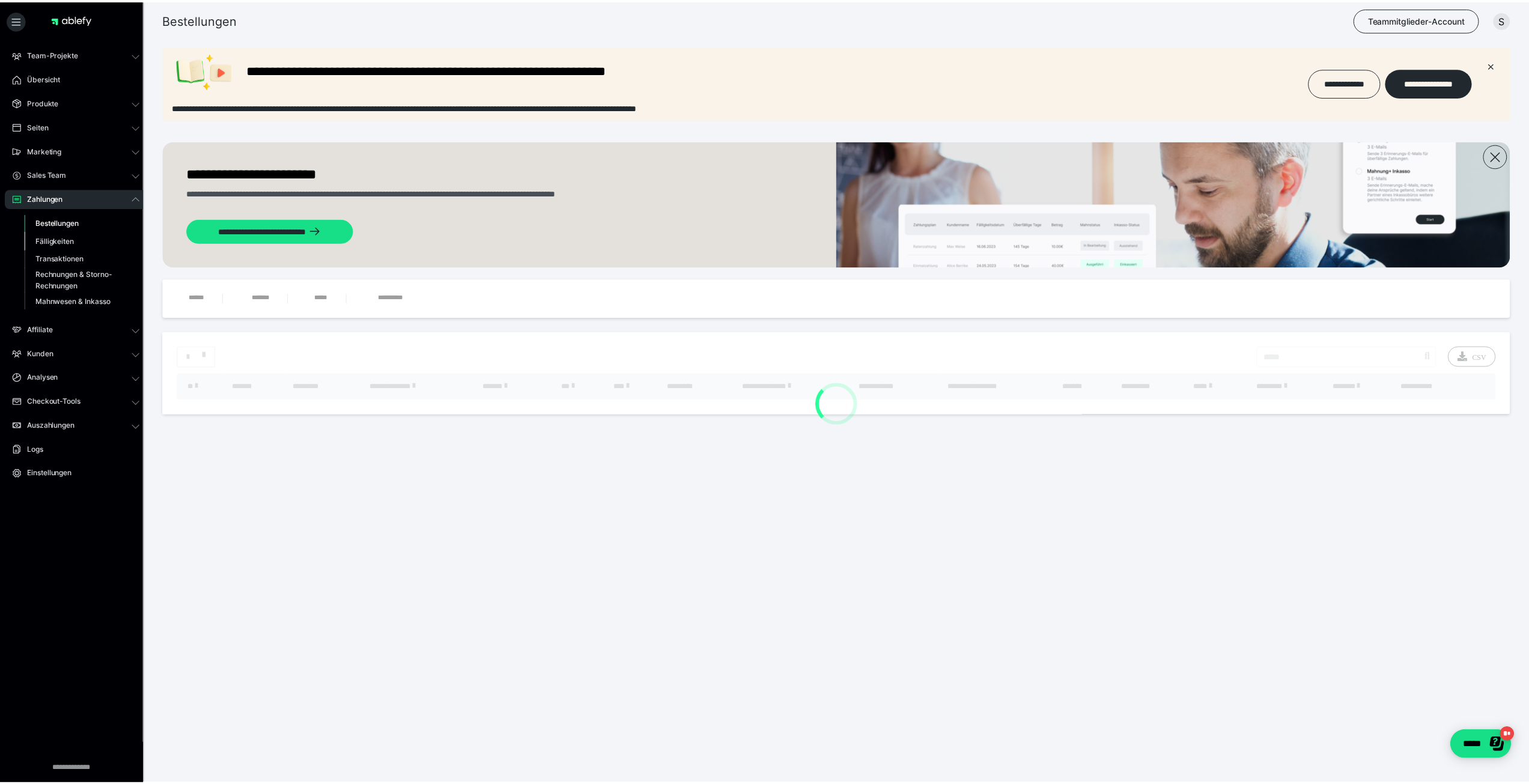 scroll, scrollTop: 0, scrollLeft: 0, axis: both 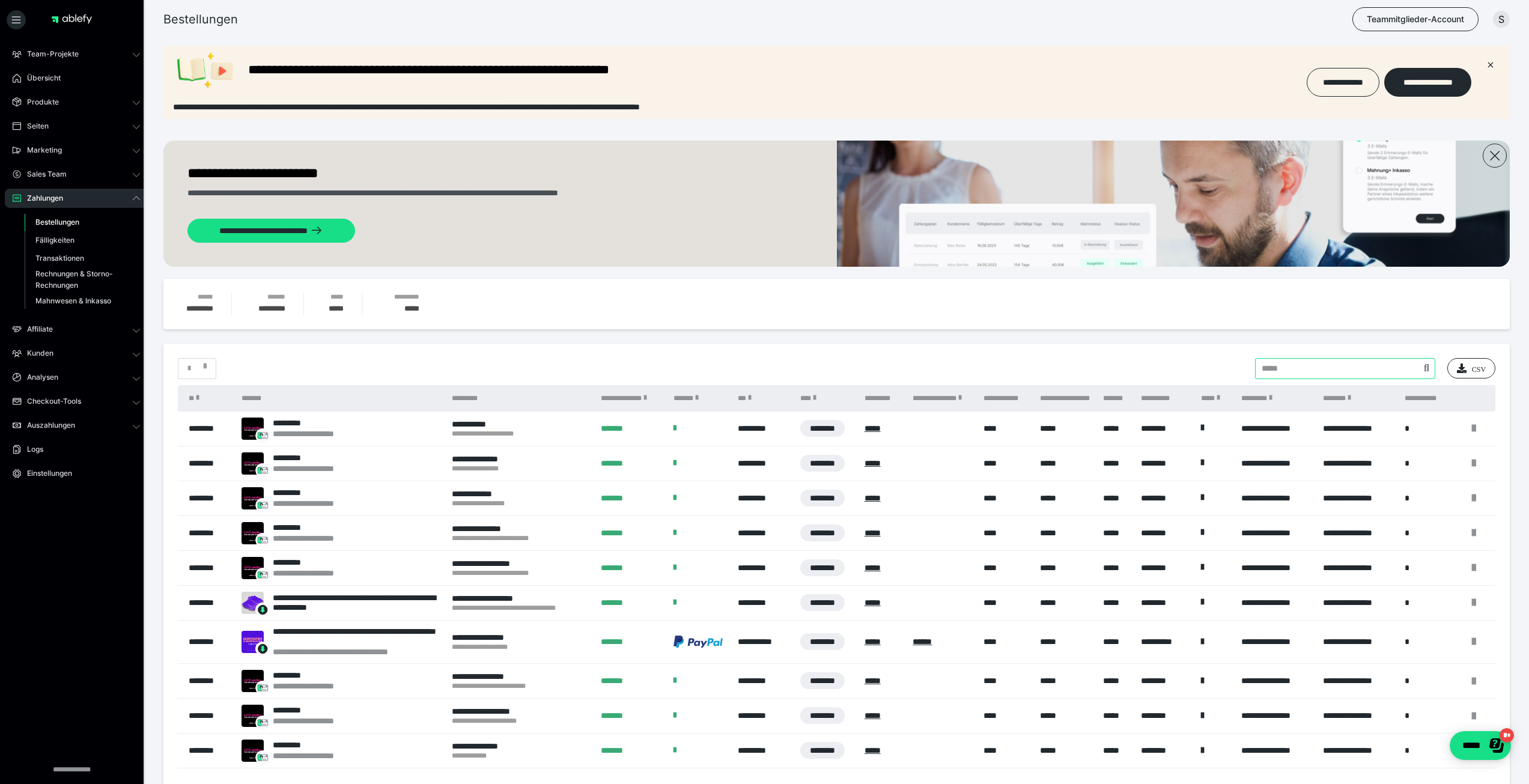 click at bounding box center (1345, 368) 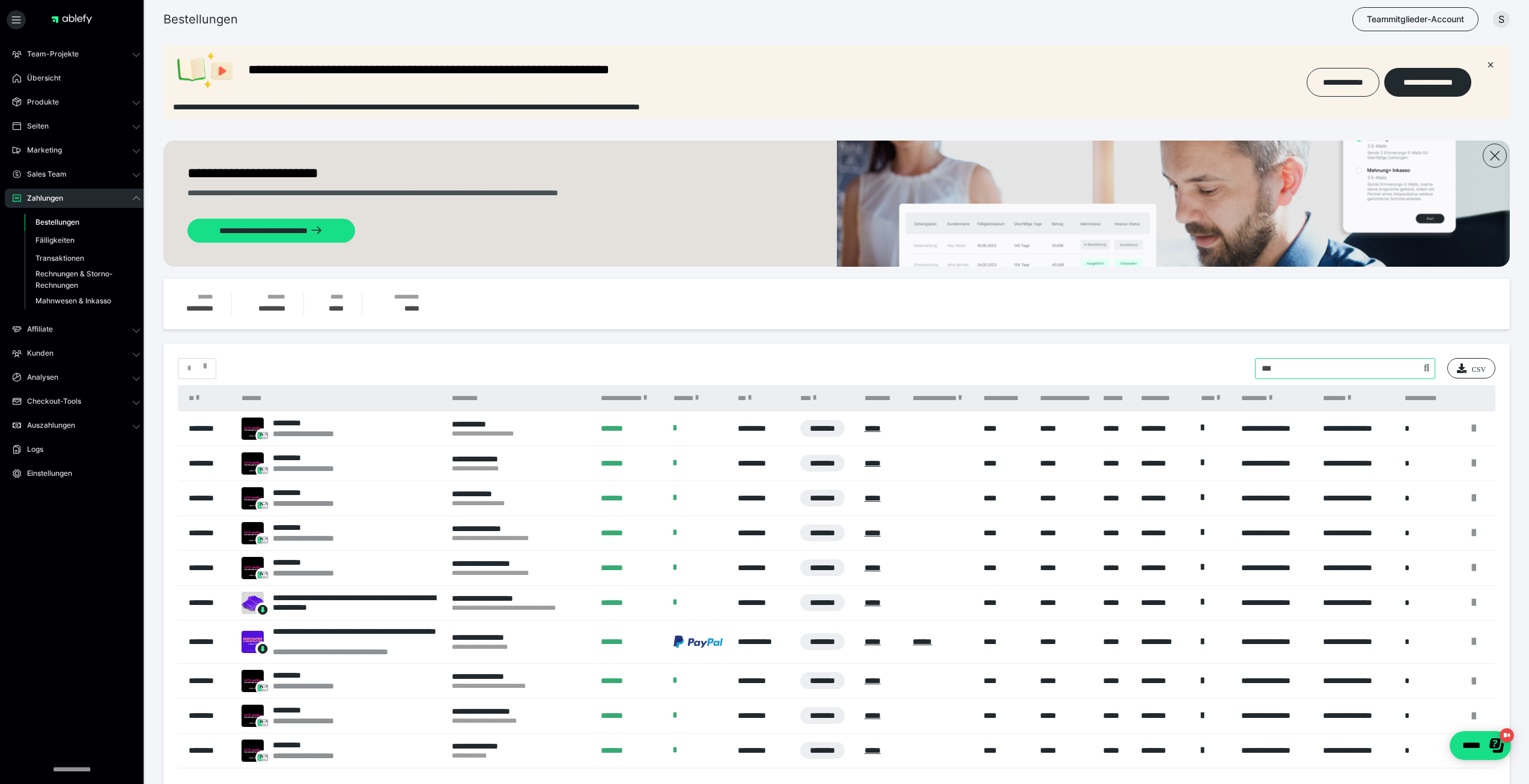 type on "***" 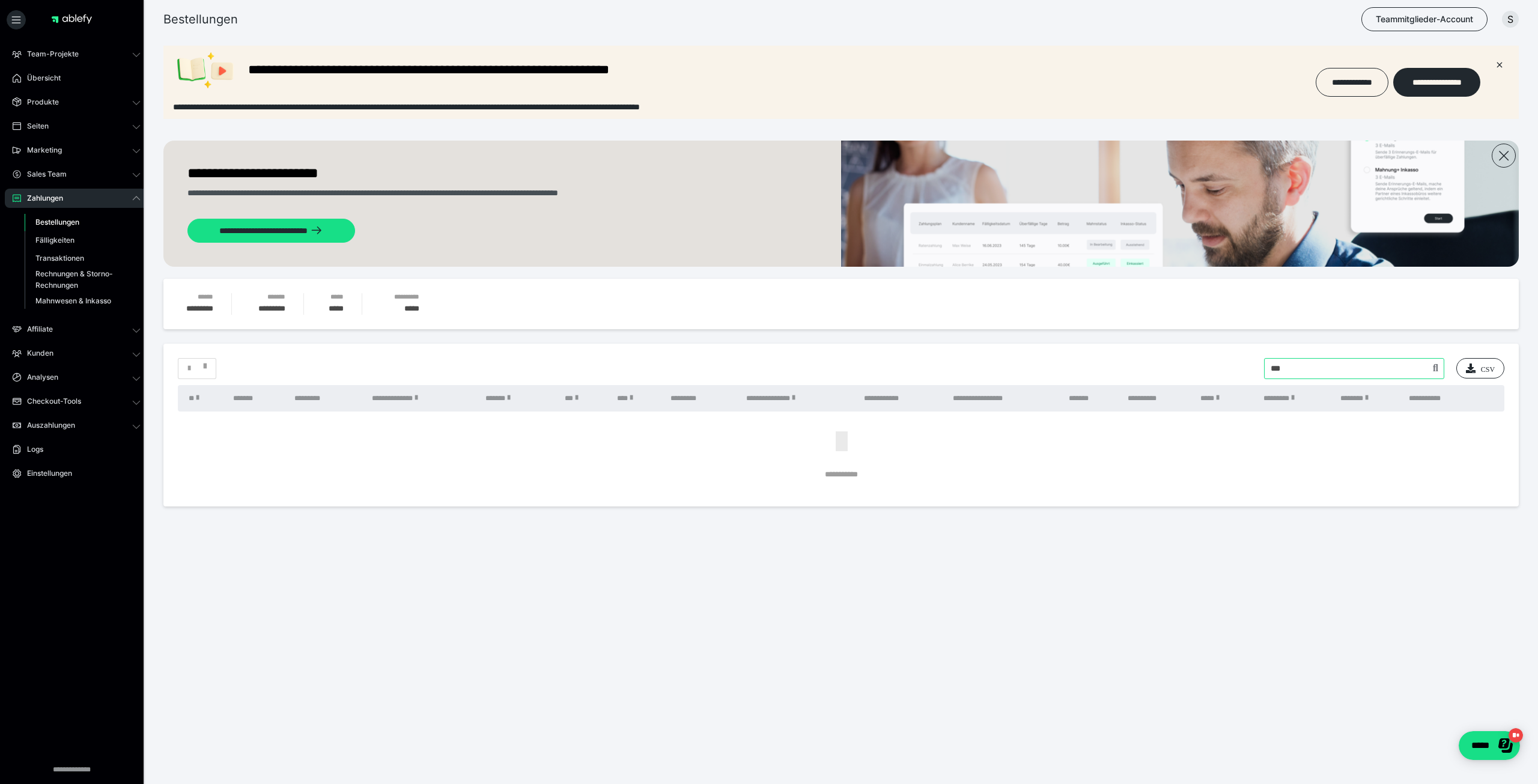 drag, startPoint x: 1315, startPoint y: 375, endPoint x: 1203, endPoint y: 396, distance: 113.95174 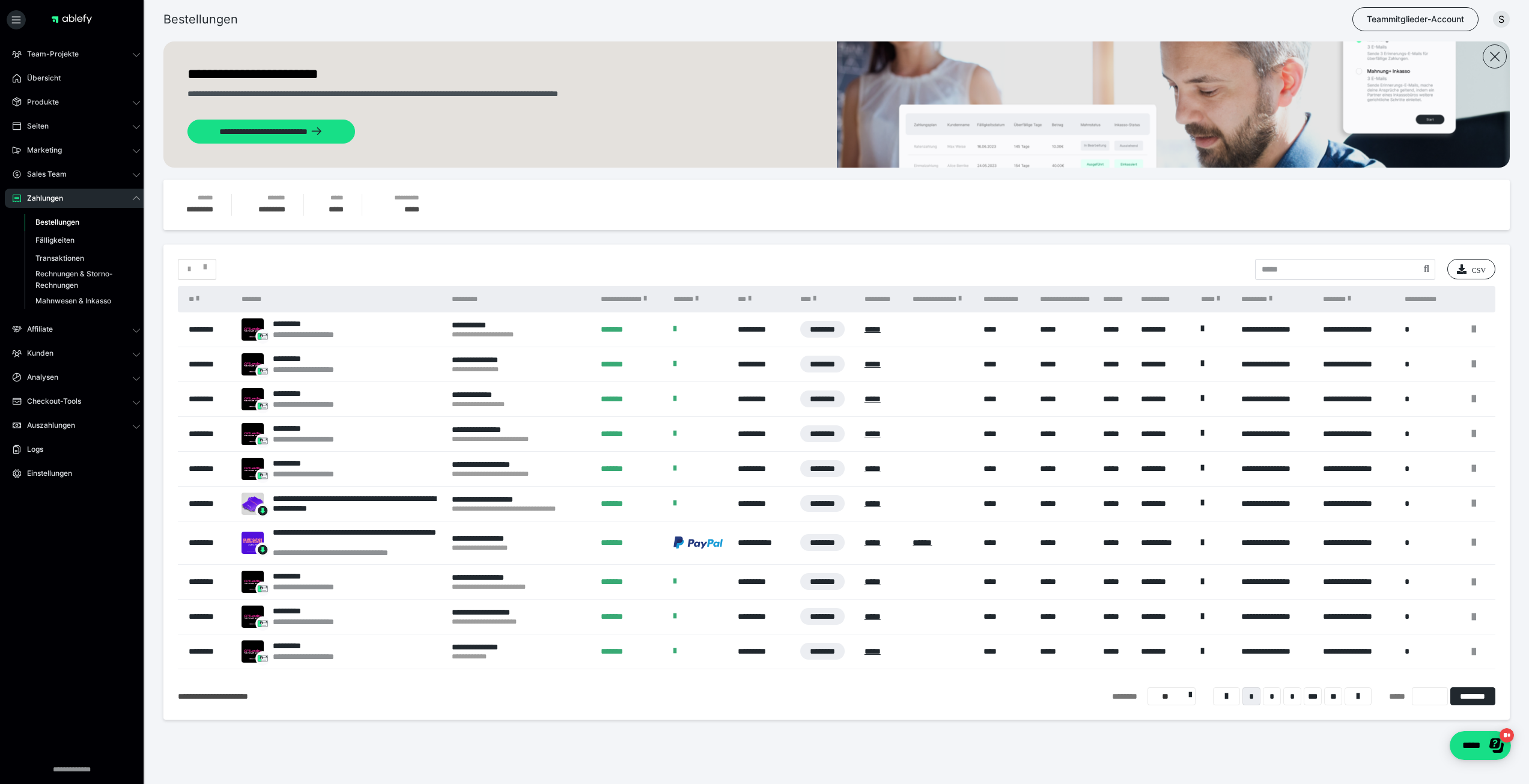 scroll, scrollTop: 109, scrollLeft: 0, axis: vertical 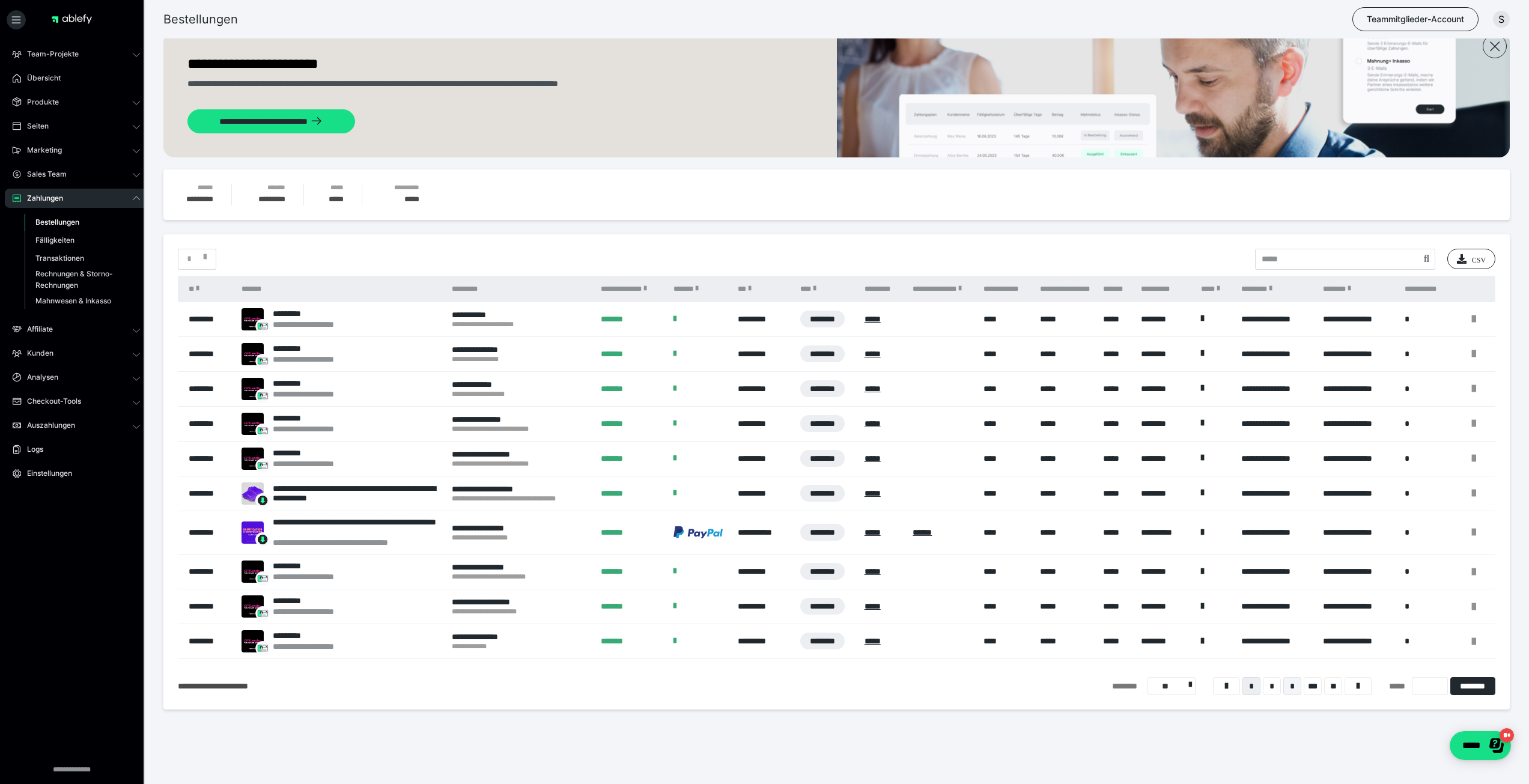 click on "*" at bounding box center (1292, 686) 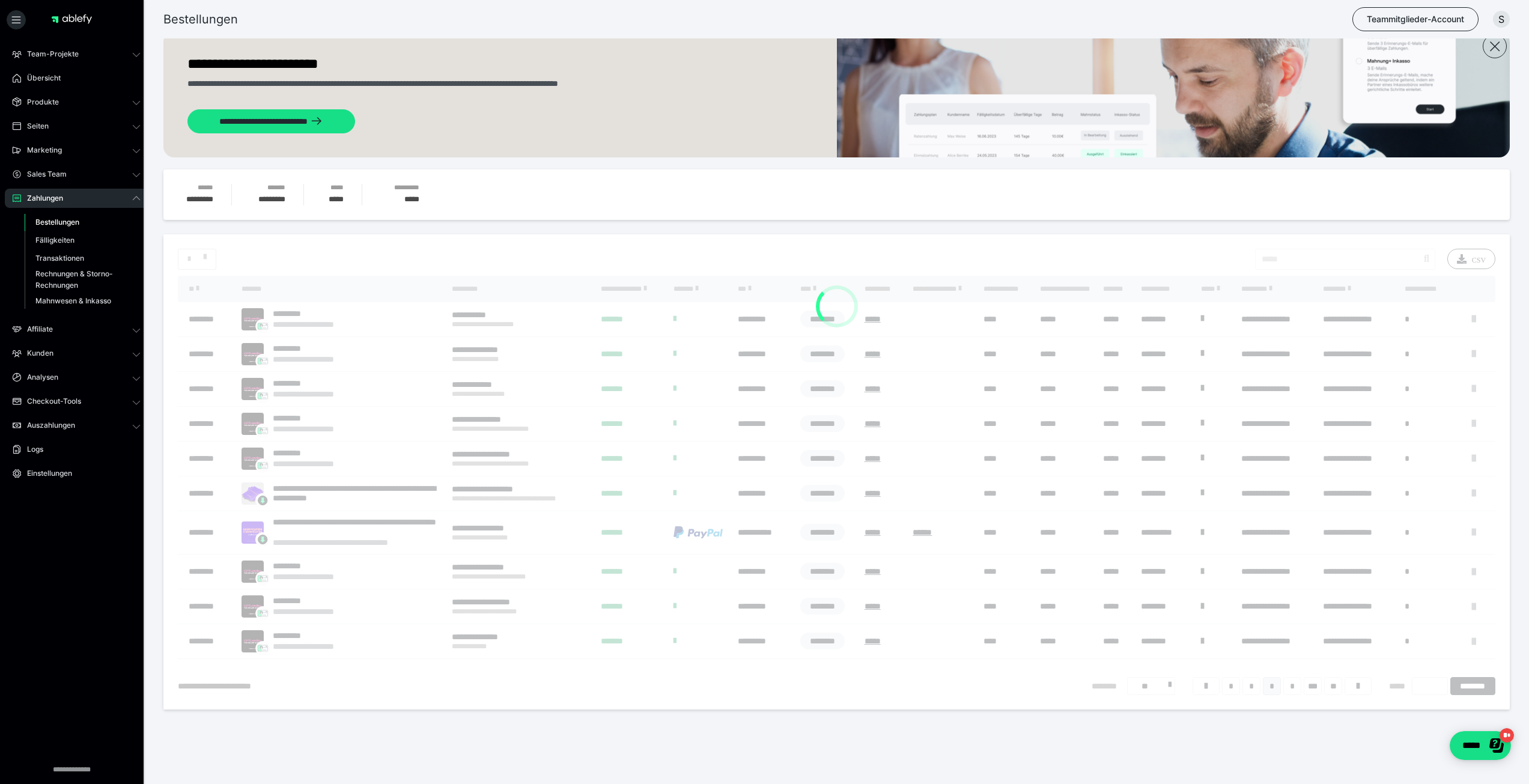 scroll, scrollTop: 101, scrollLeft: 0, axis: vertical 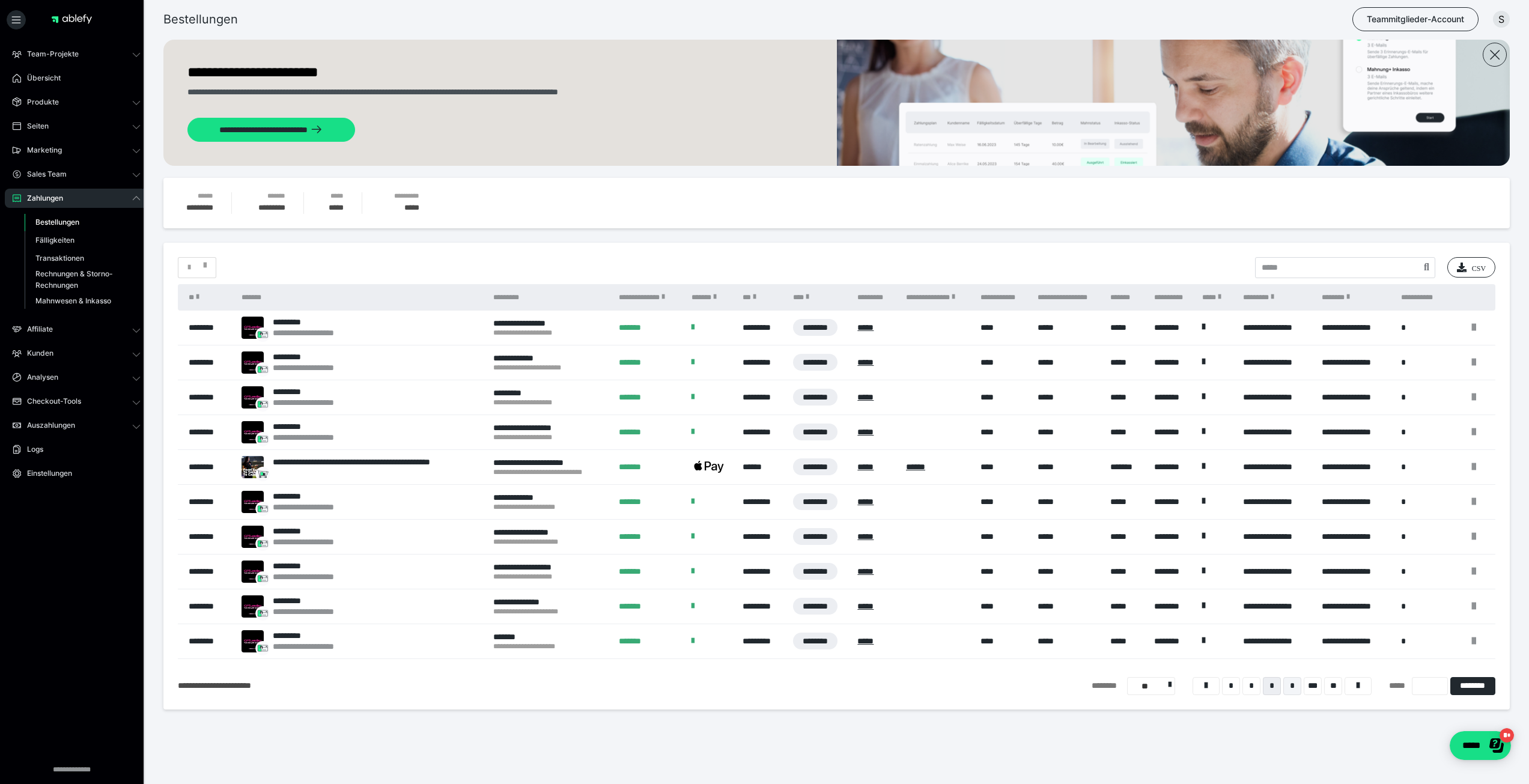 click on "*" at bounding box center (1292, 686) 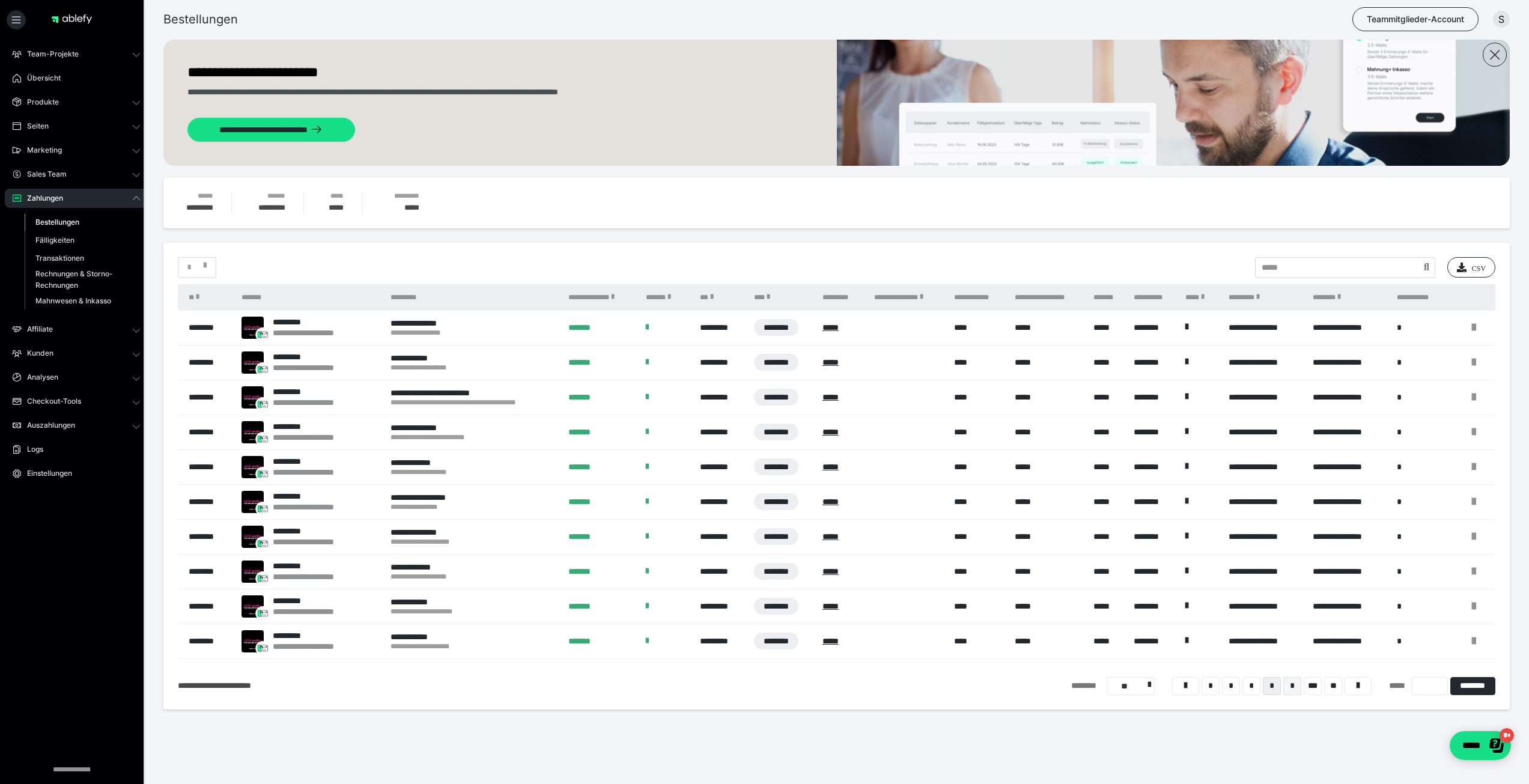 click on "*" at bounding box center [1292, 686] 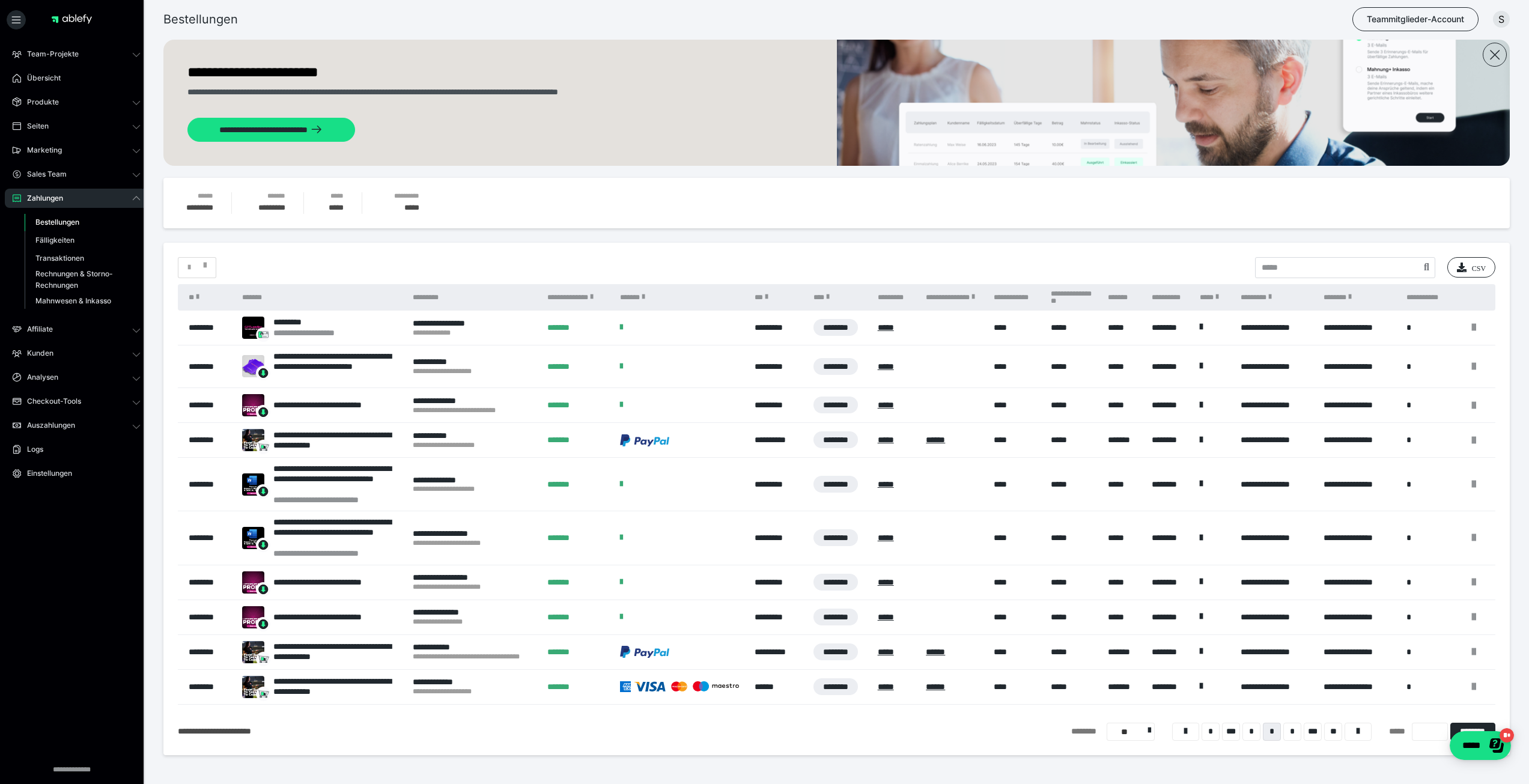 click on "**********" at bounding box center (1276, 687) 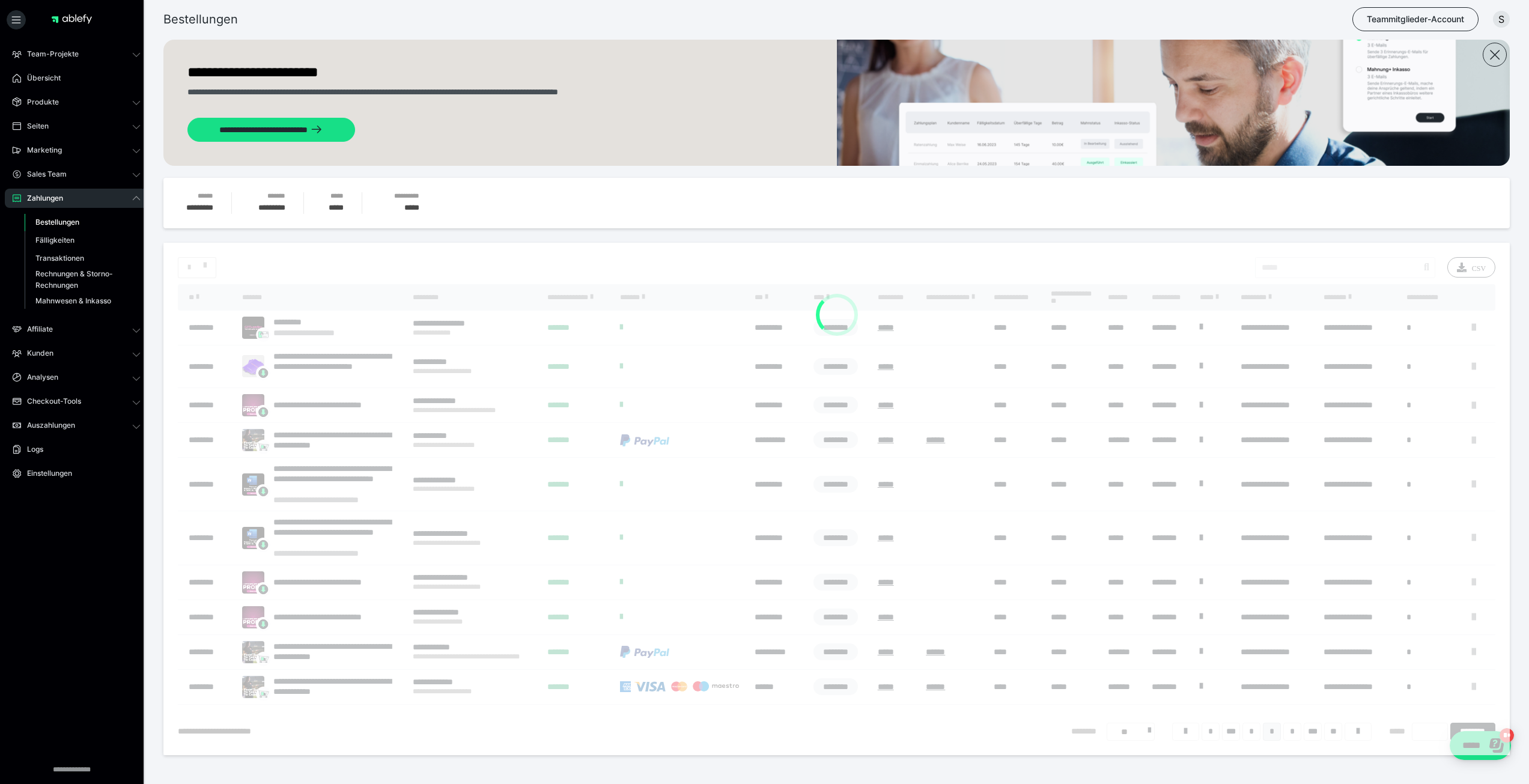 scroll, scrollTop: 147, scrollLeft: 0, axis: vertical 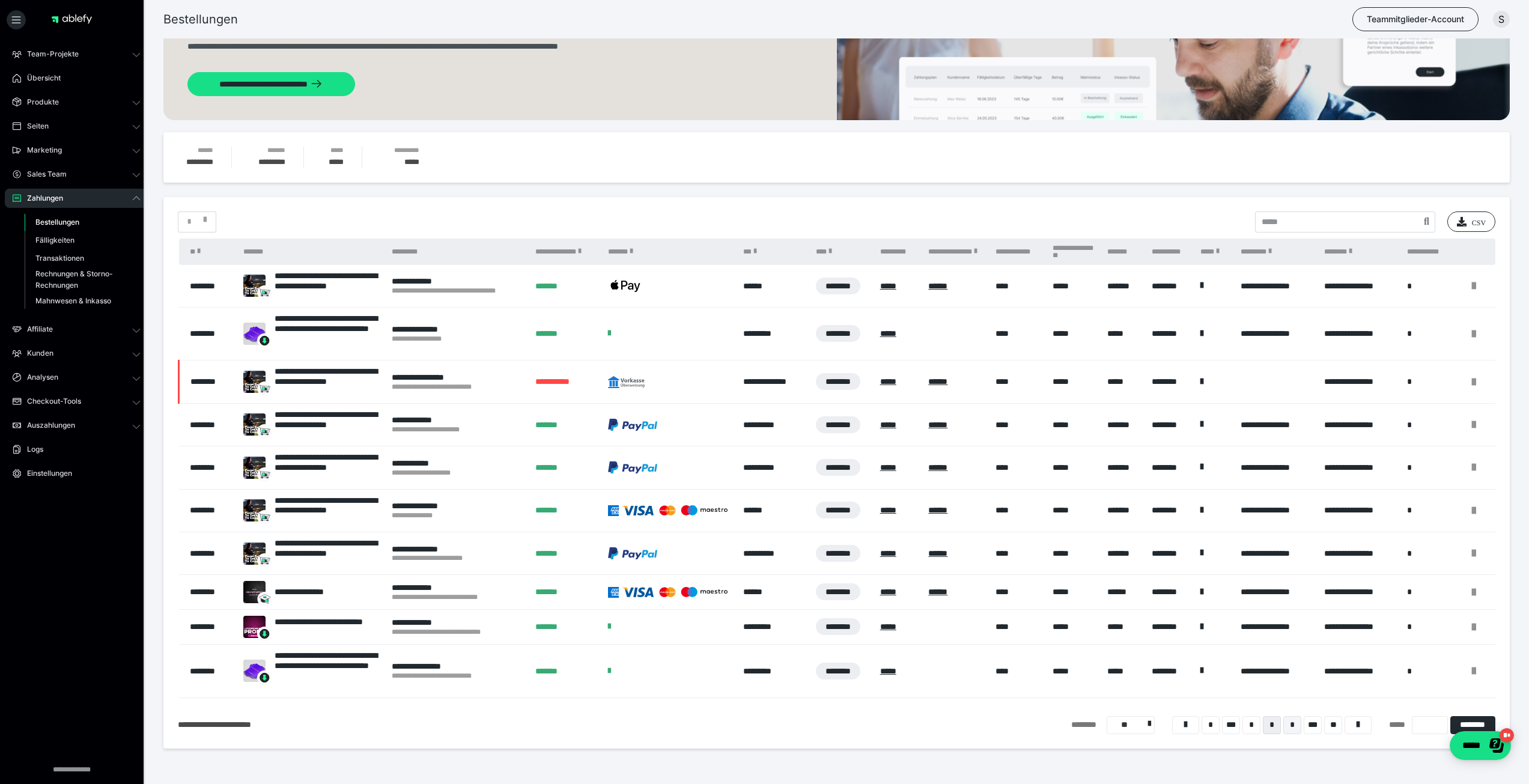 click on "*" at bounding box center (1292, 725) 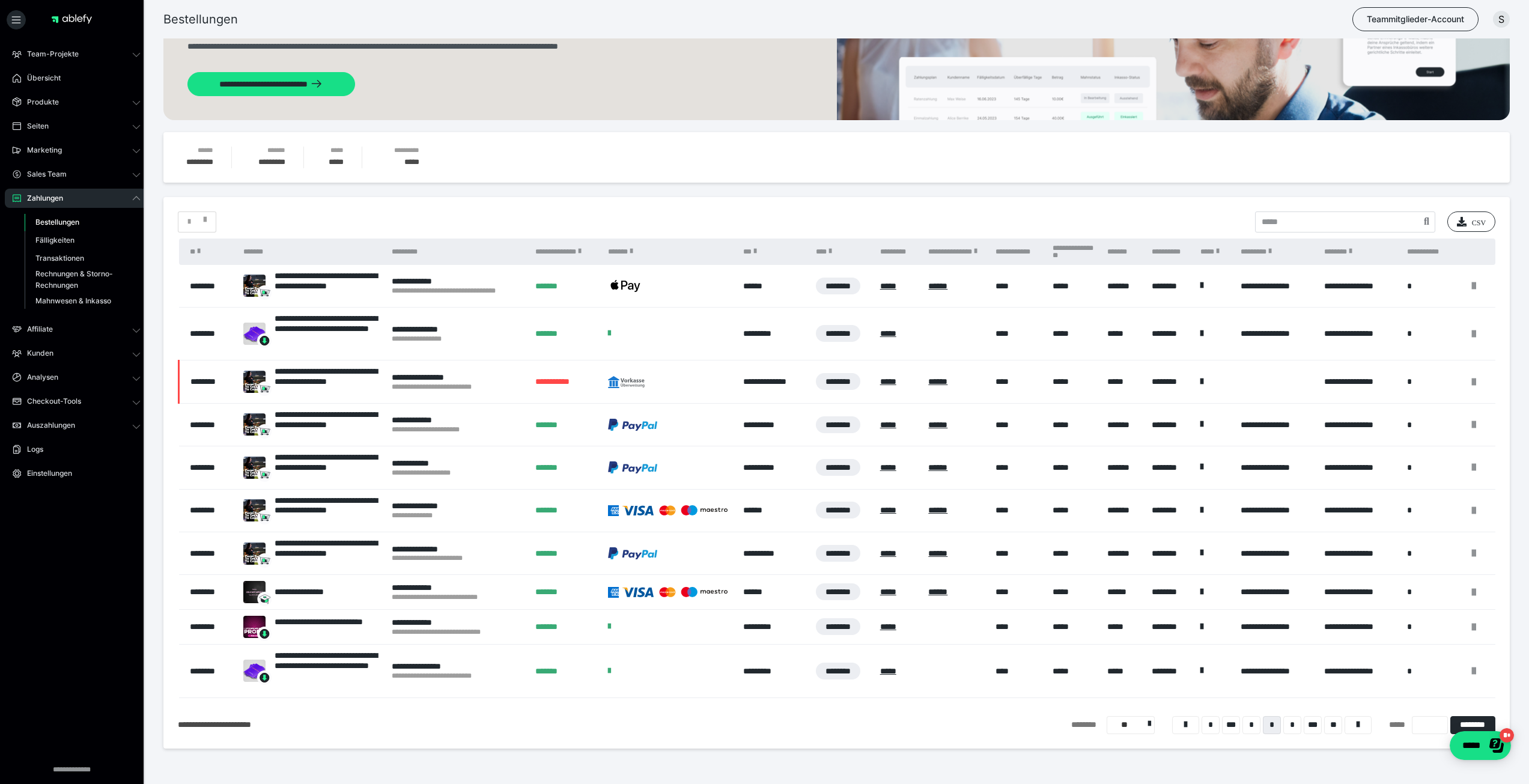 scroll, scrollTop: 186, scrollLeft: 0, axis: vertical 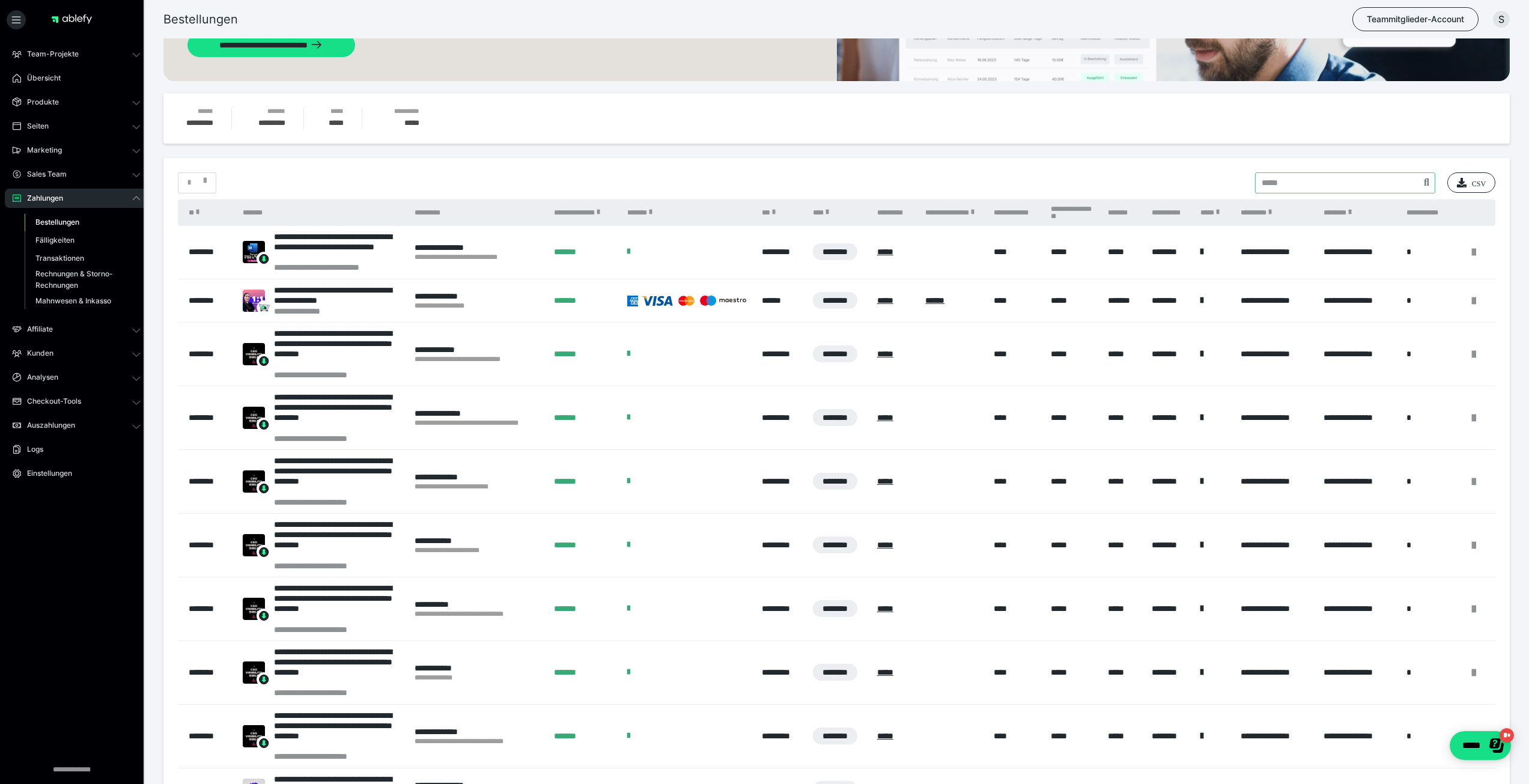 click at bounding box center (1345, 183) 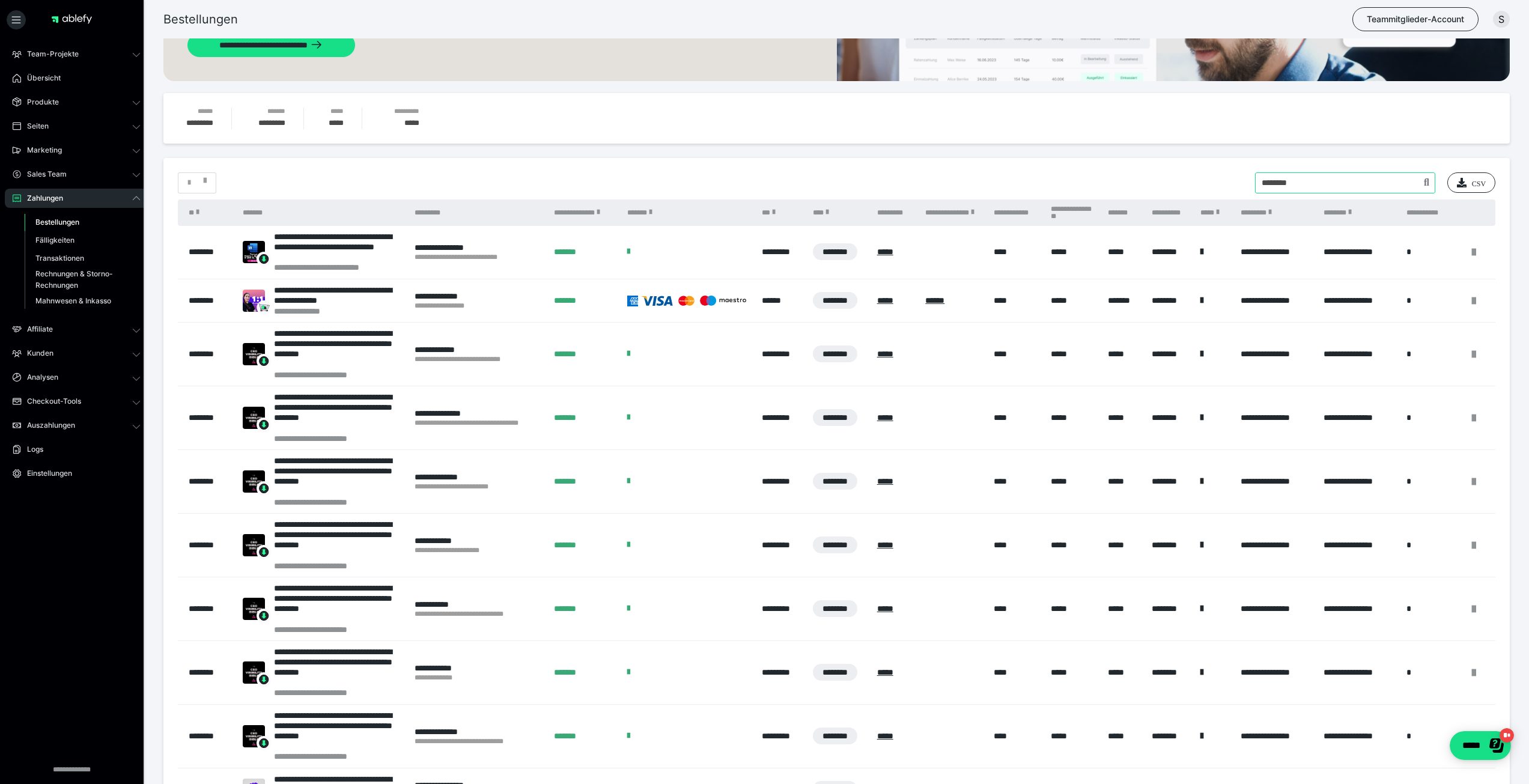 type on "***" 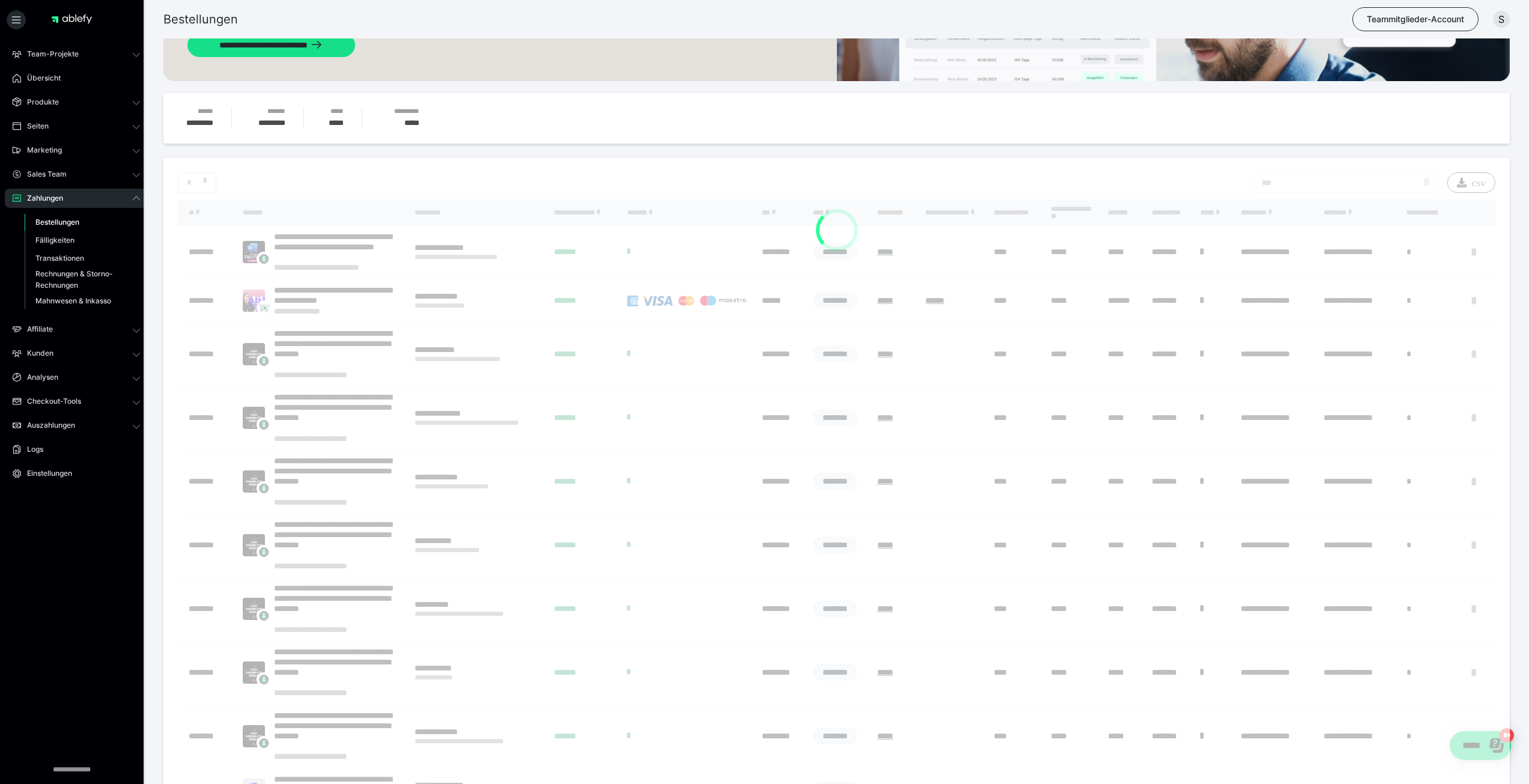 scroll, scrollTop: 0, scrollLeft: 0, axis: both 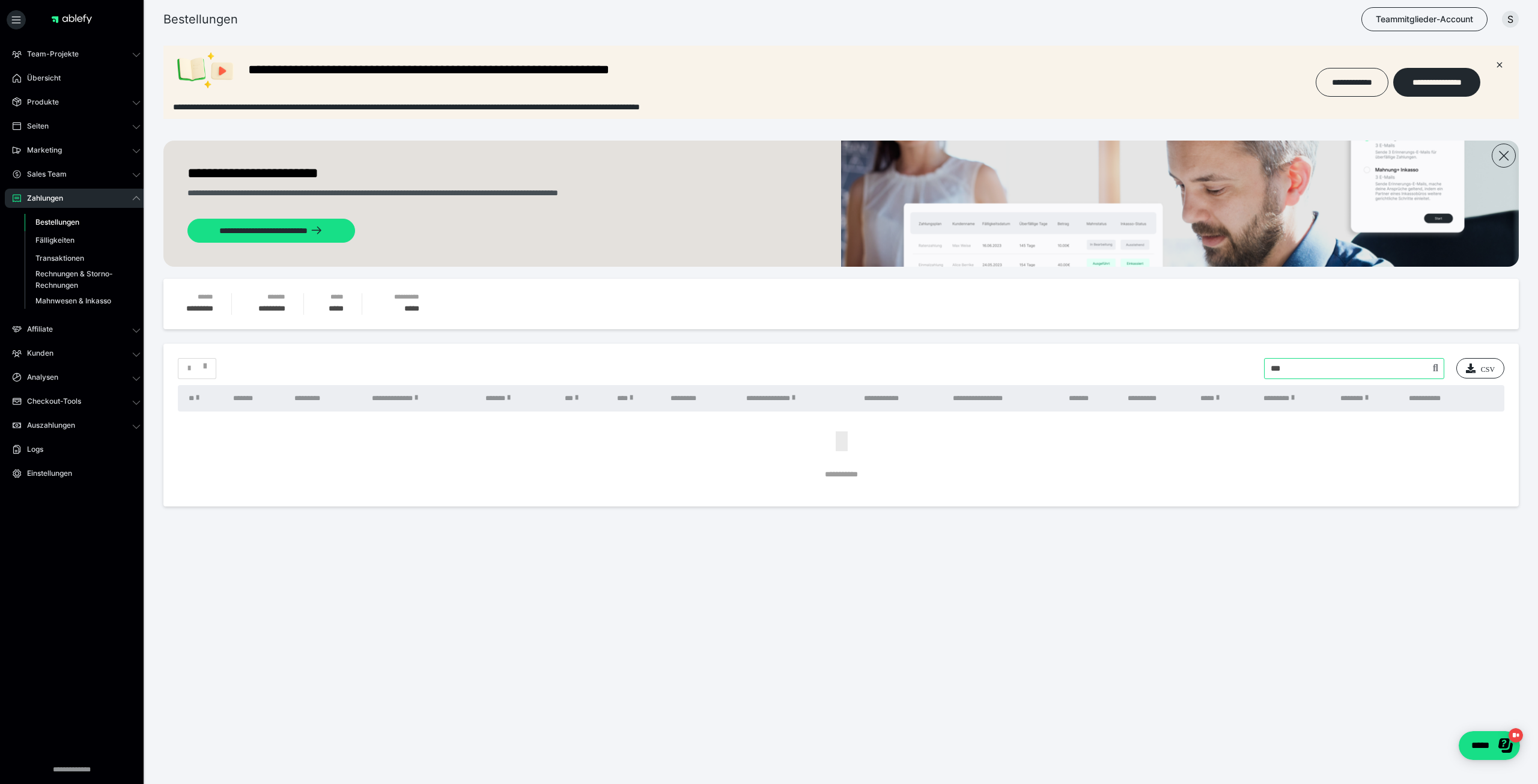 drag, startPoint x: 1347, startPoint y: 378, endPoint x: 1218, endPoint y: 382, distance: 129.062 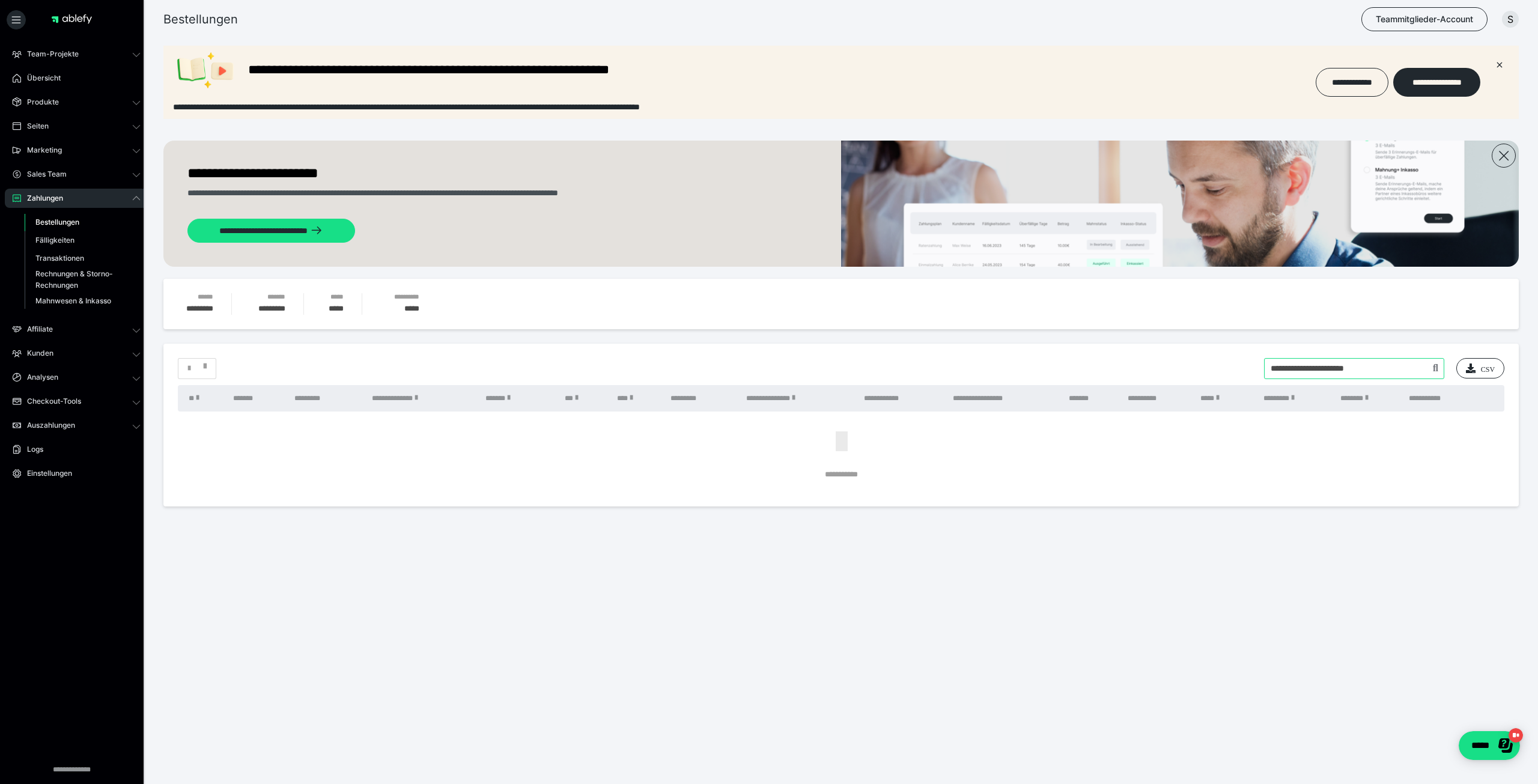 type on "**********" 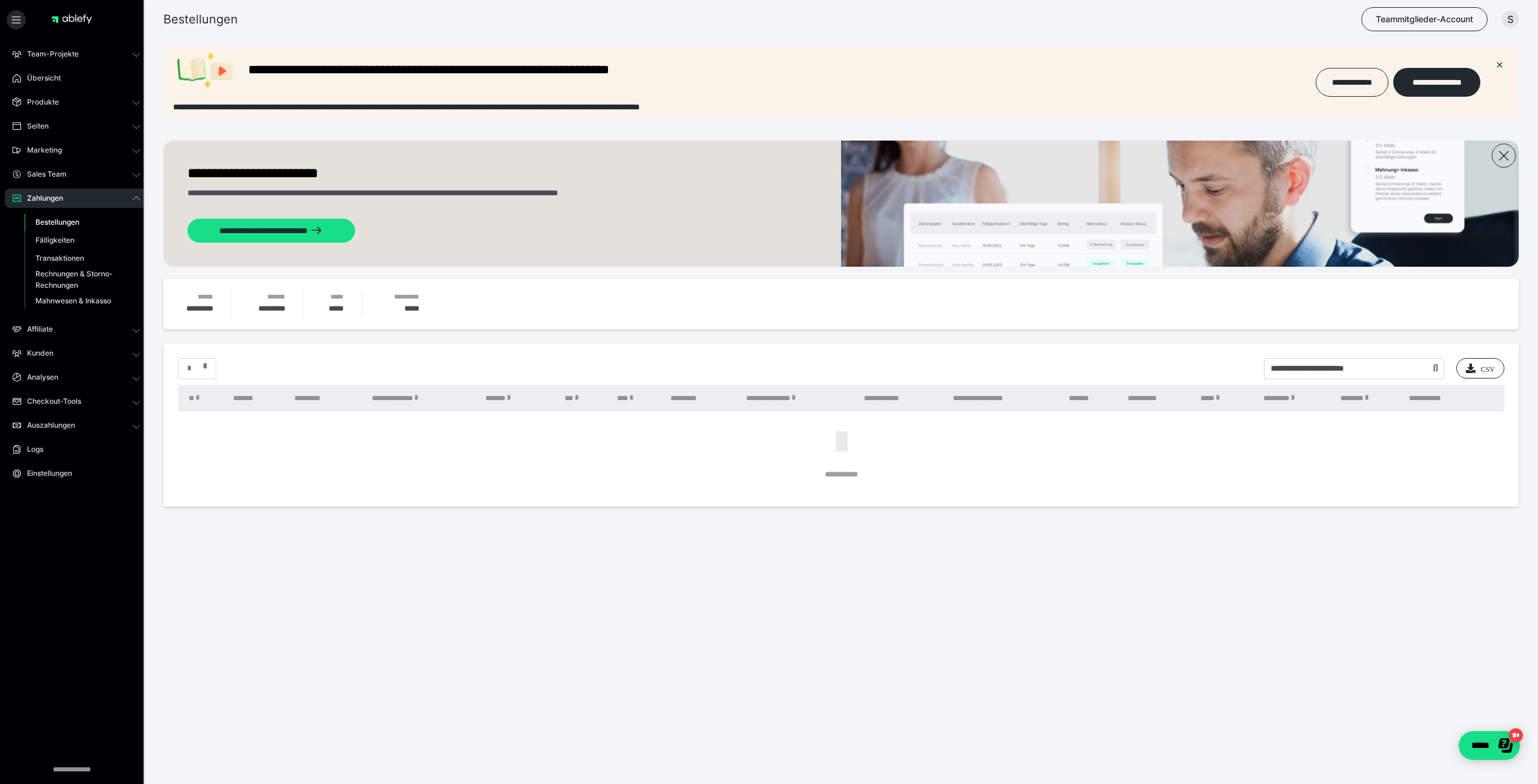 click at bounding box center [205, 363] 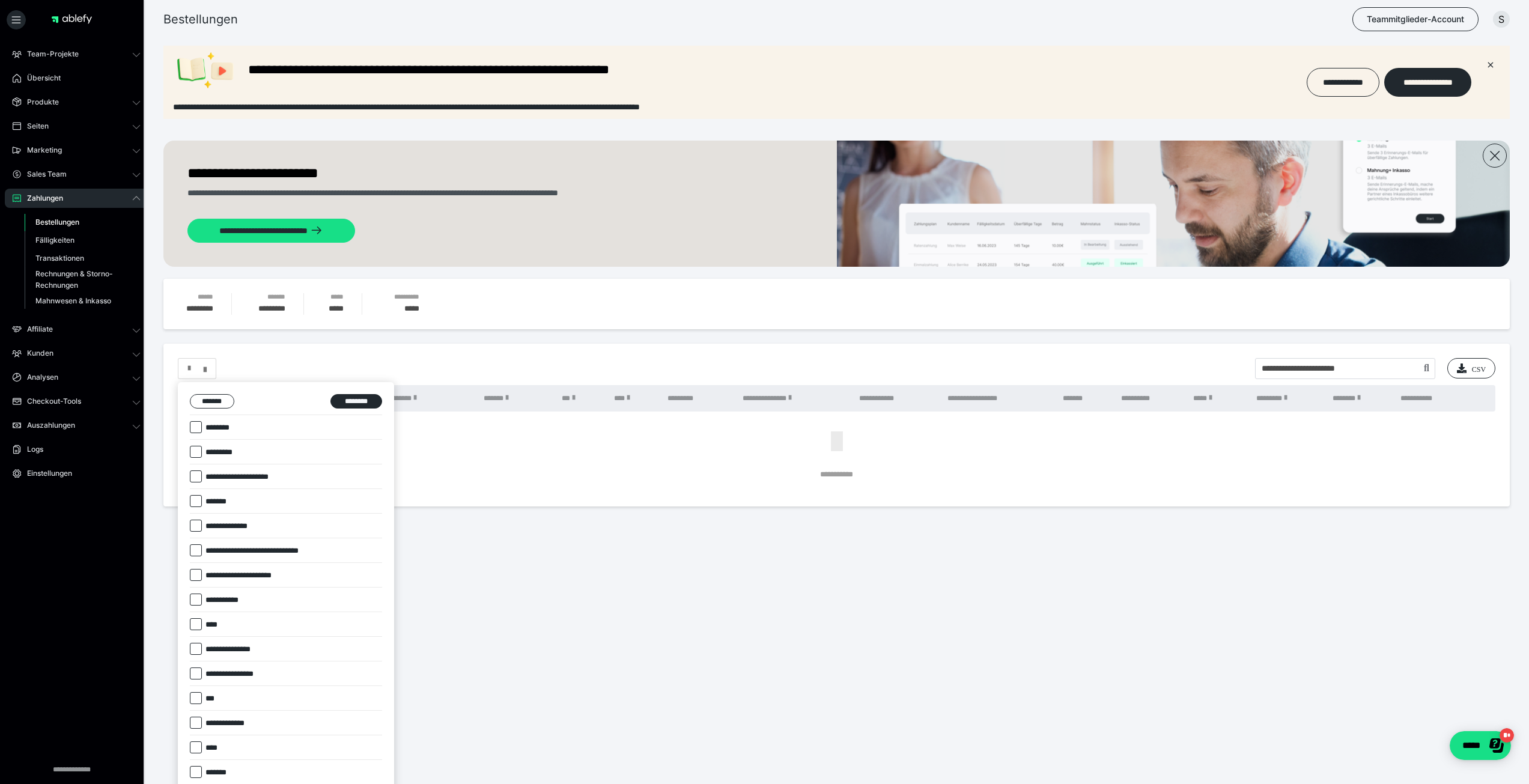 click at bounding box center (764, 392) 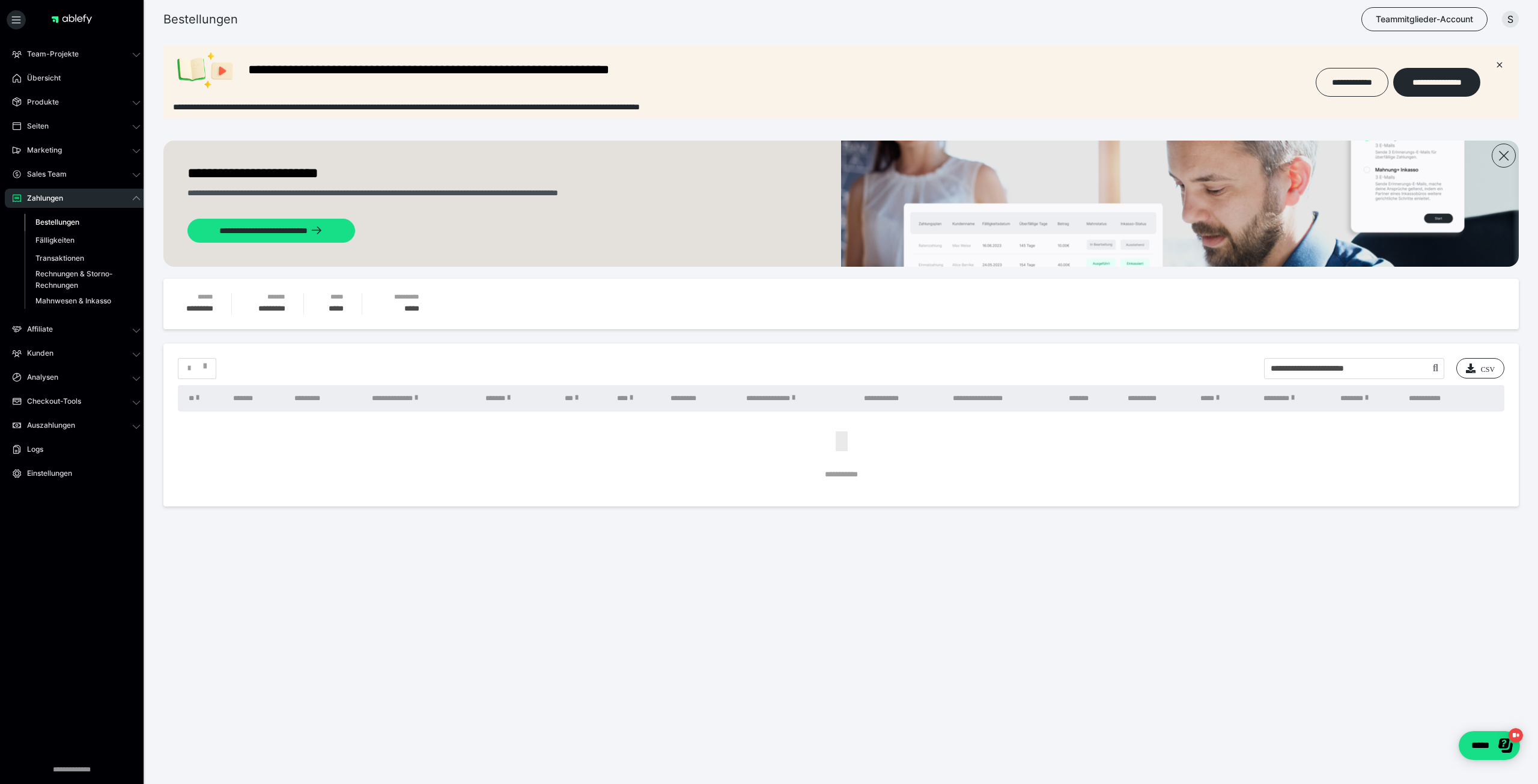 click on "**********" at bounding box center [841, 425] 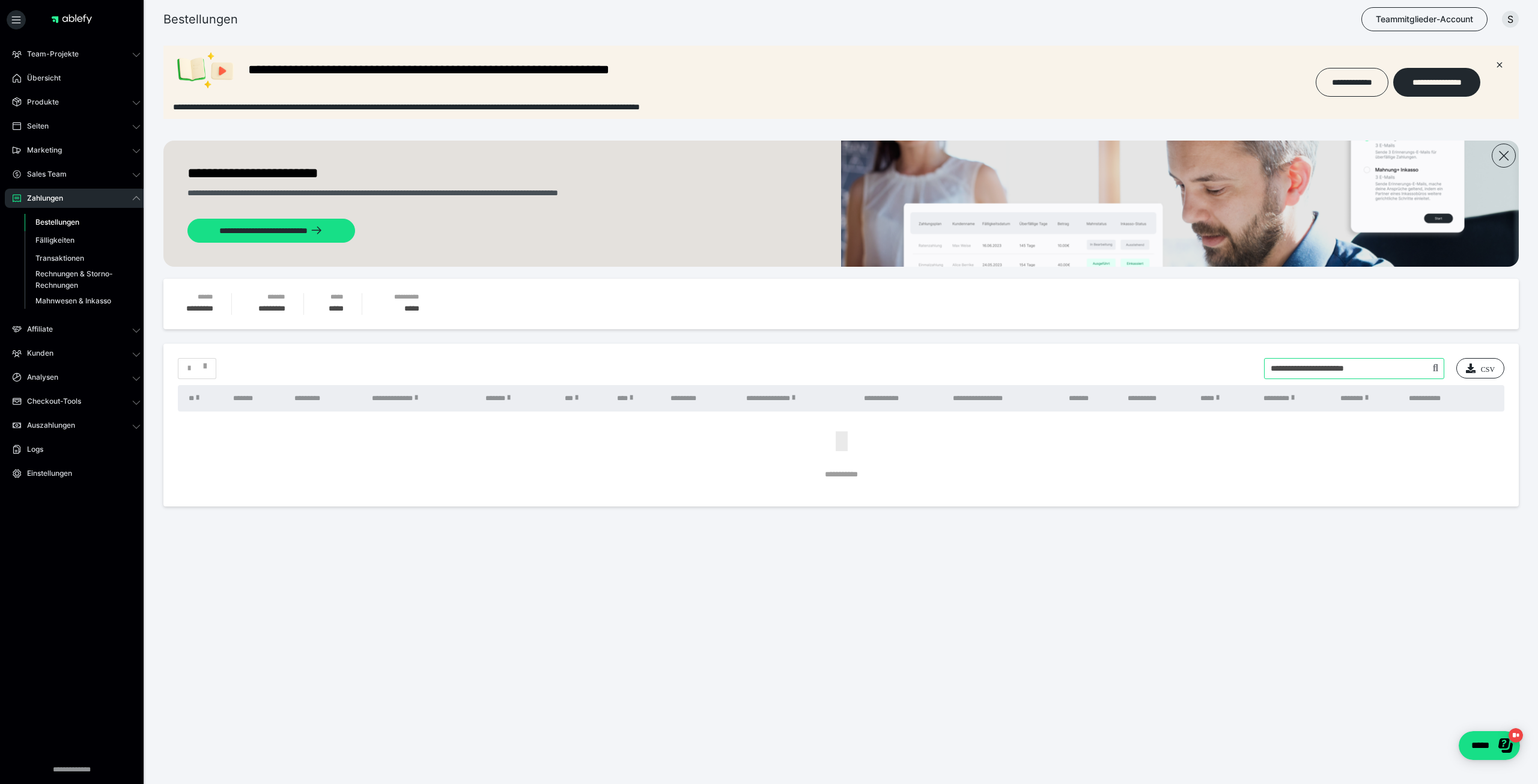 drag, startPoint x: 1375, startPoint y: 368, endPoint x: 1197, endPoint y: 367, distance: 178.00281 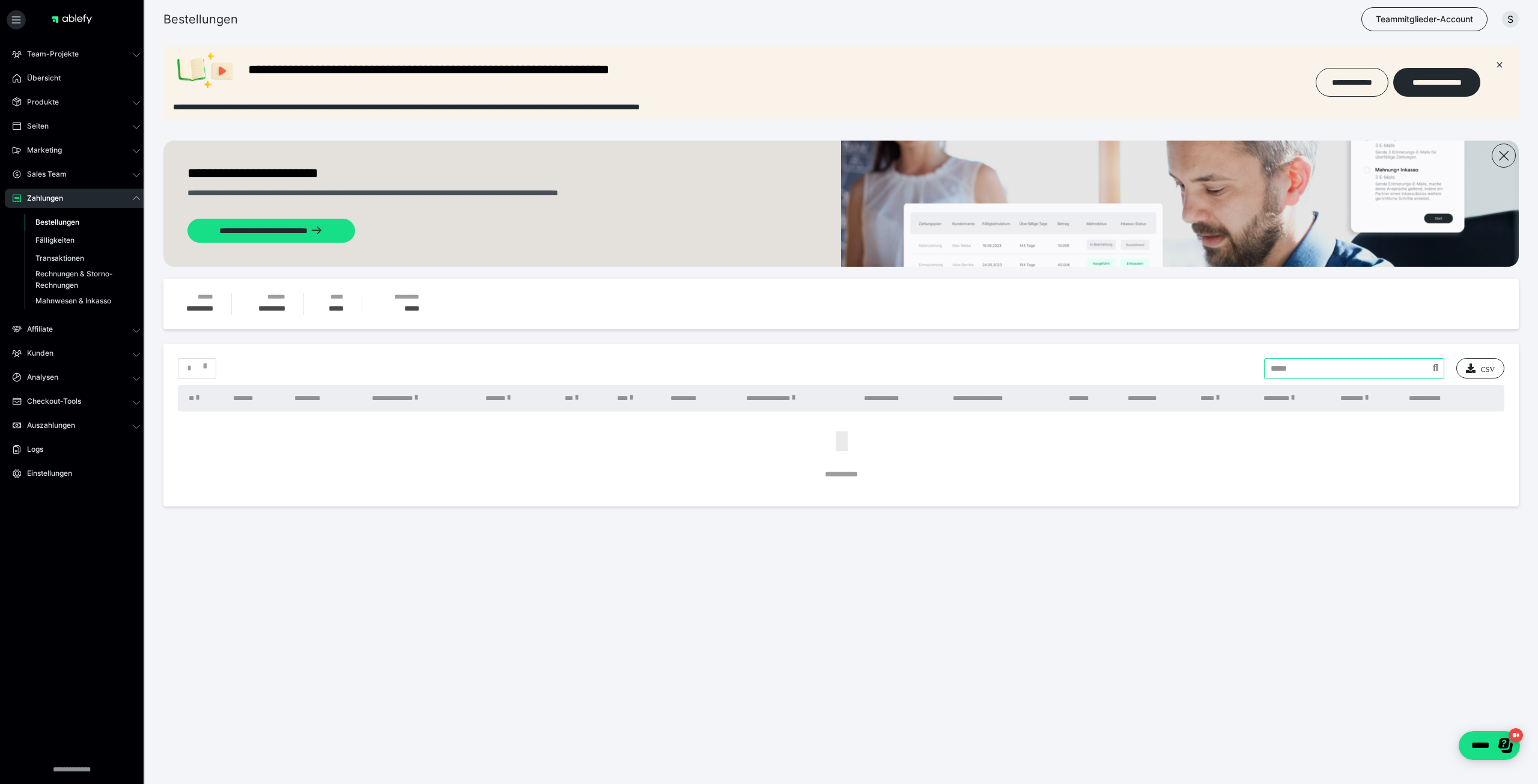 type 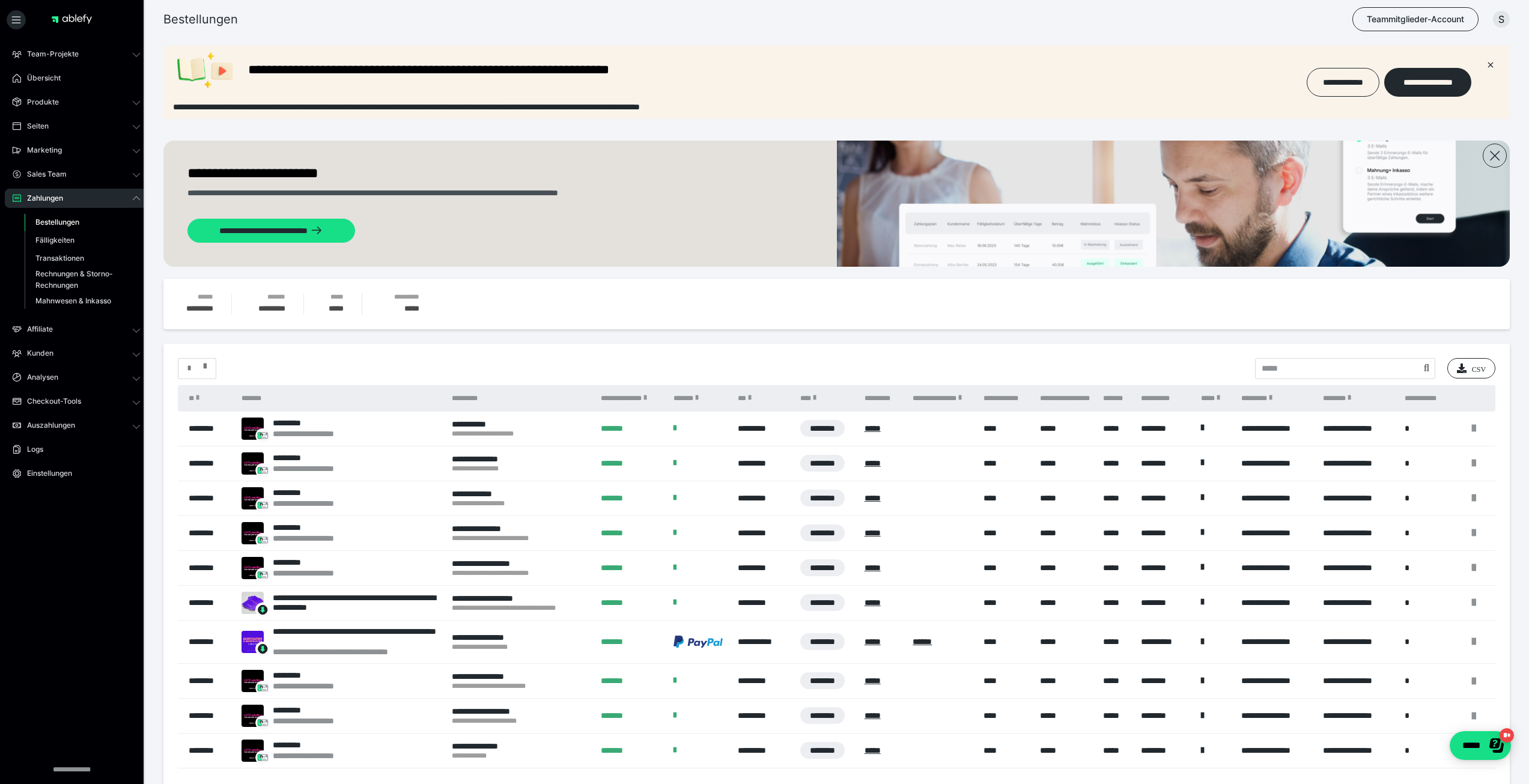 click at bounding box center (197, 368) 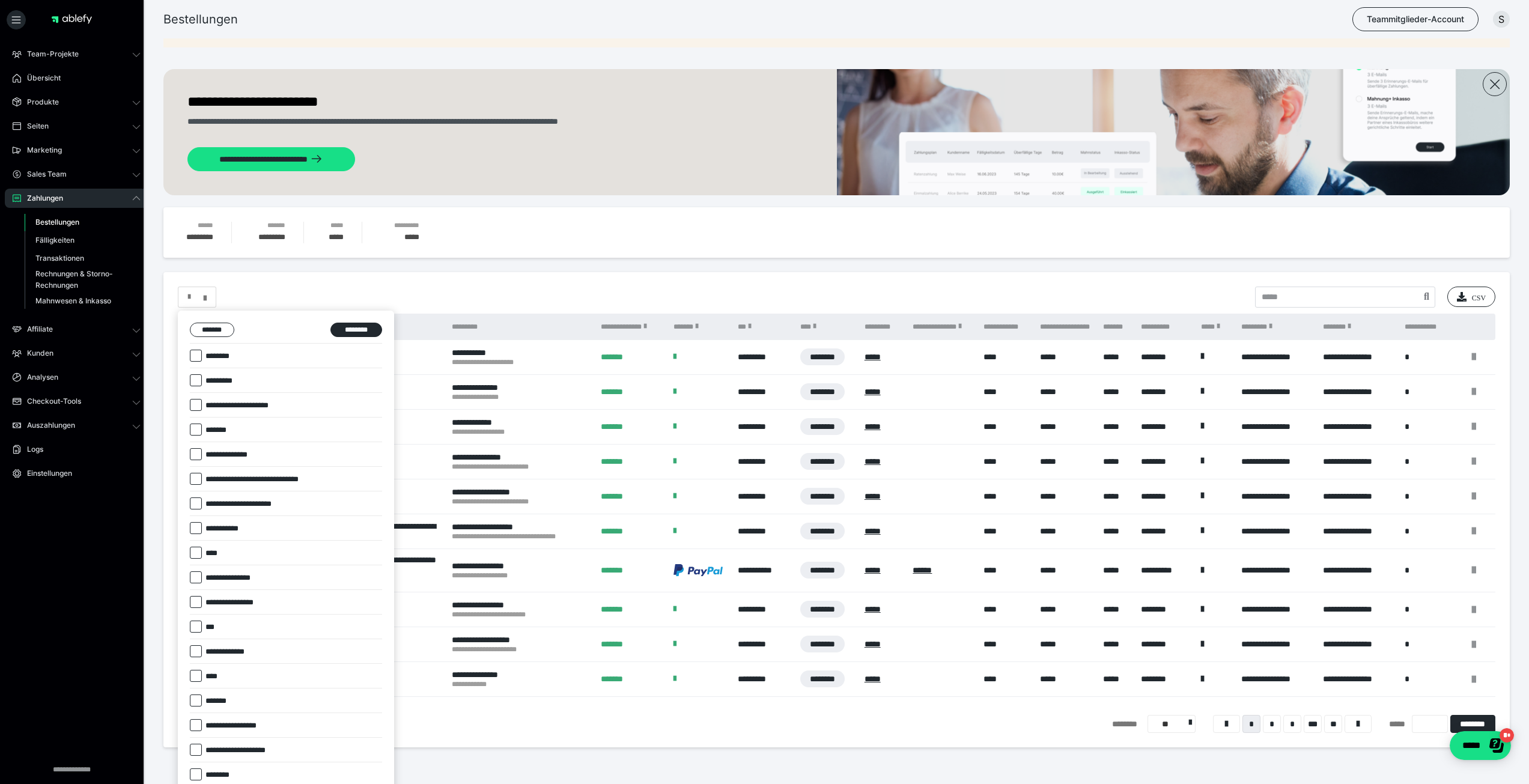 scroll, scrollTop: 0, scrollLeft: 0, axis: both 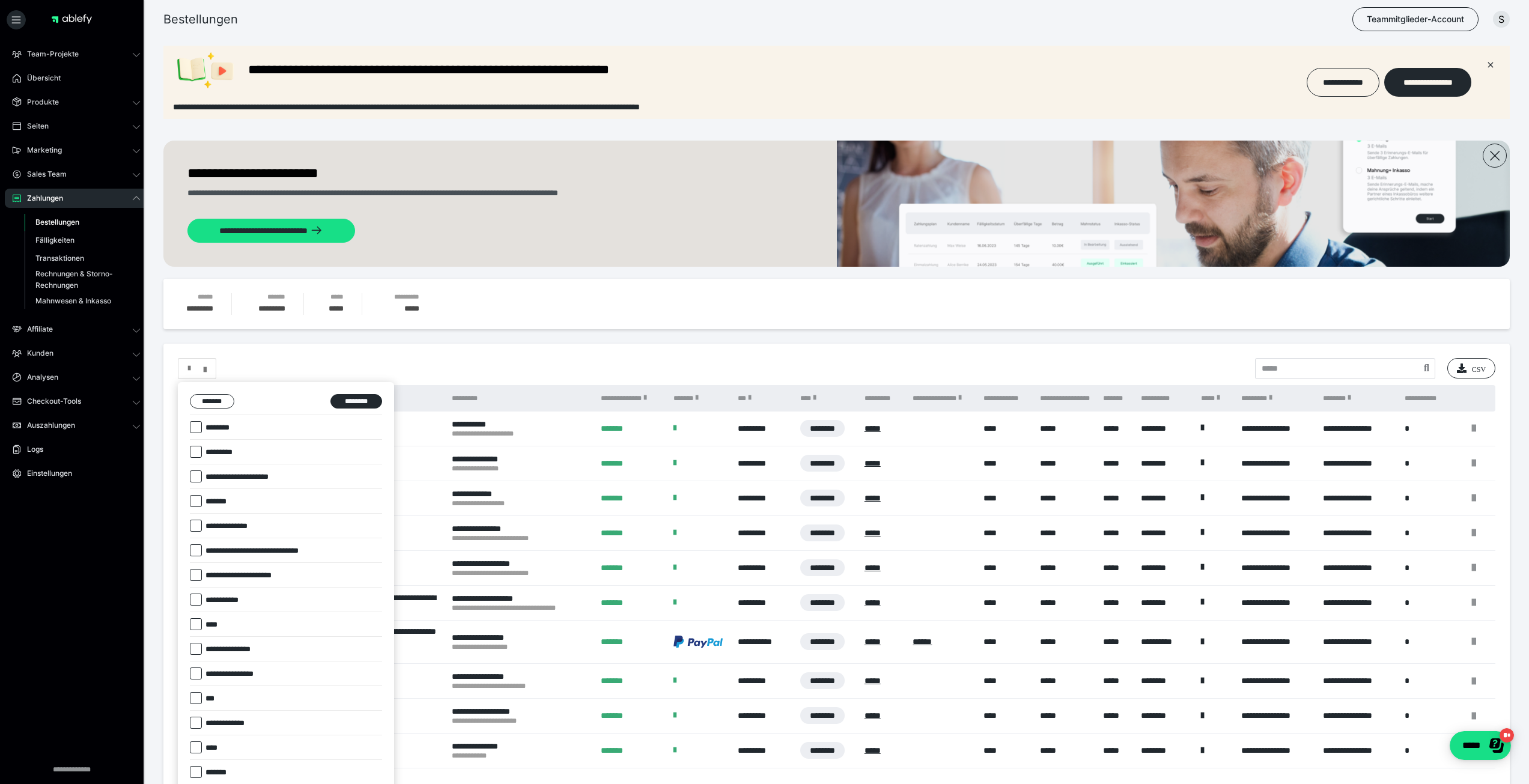 click at bounding box center [764, 392] 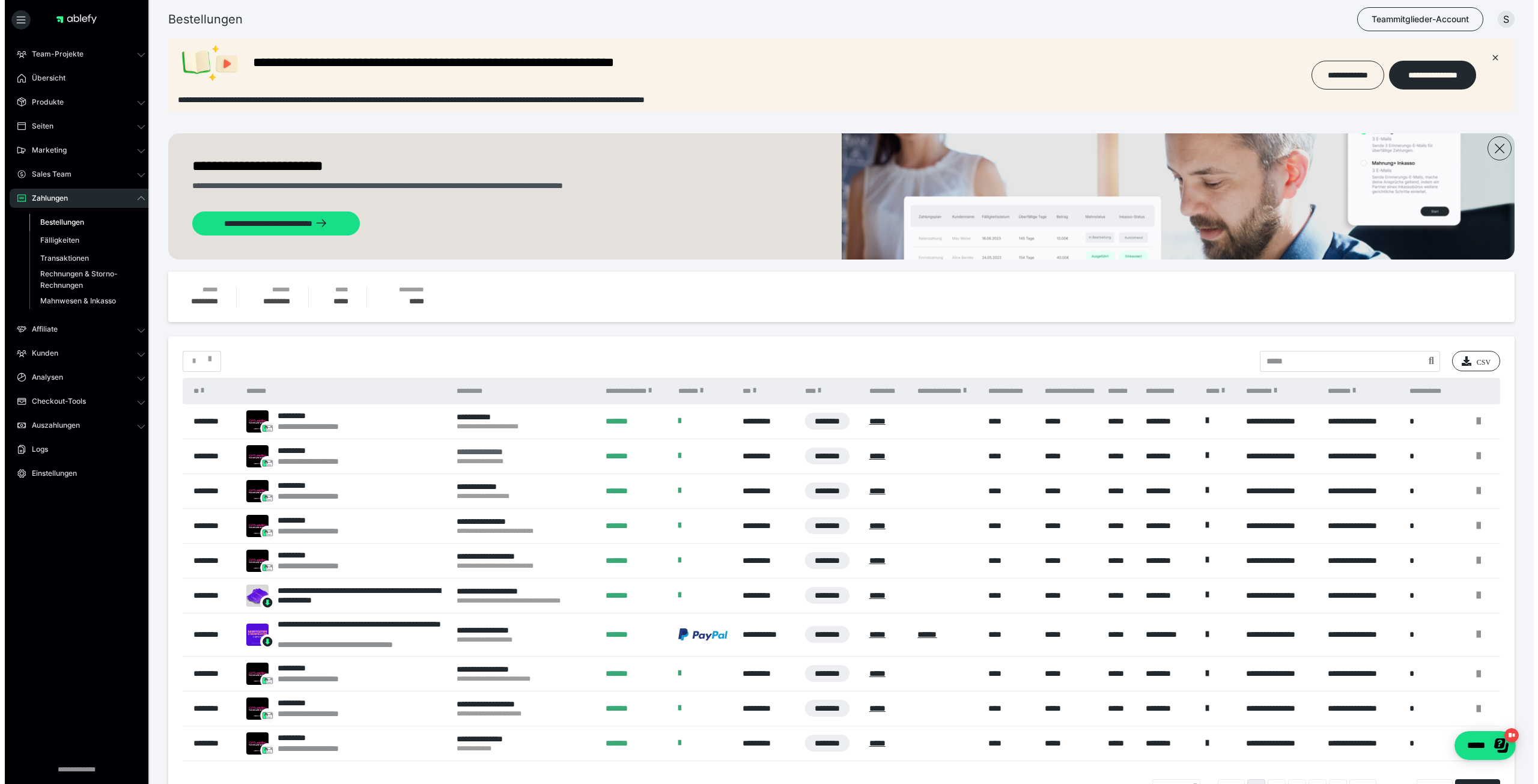 scroll, scrollTop: 0, scrollLeft: 0, axis: both 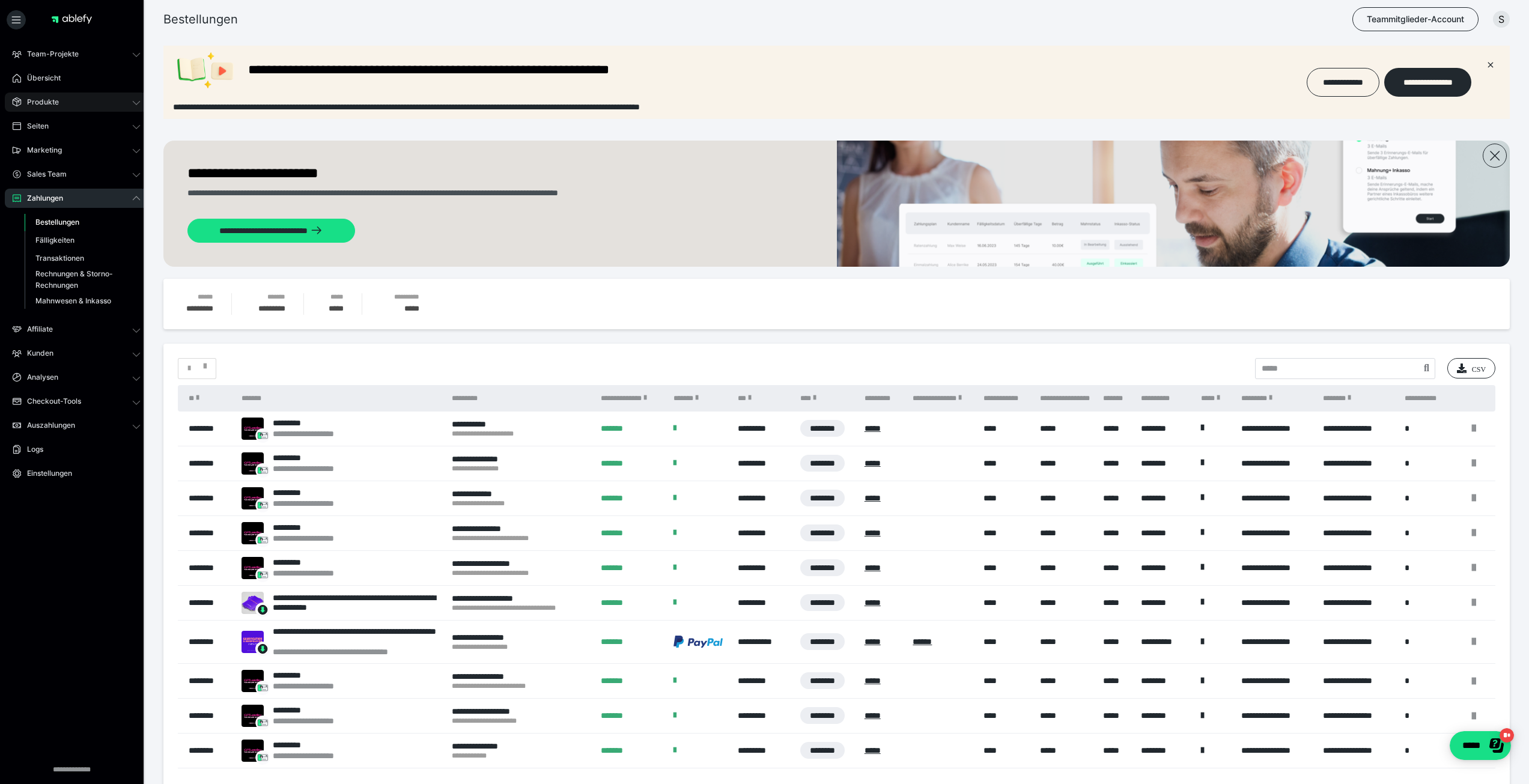 click on "Produkte" at bounding box center (38, 102) 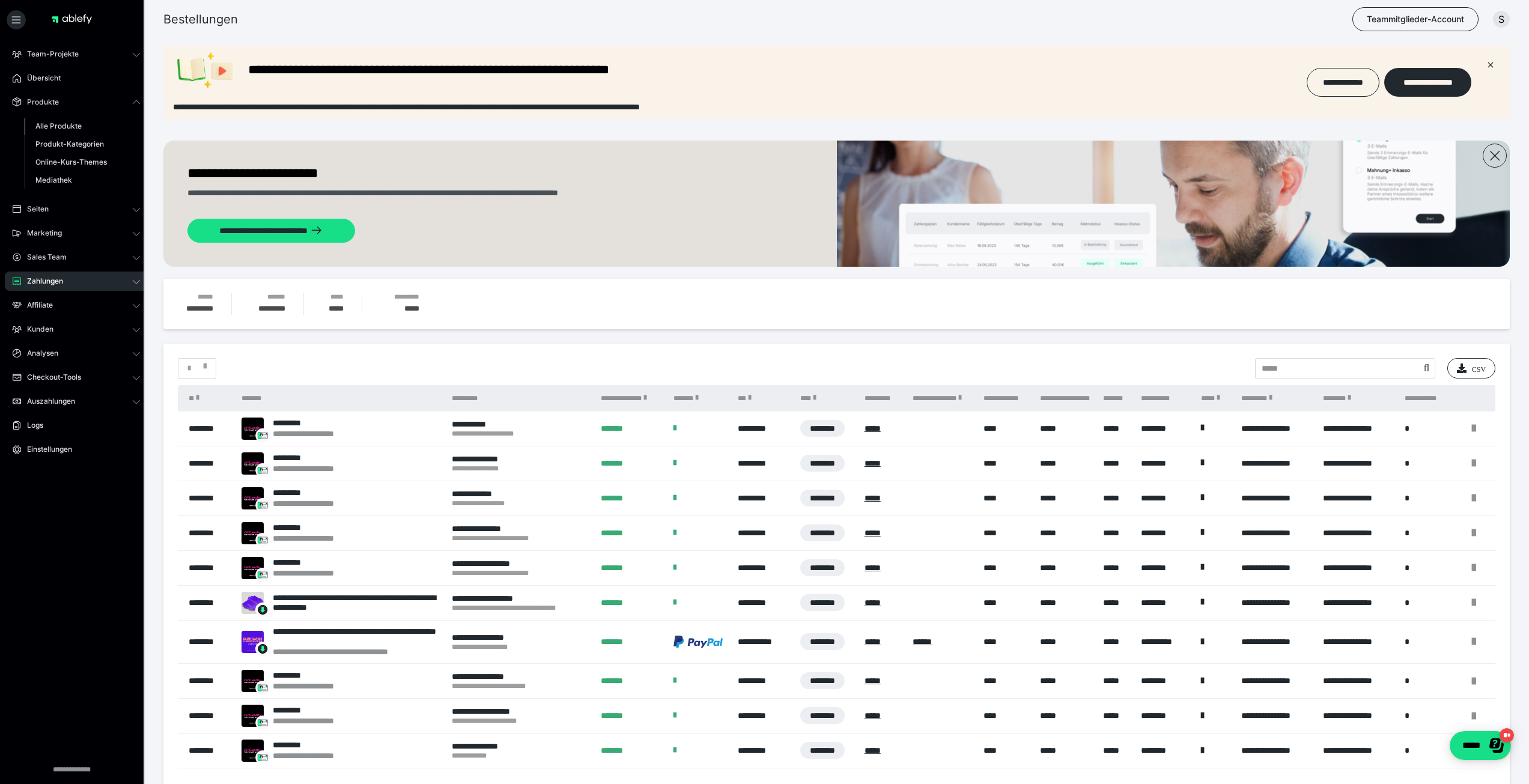 click on "Alle Produkte" at bounding box center [58, 126] 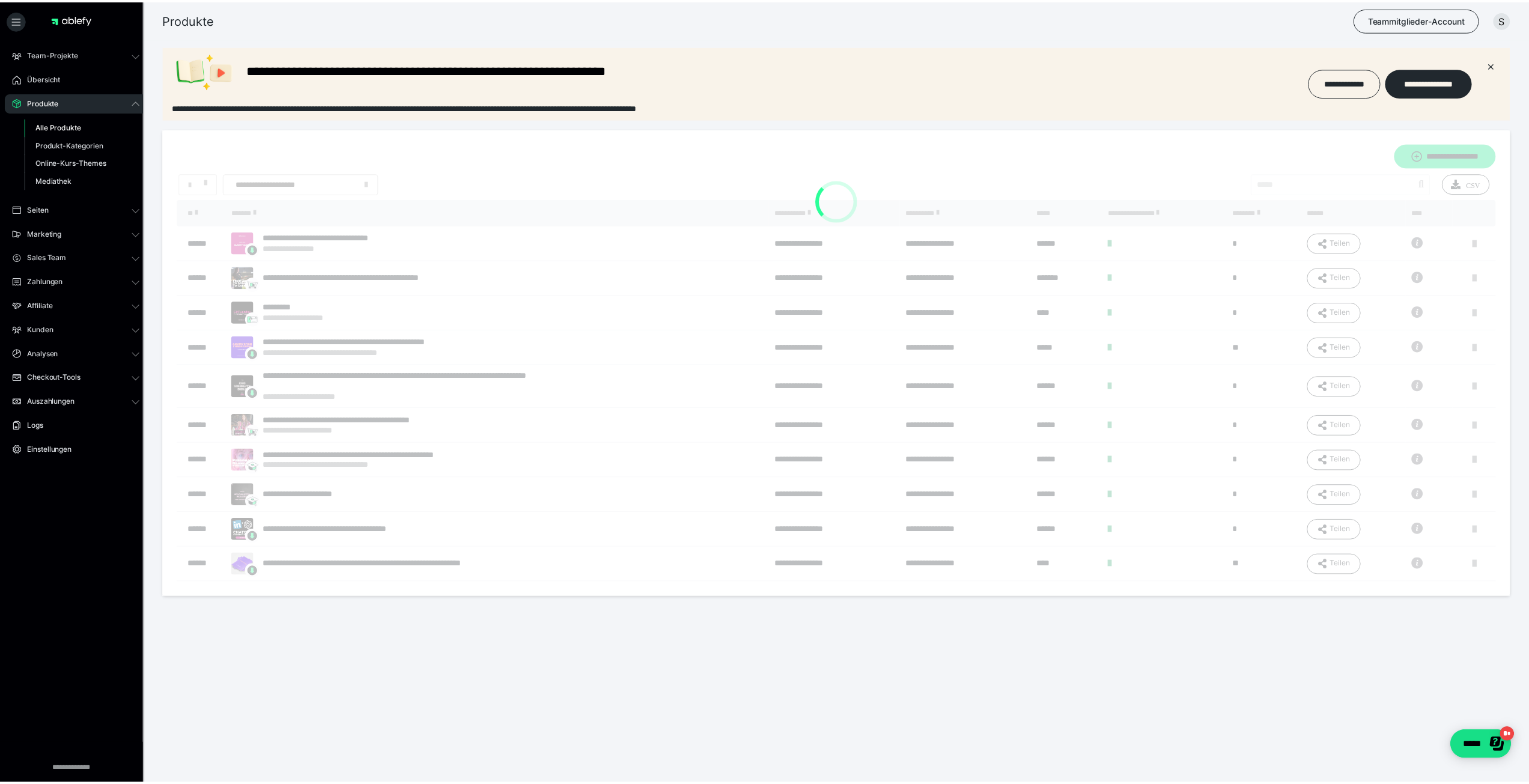scroll, scrollTop: 0, scrollLeft: 0, axis: both 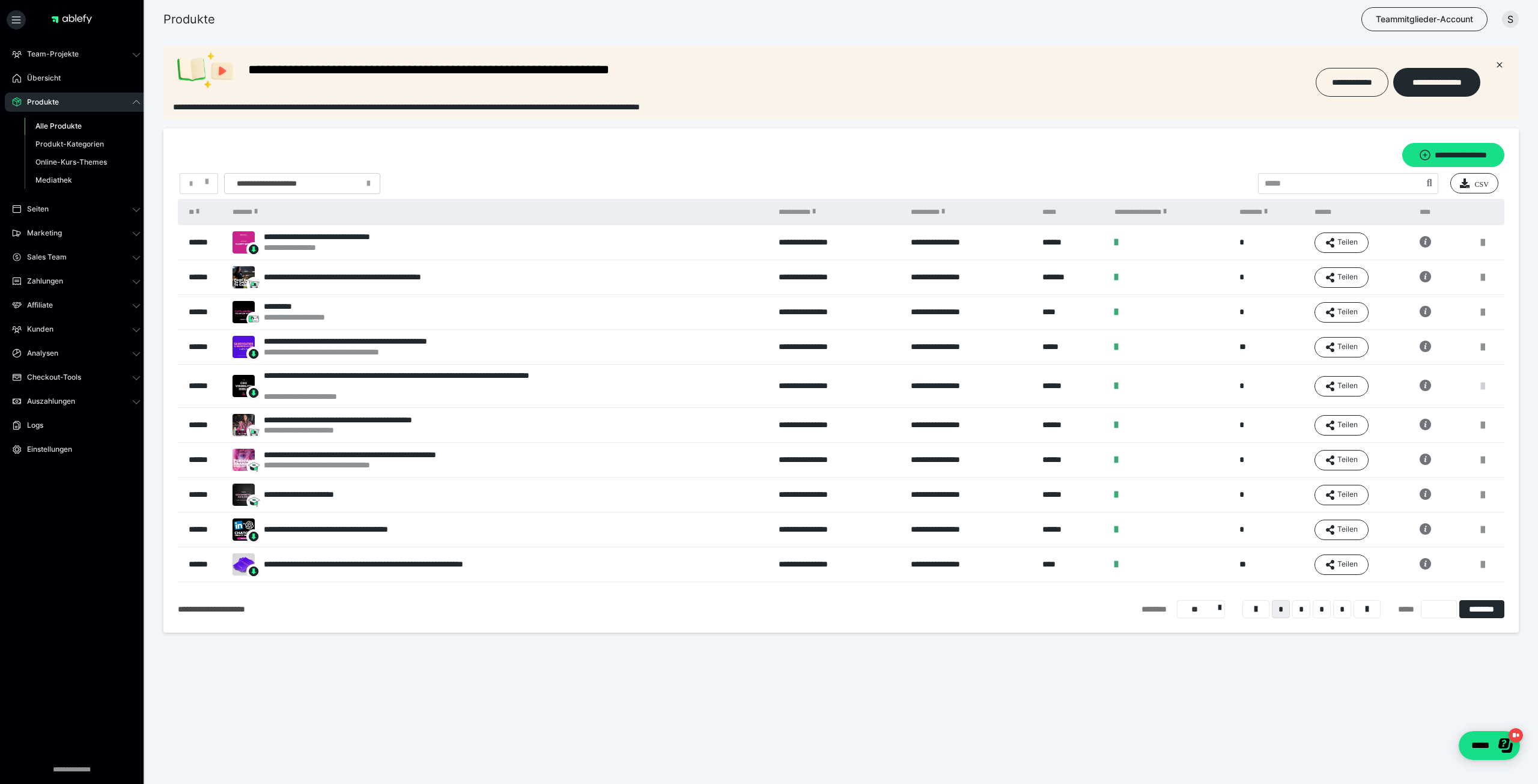 click at bounding box center (1483, 386) 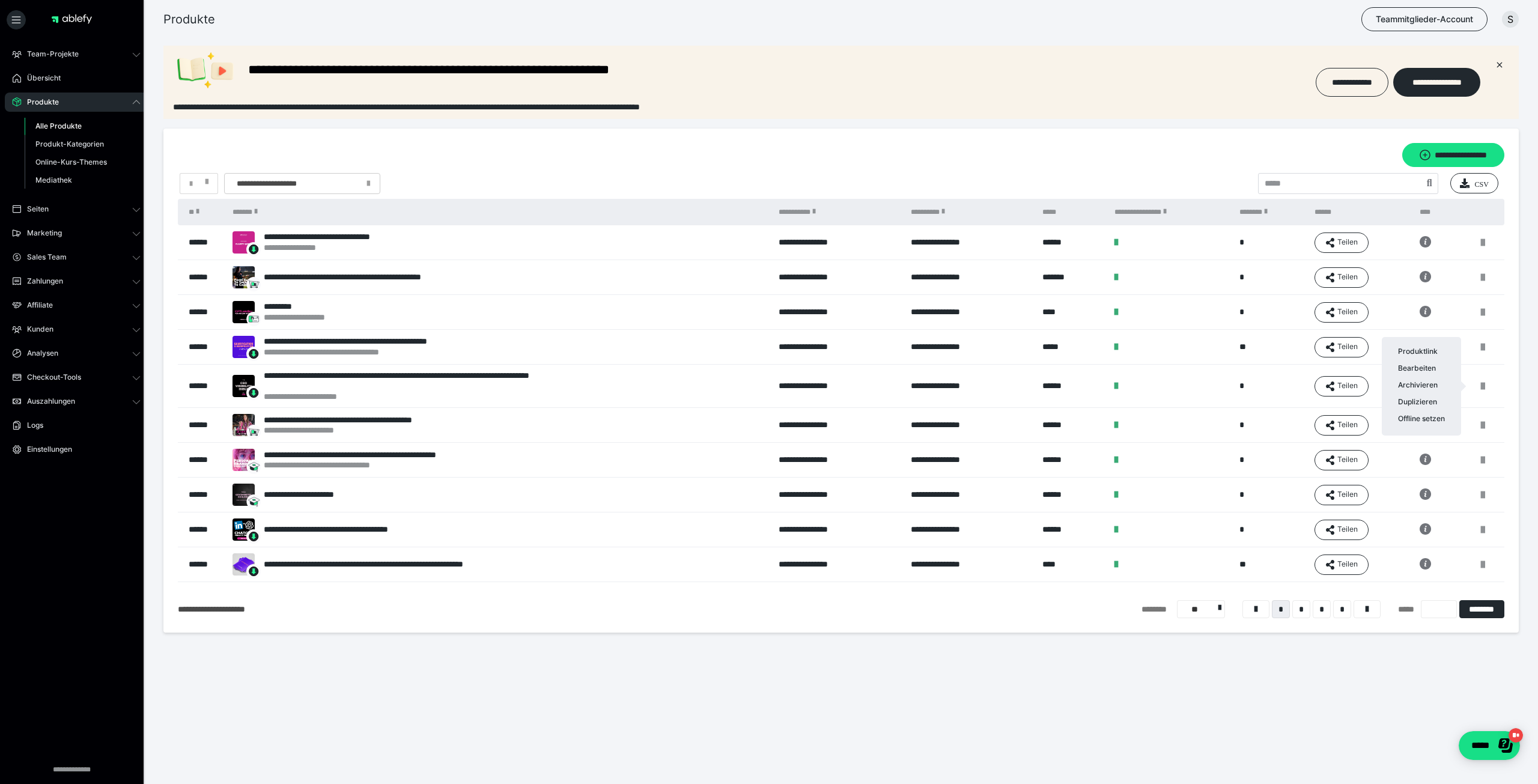 click at bounding box center [769, 392] 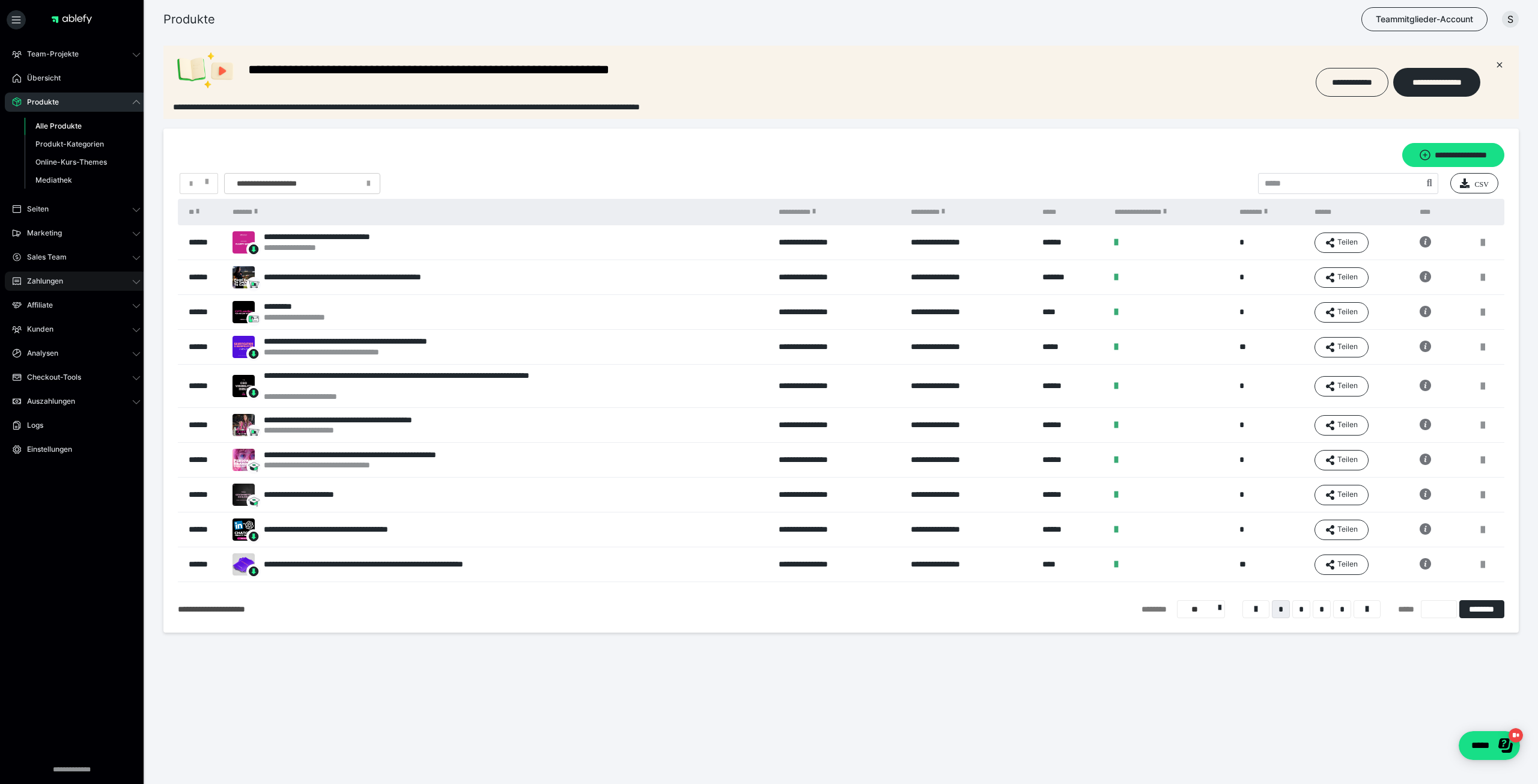 click on "Zahlungen" at bounding box center (41, 281) 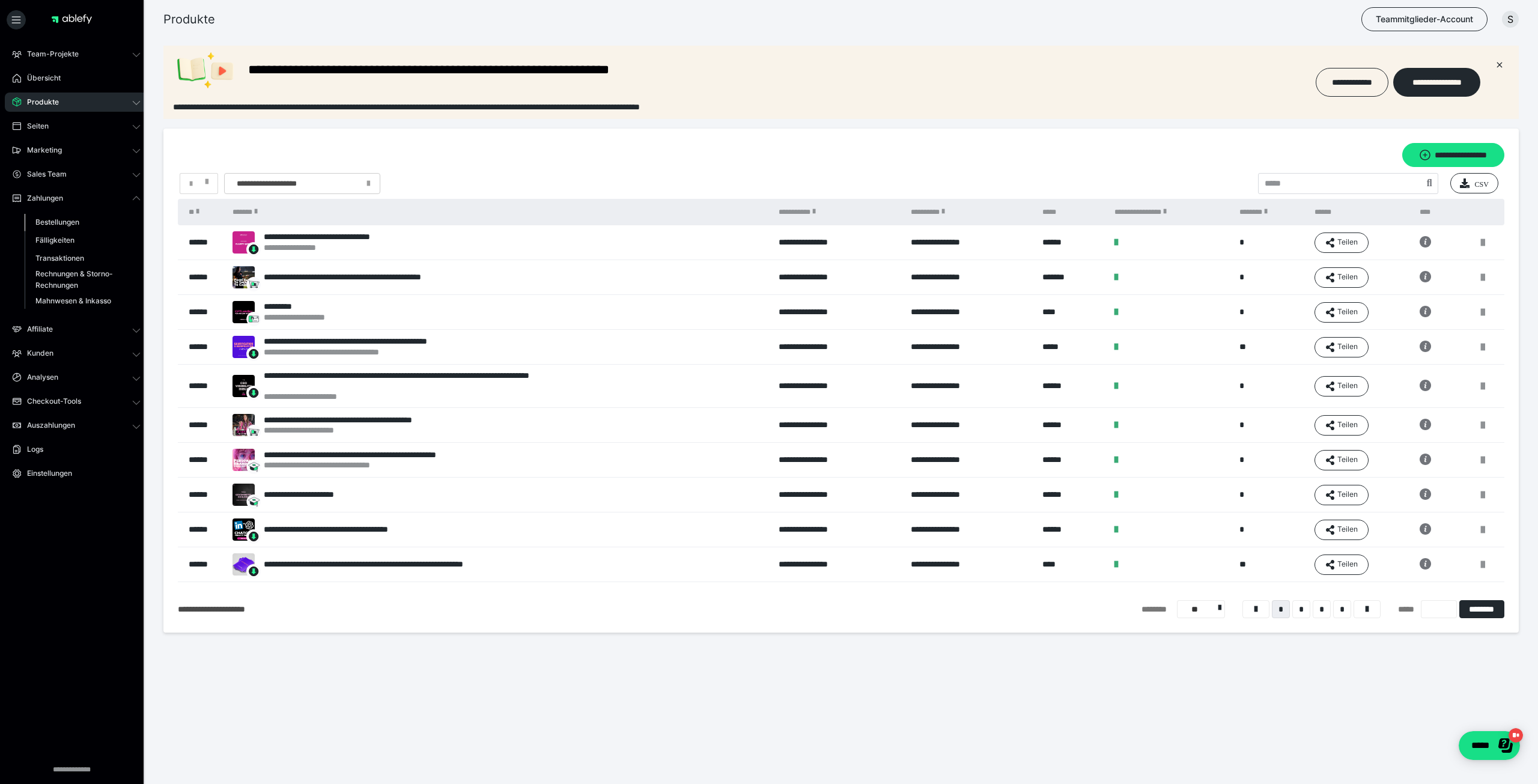 click on "Bestellungen" at bounding box center (57, 222) 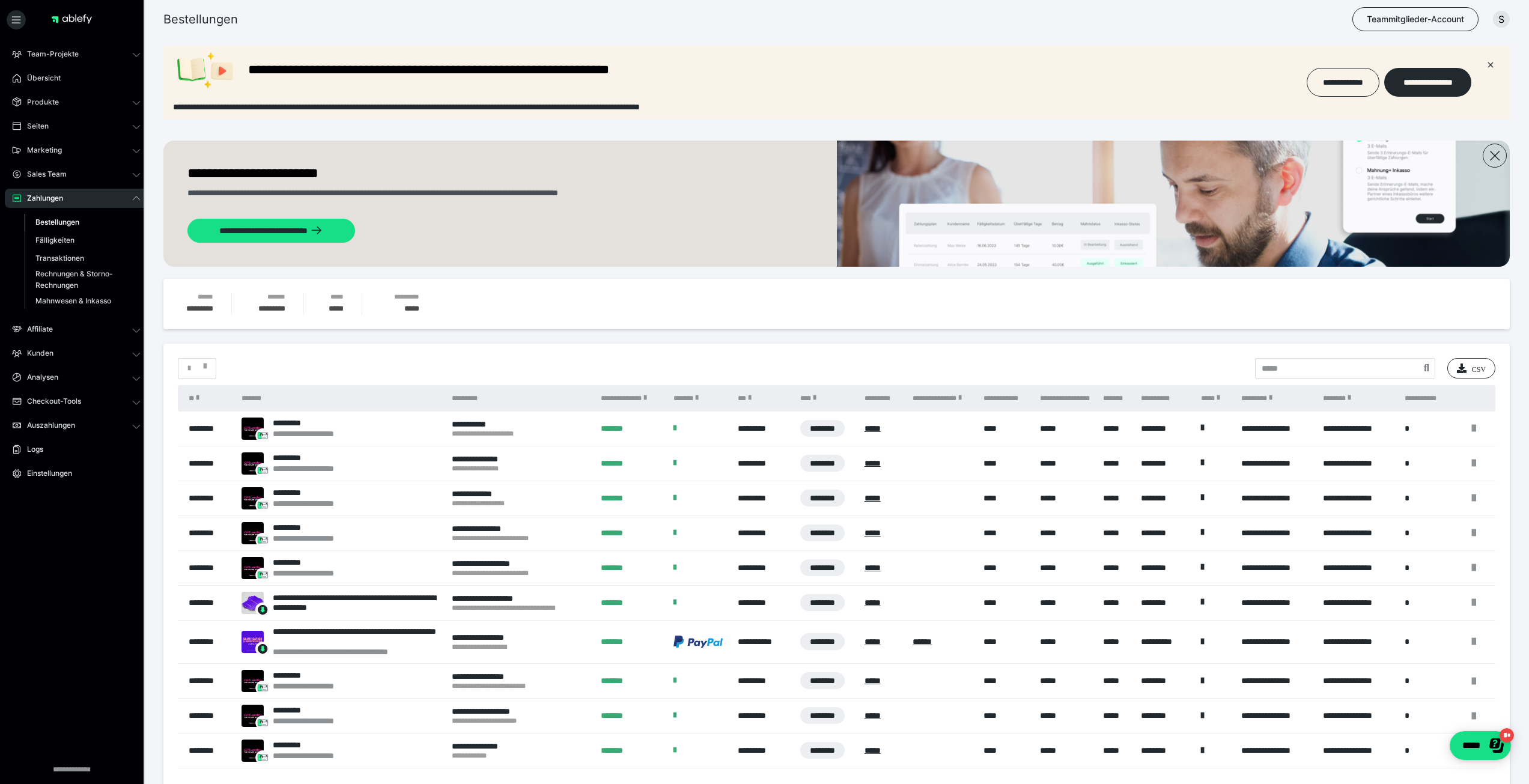 scroll, scrollTop: 0, scrollLeft: 0, axis: both 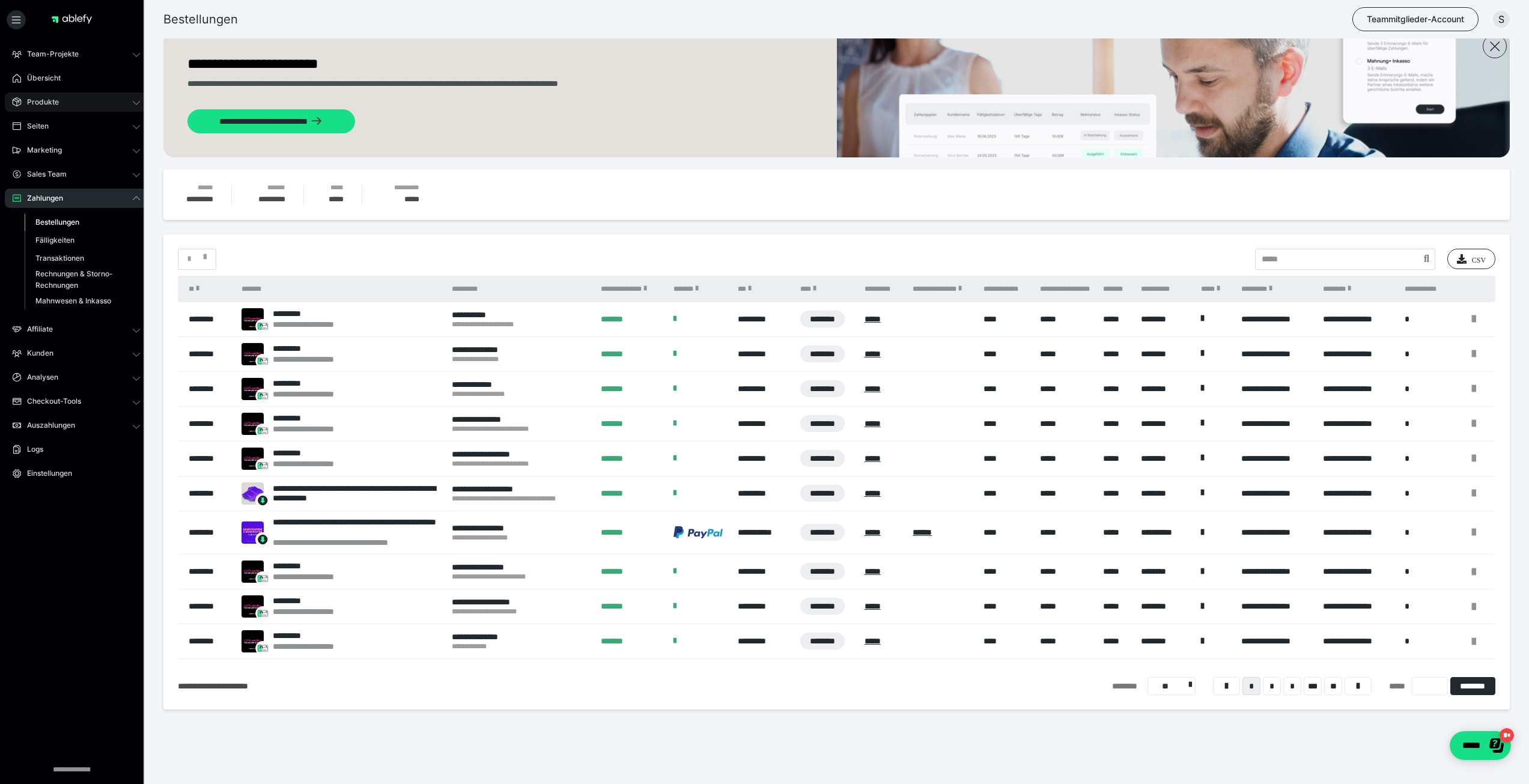 click on "Produkte" at bounding box center (76, 102) 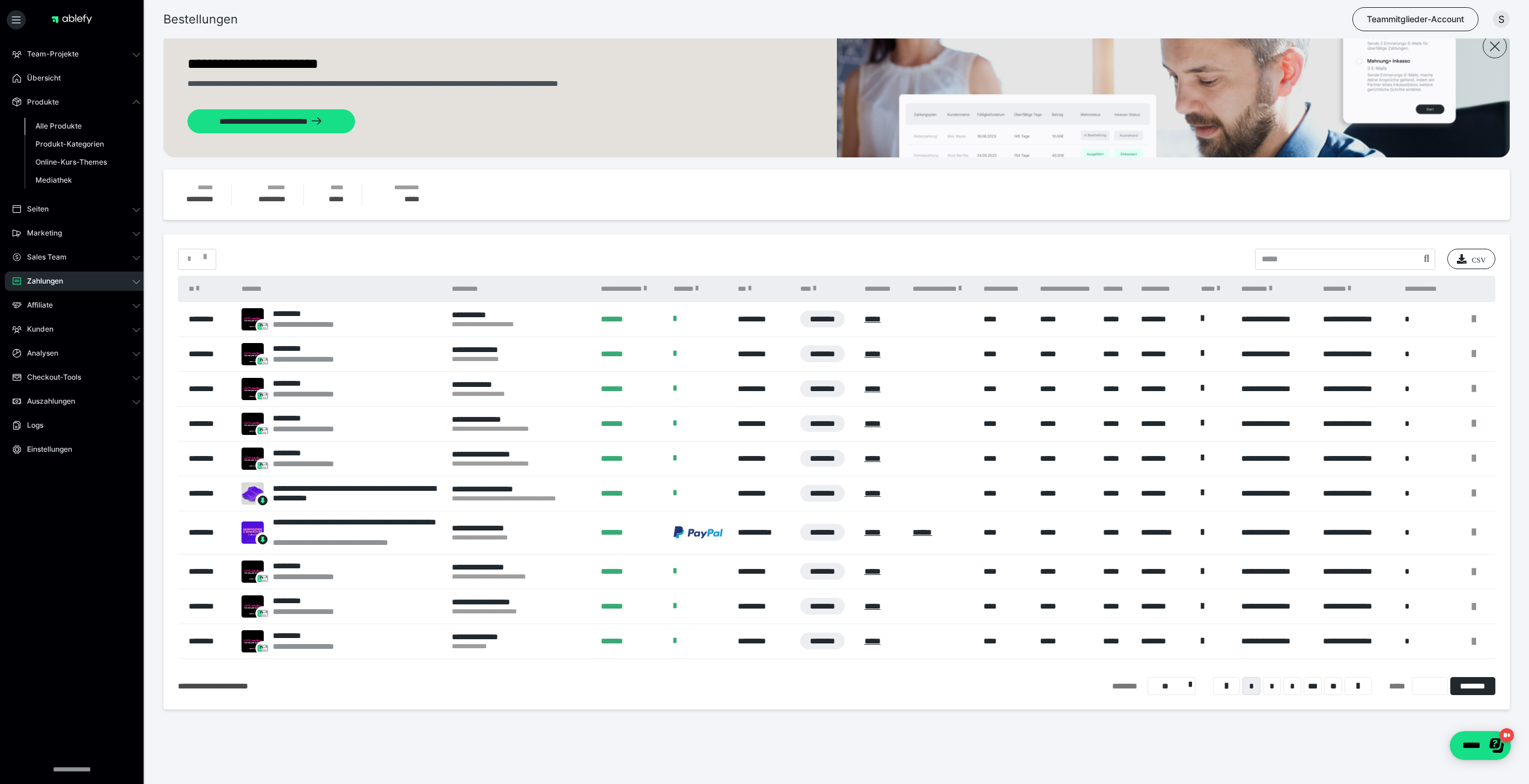click on "Alle Produkte" at bounding box center [58, 126] 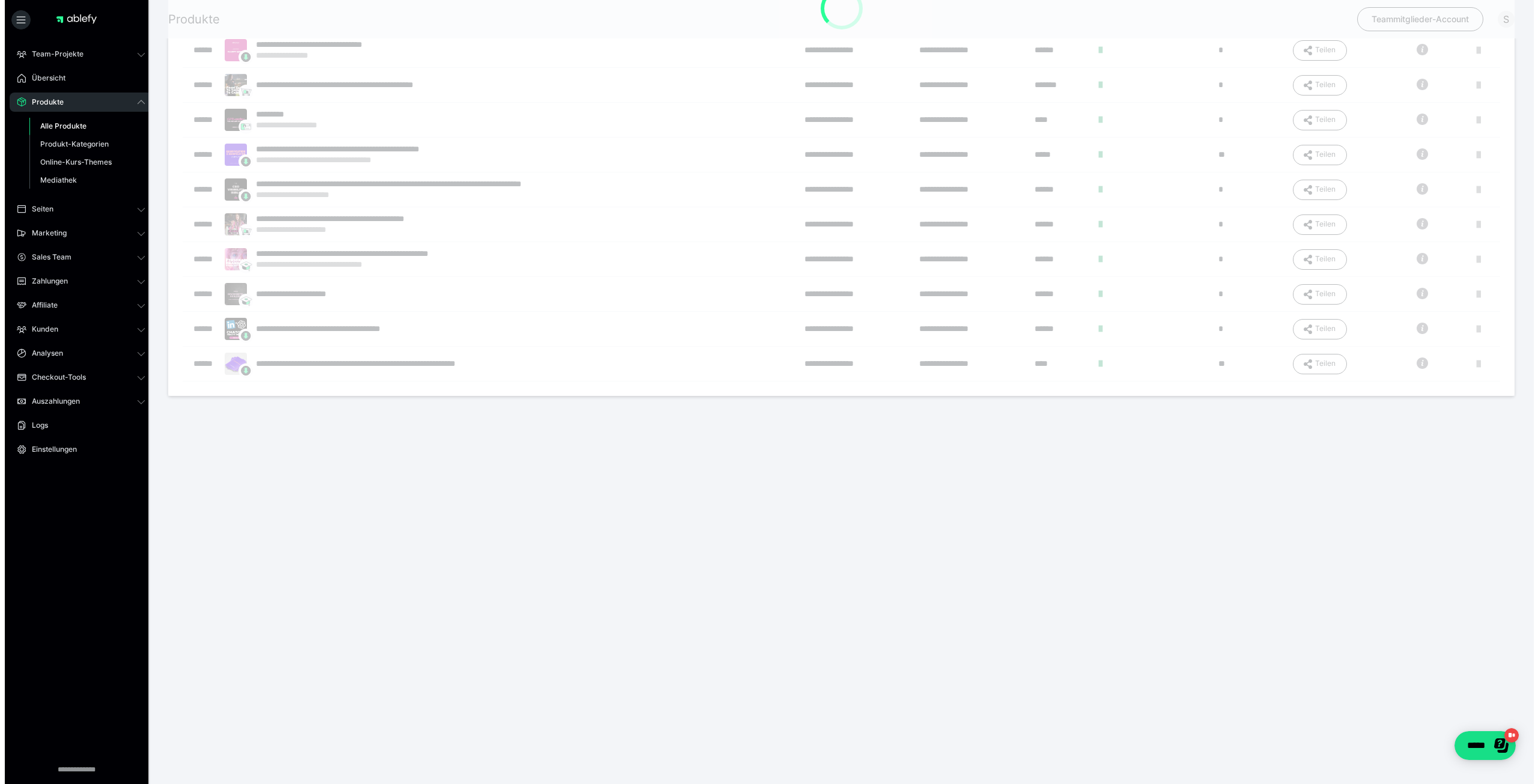 scroll, scrollTop: 0, scrollLeft: 0, axis: both 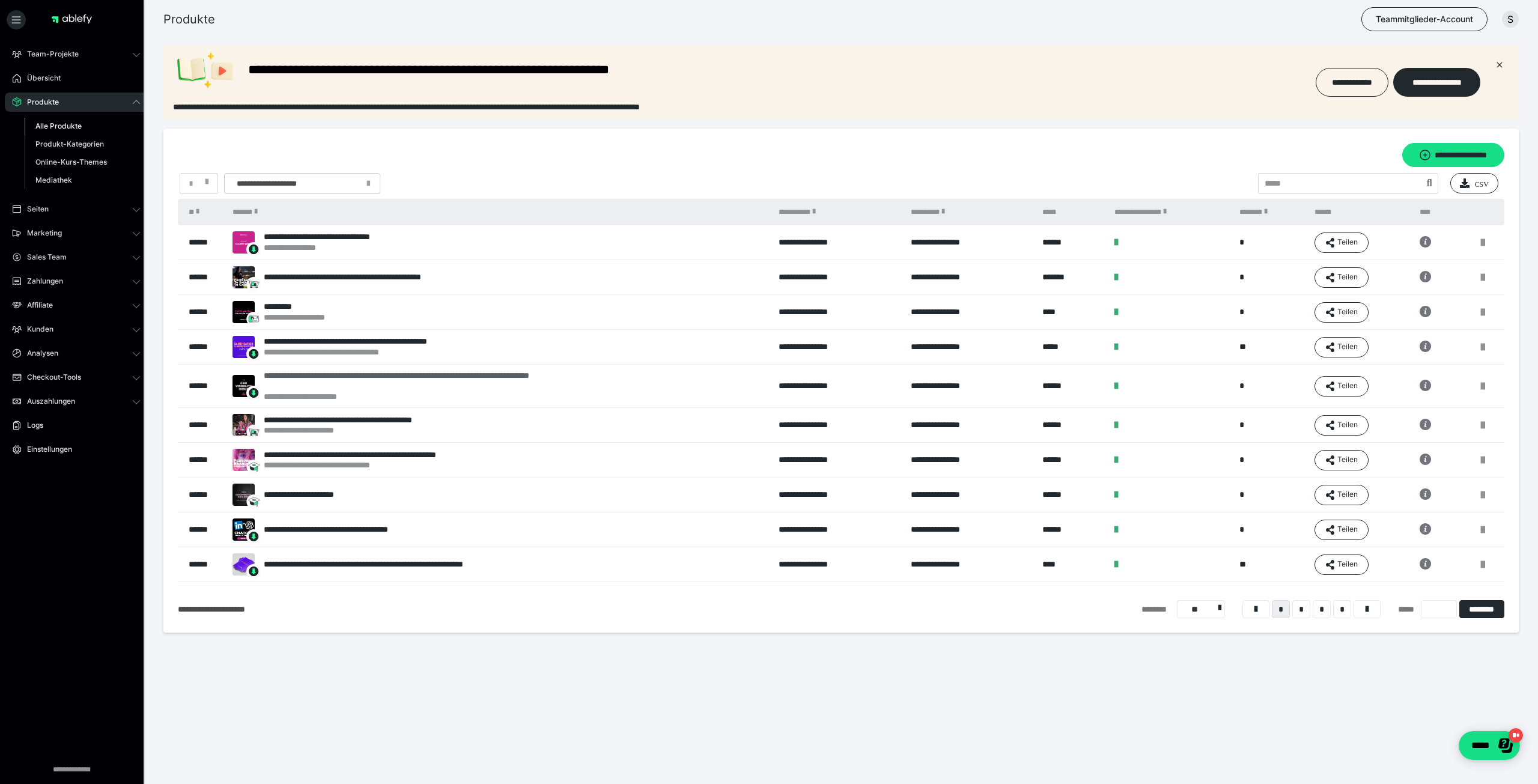 click on "**********" at bounding box center (414, 381) 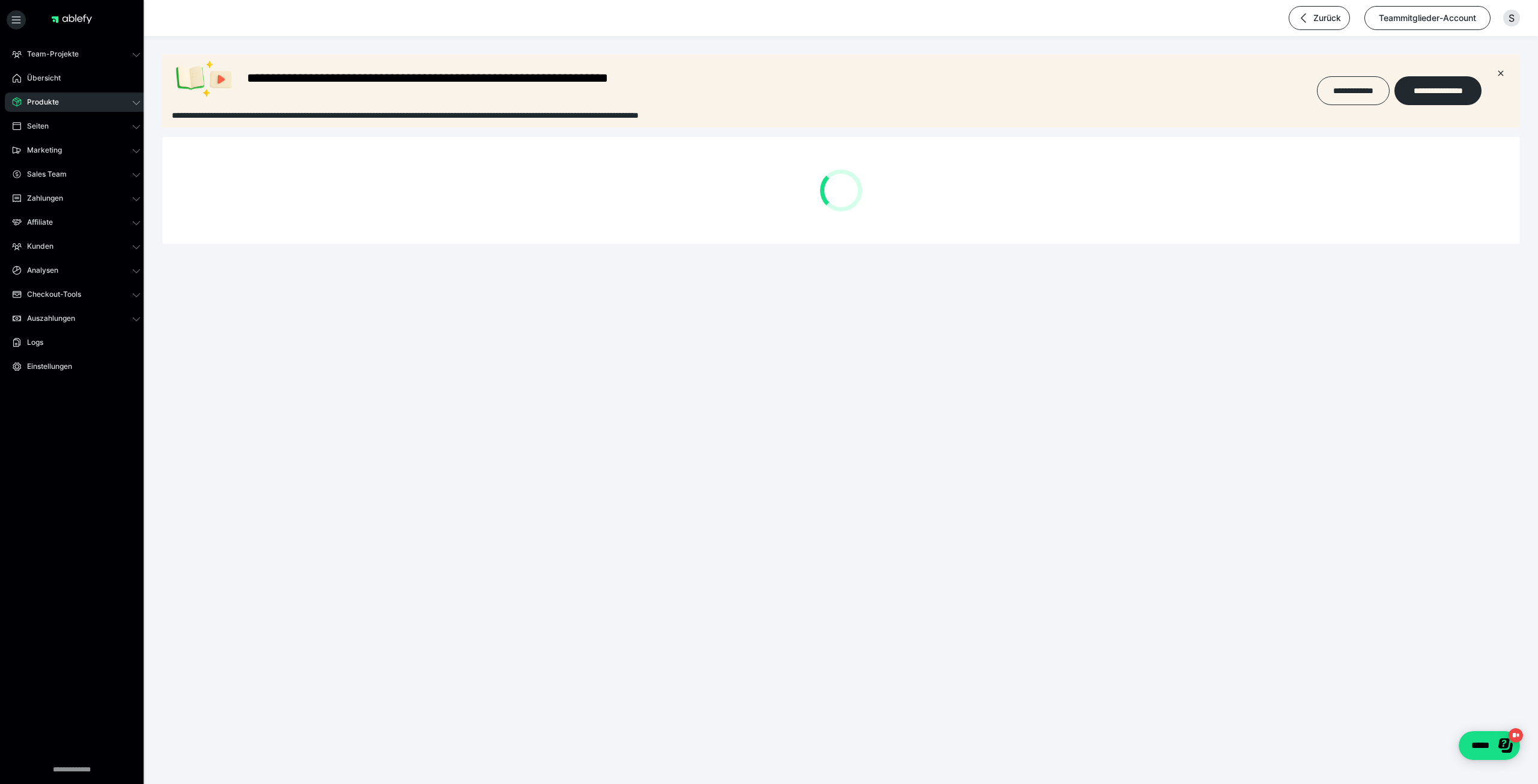 scroll, scrollTop: 0, scrollLeft: 0, axis: both 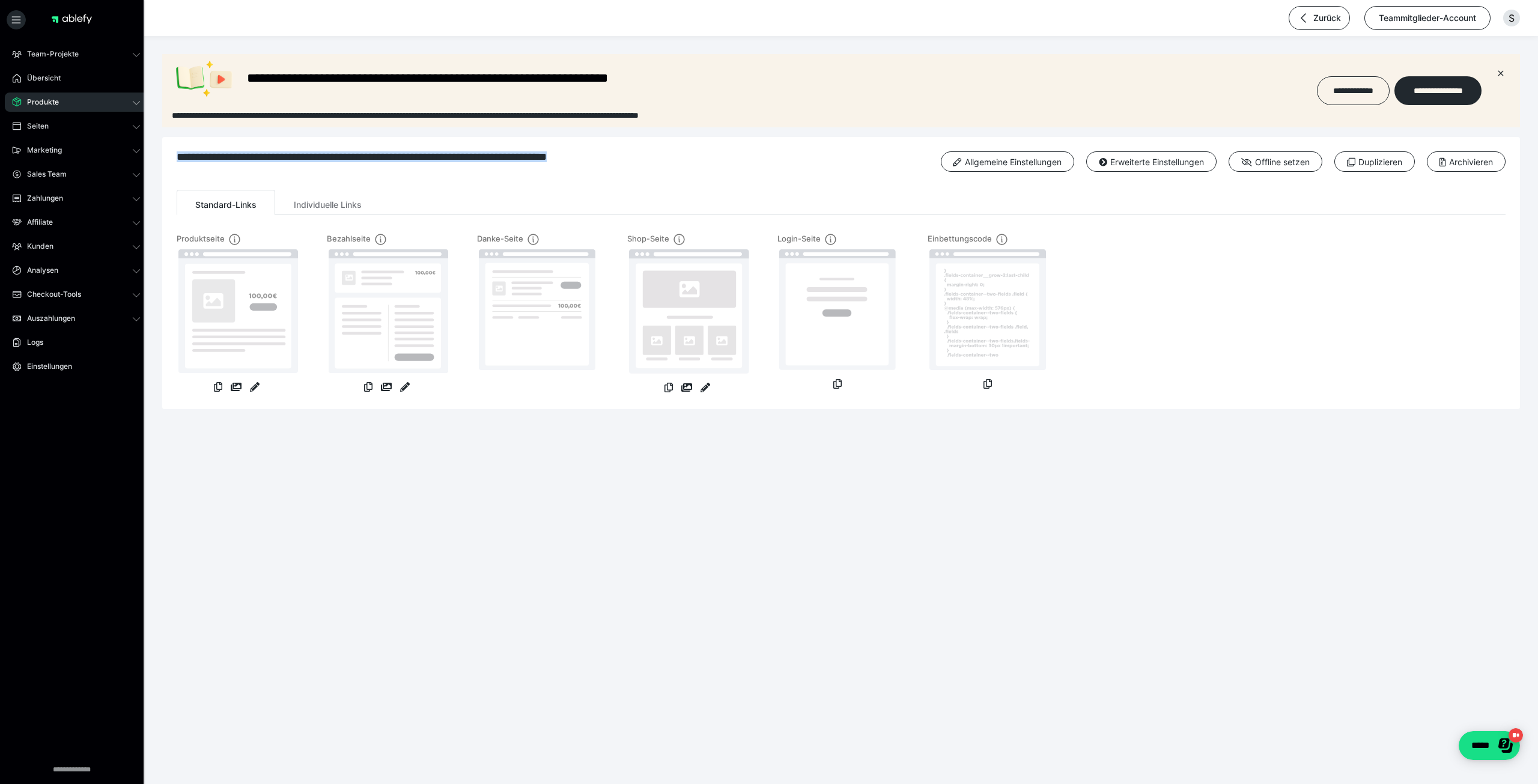 drag, startPoint x: 652, startPoint y: 153, endPoint x: 174, endPoint y: 157, distance: 478.0167 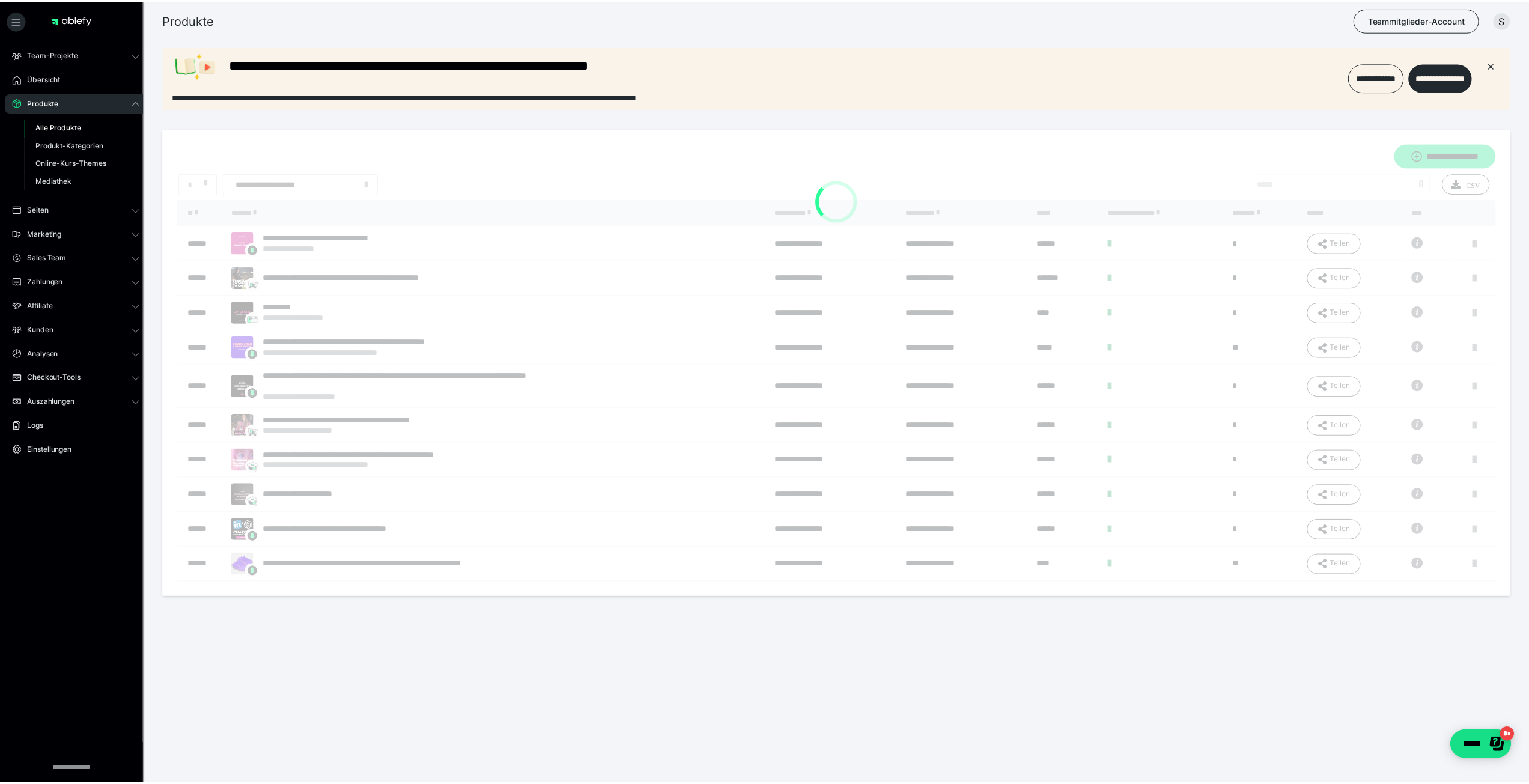 scroll, scrollTop: 0, scrollLeft: 0, axis: both 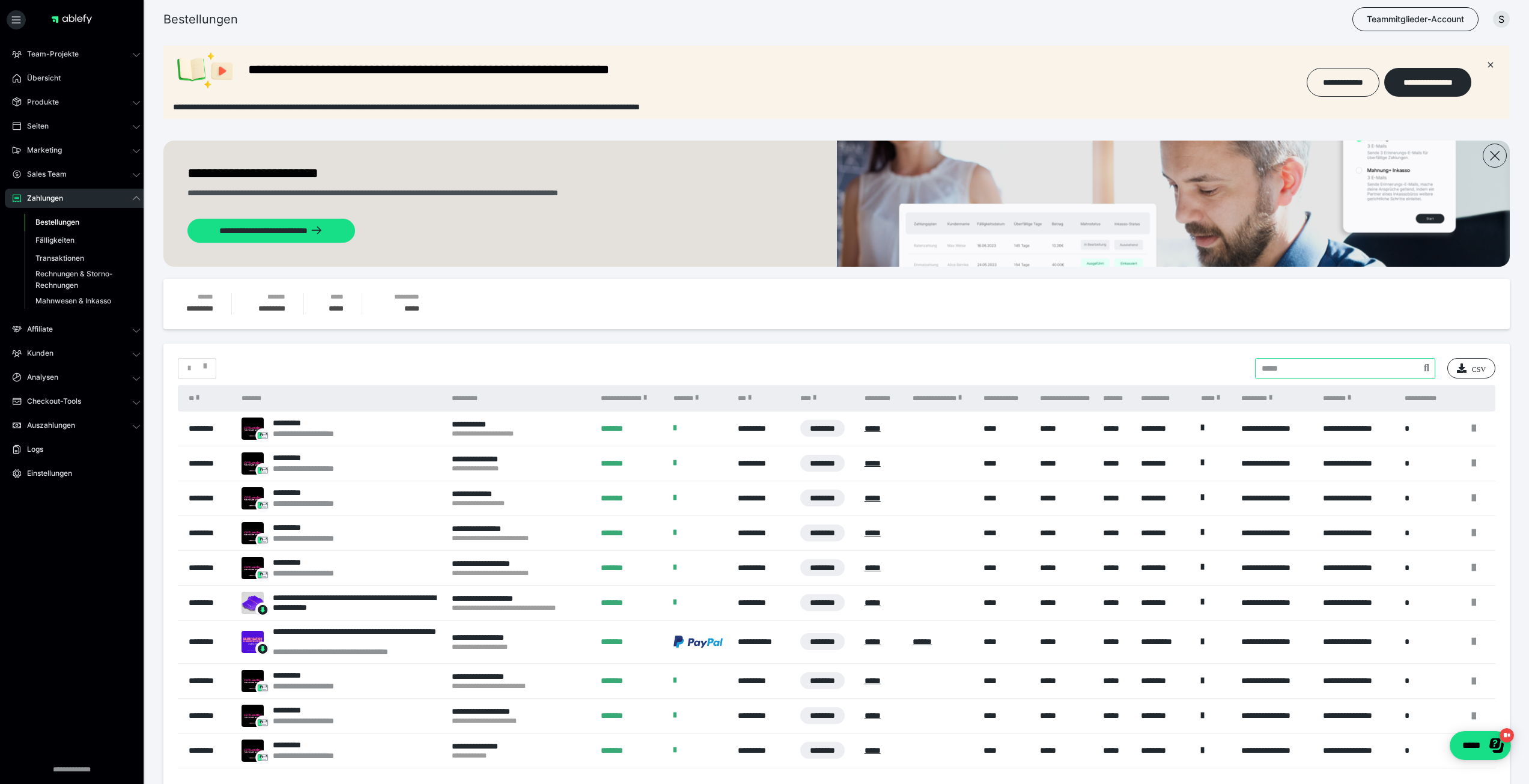 click at bounding box center [1345, 368] 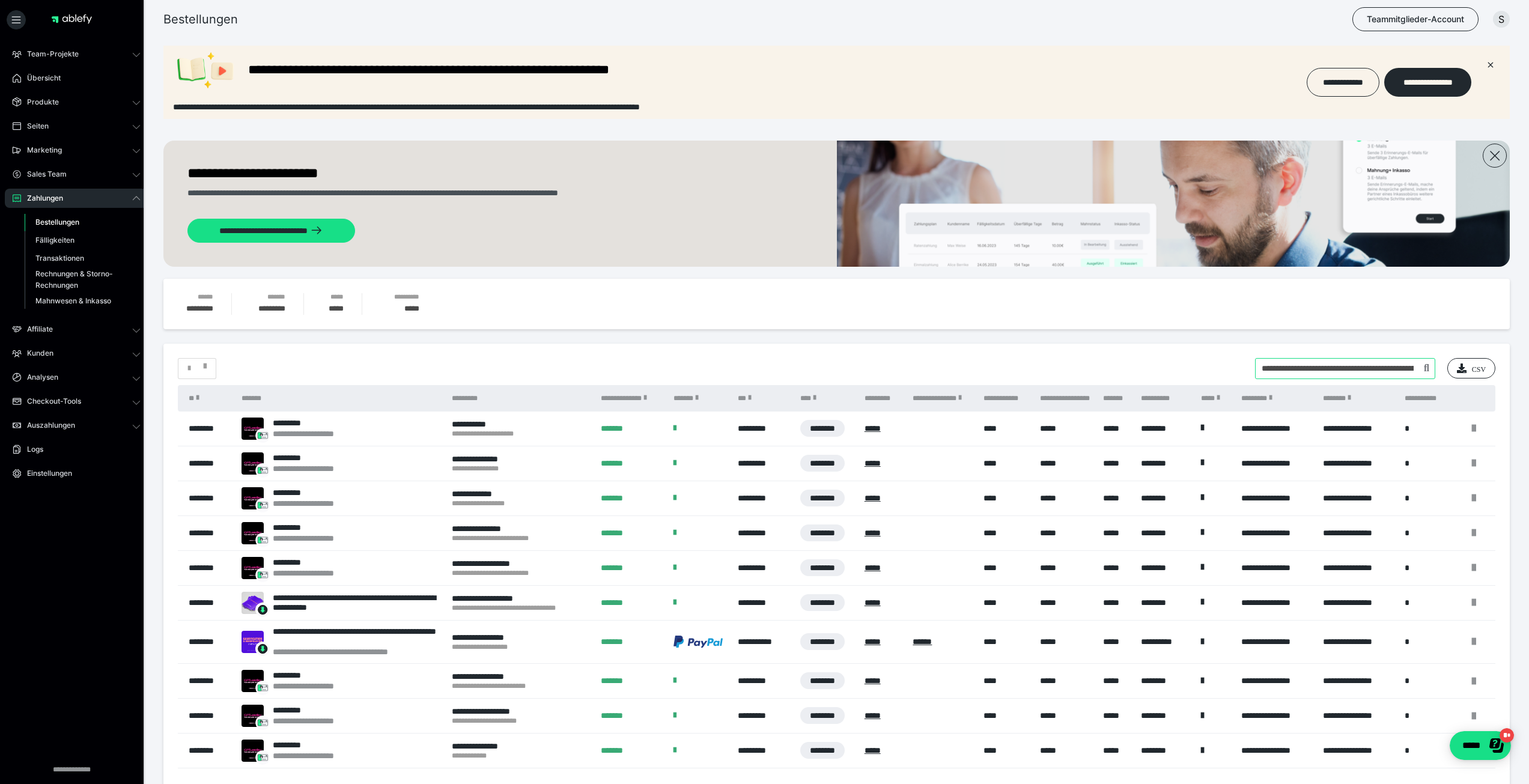 scroll, scrollTop: 0, scrollLeft: 199, axis: horizontal 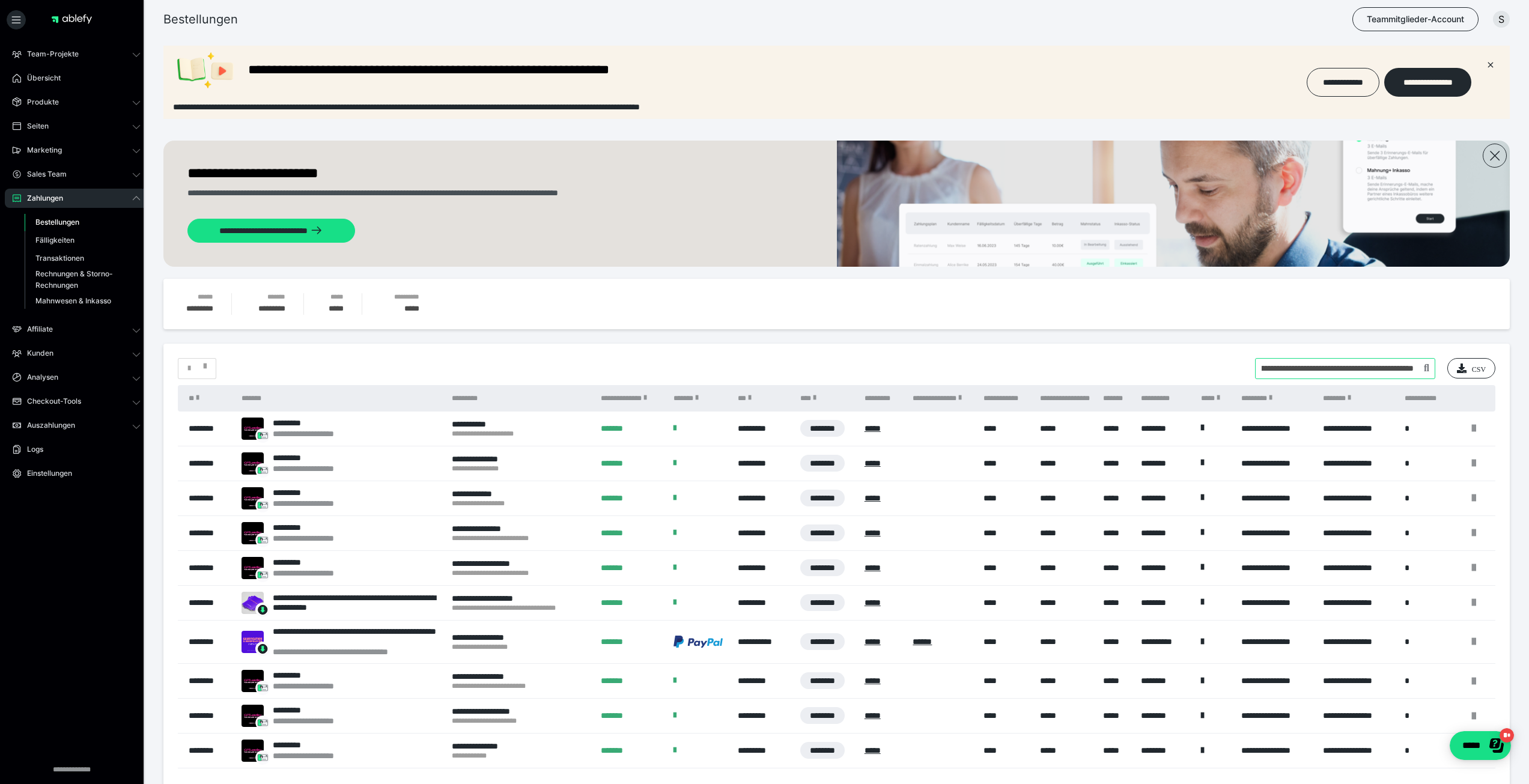 type on "**********" 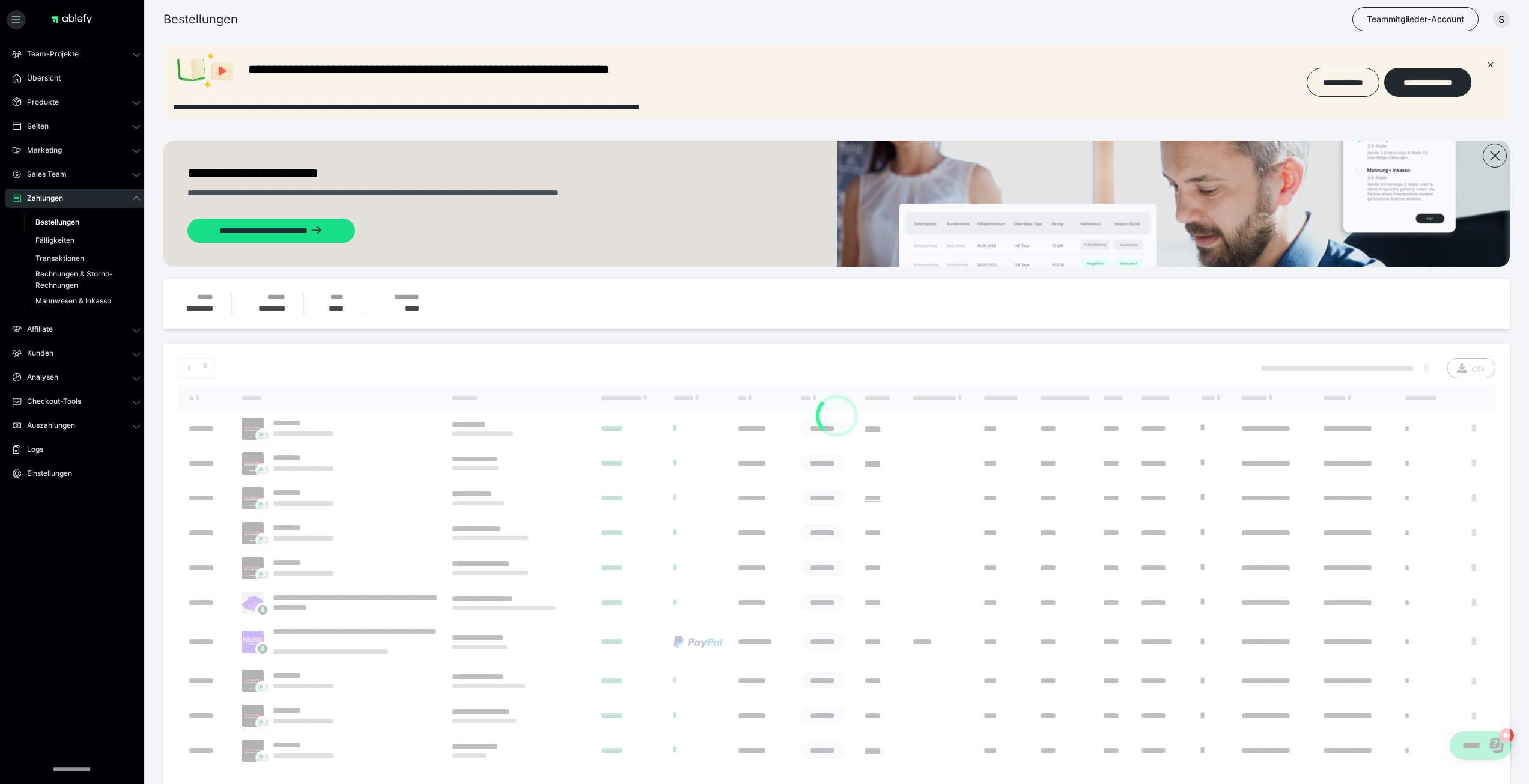scroll, scrollTop: 0, scrollLeft: 0, axis: both 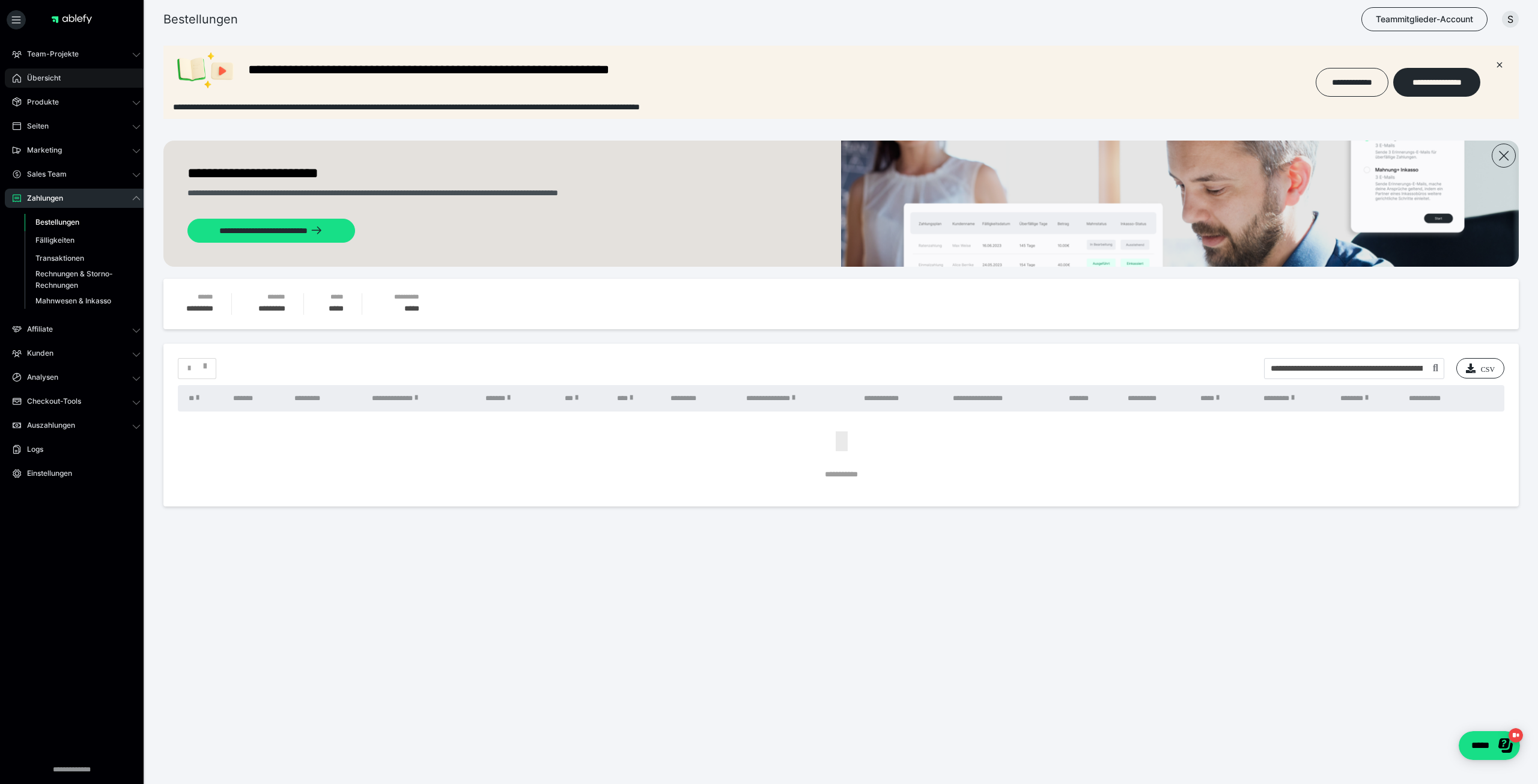 click on "Übersicht" at bounding box center [40, 78] 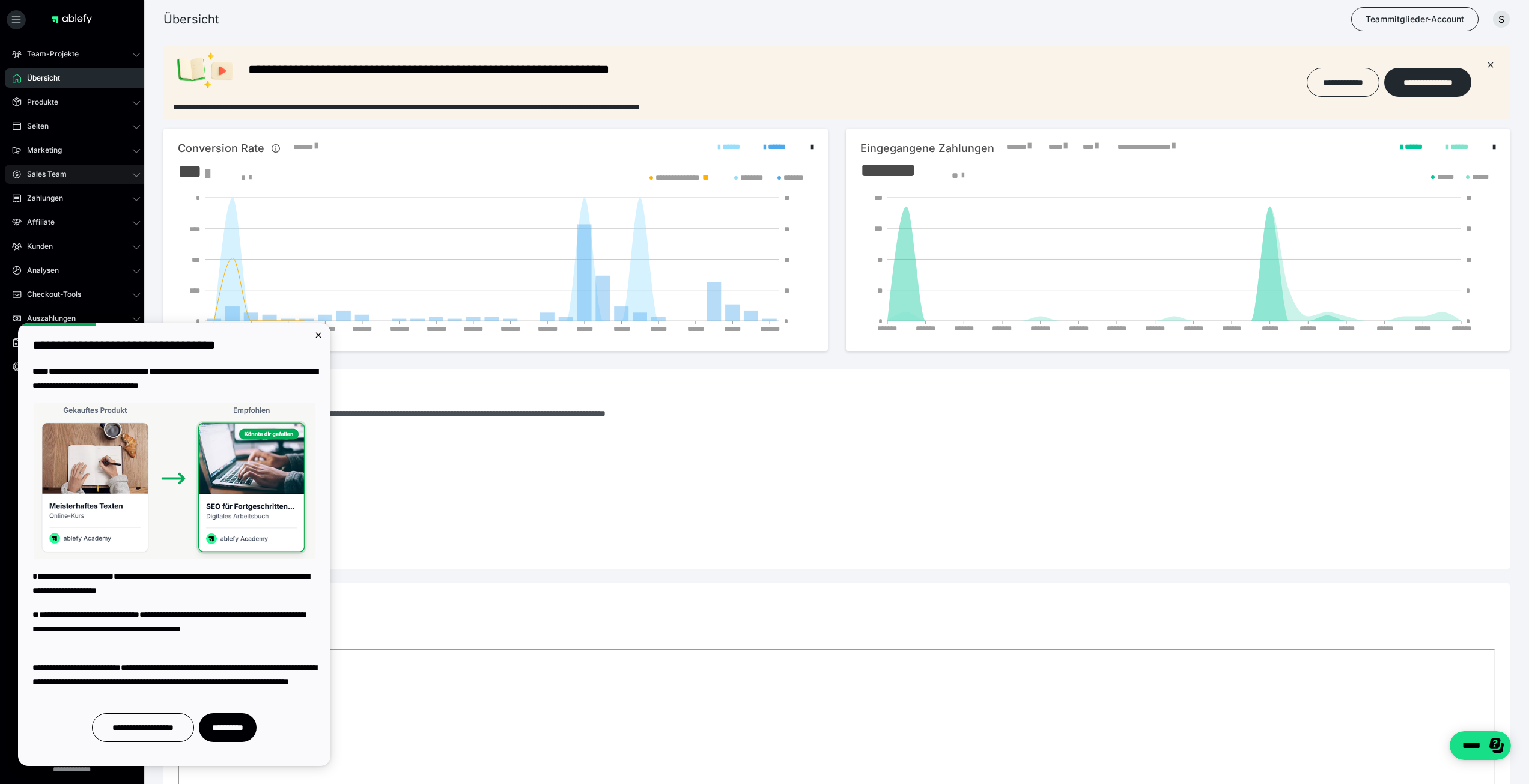 scroll, scrollTop: 0, scrollLeft: 0, axis: both 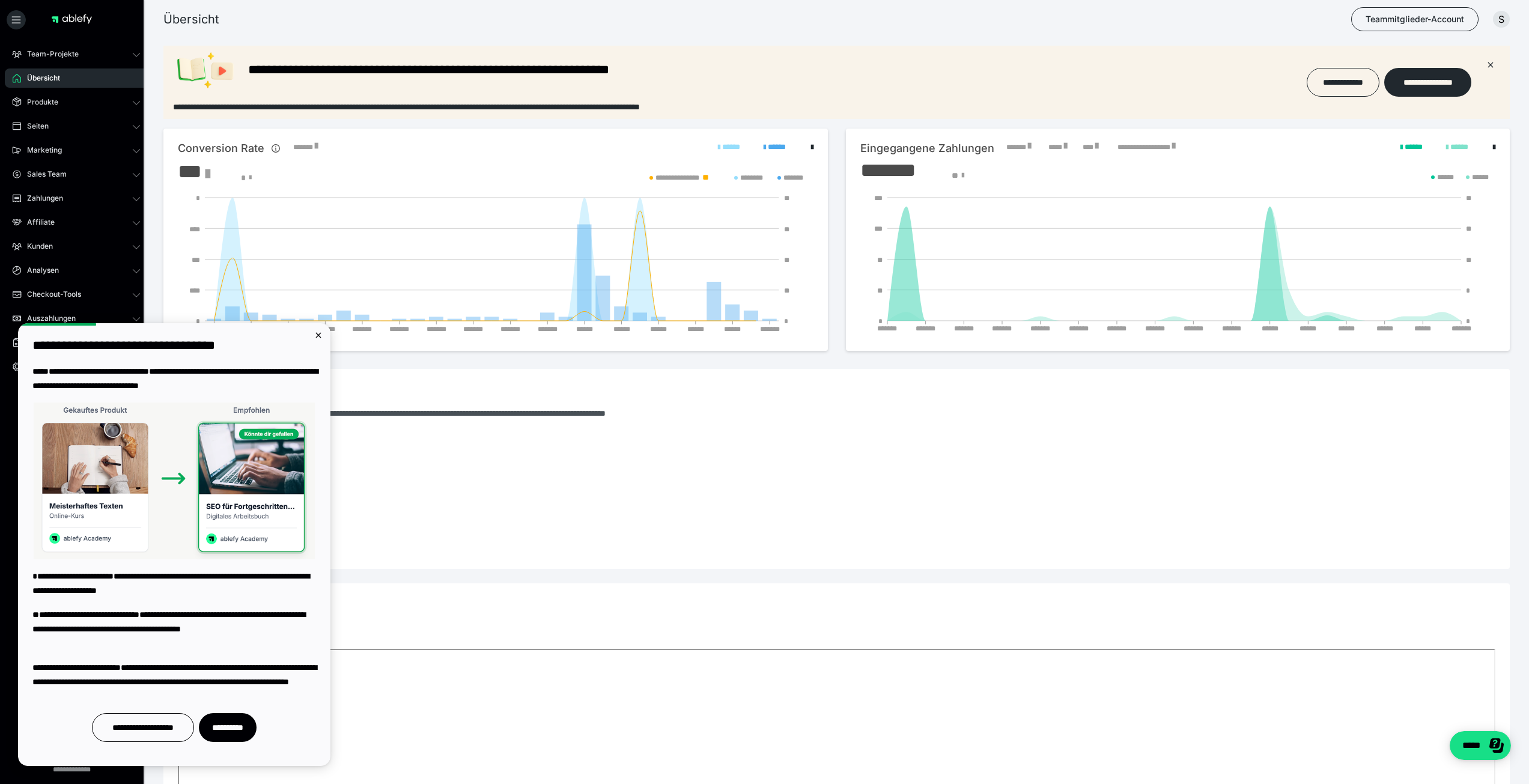click on "**********" at bounding box center (836, 469) 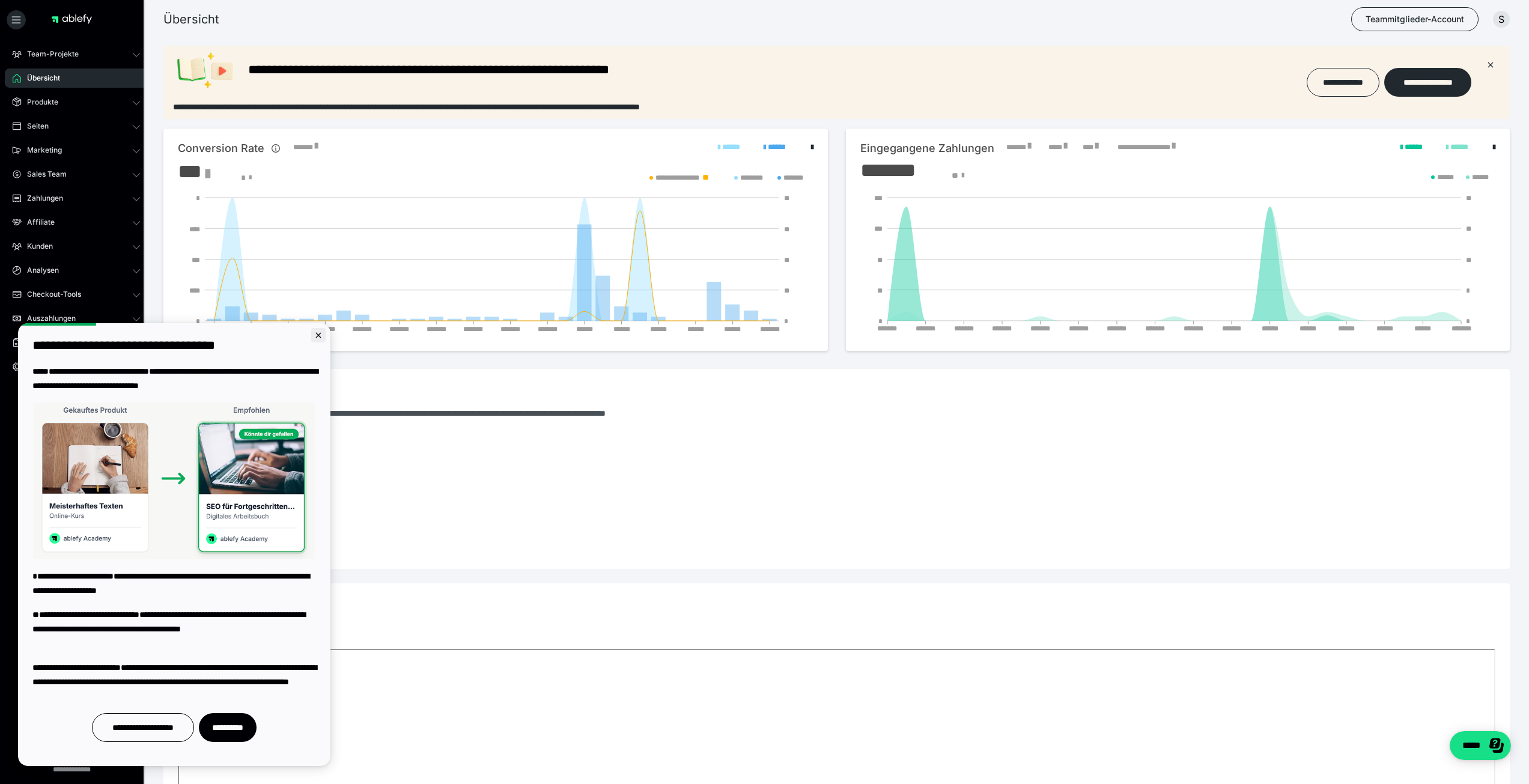 click 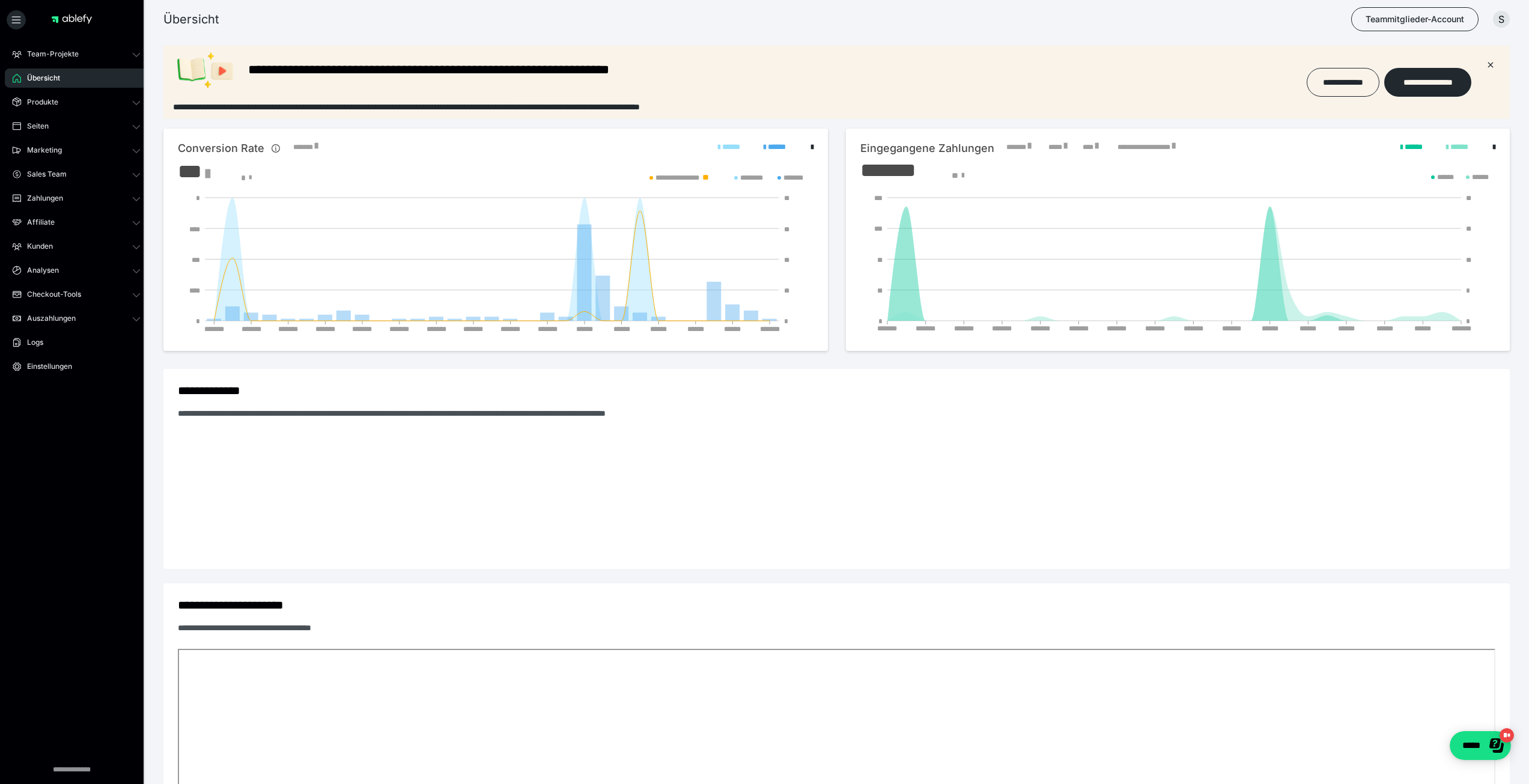 scroll, scrollTop: 0, scrollLeft: 0, axis: both 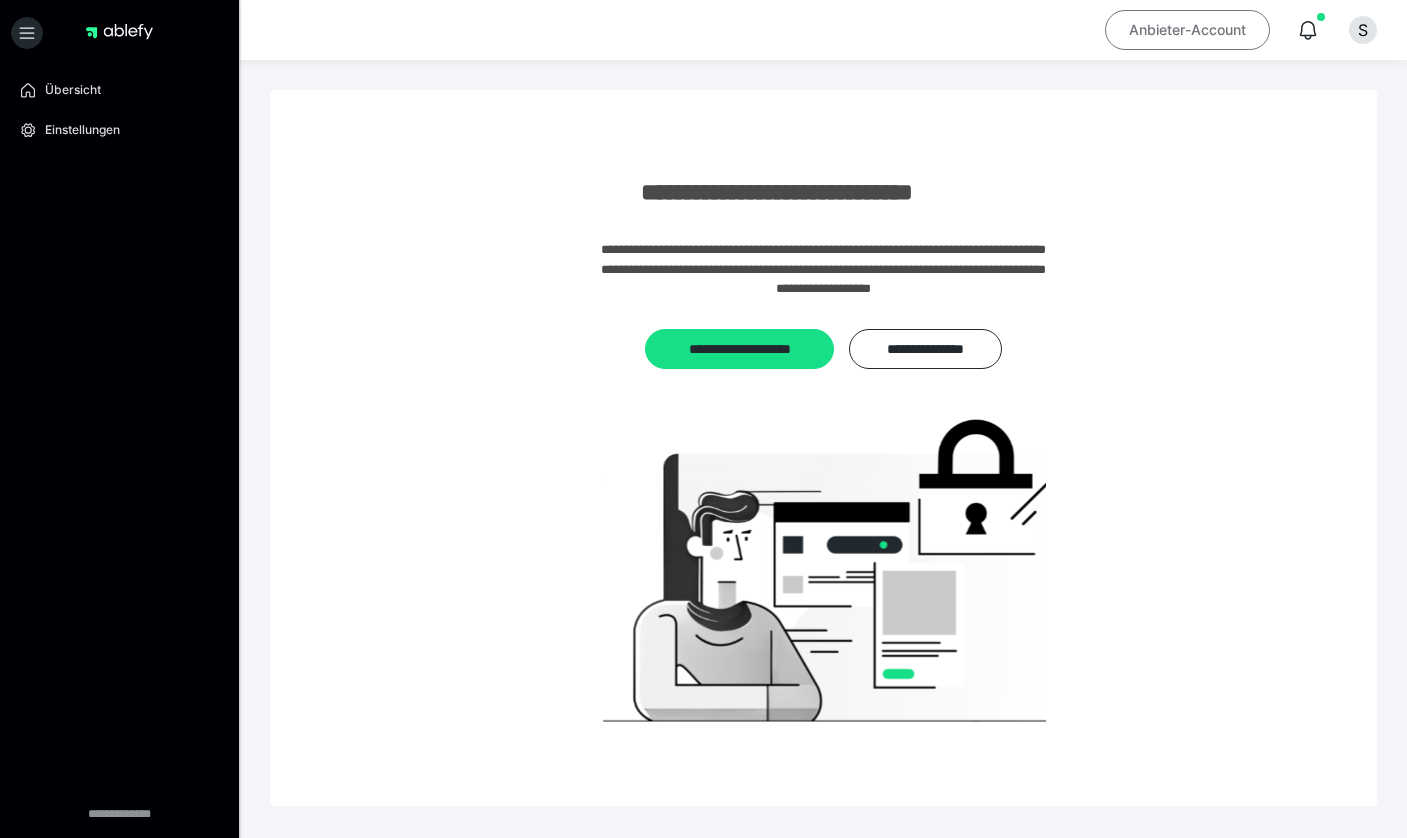 click on "Anbieter-Account" at bounding box center [1187, 30] 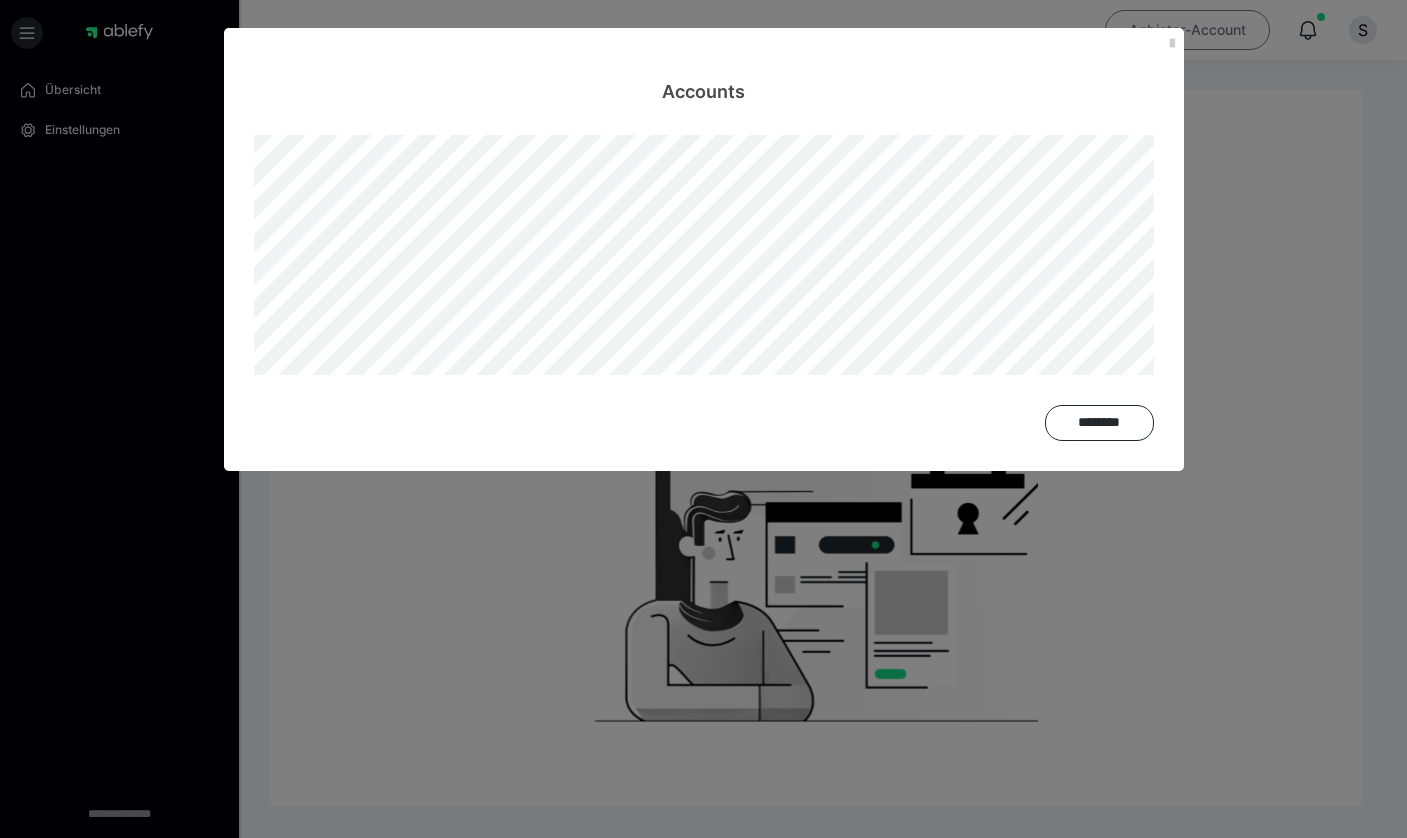 scroll, scrollTop: 0, scrollLeft: 0, axis: both 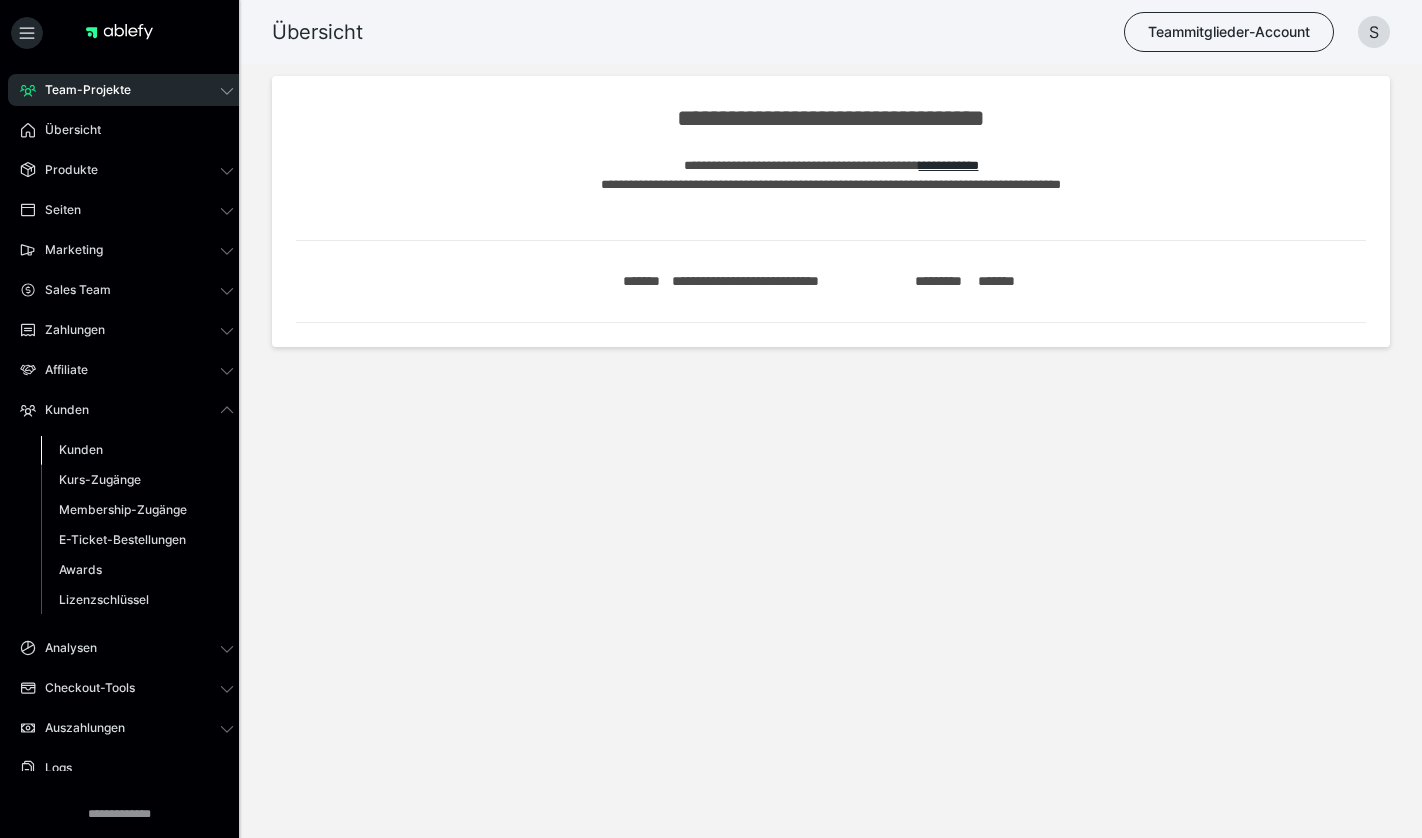 click on "Kunden" at bounding box center [81, 449] 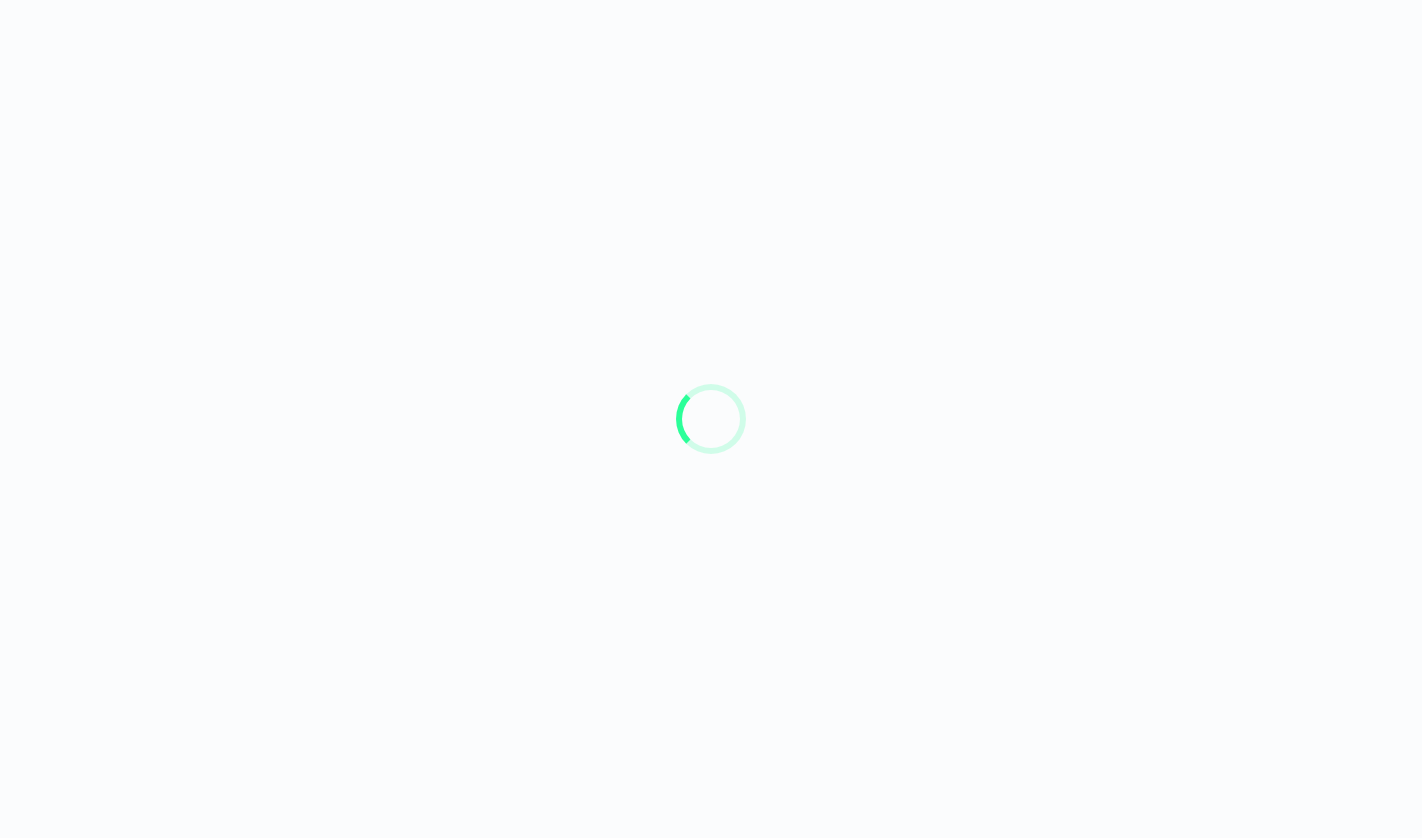 scroll, scrollTop: 0, scrollLeft: 0, axis: both 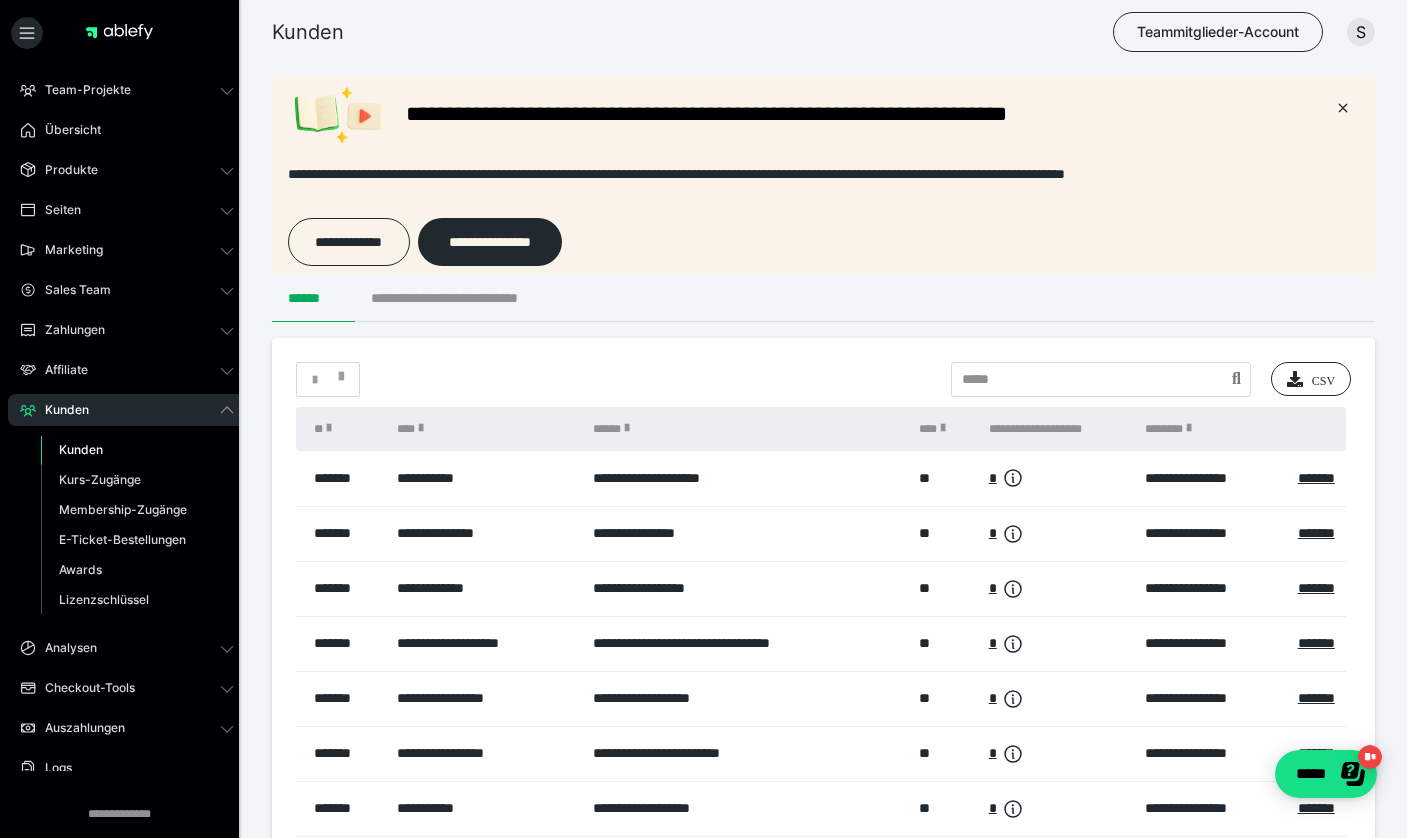 click on "**********" at bounding box center [474, 298] 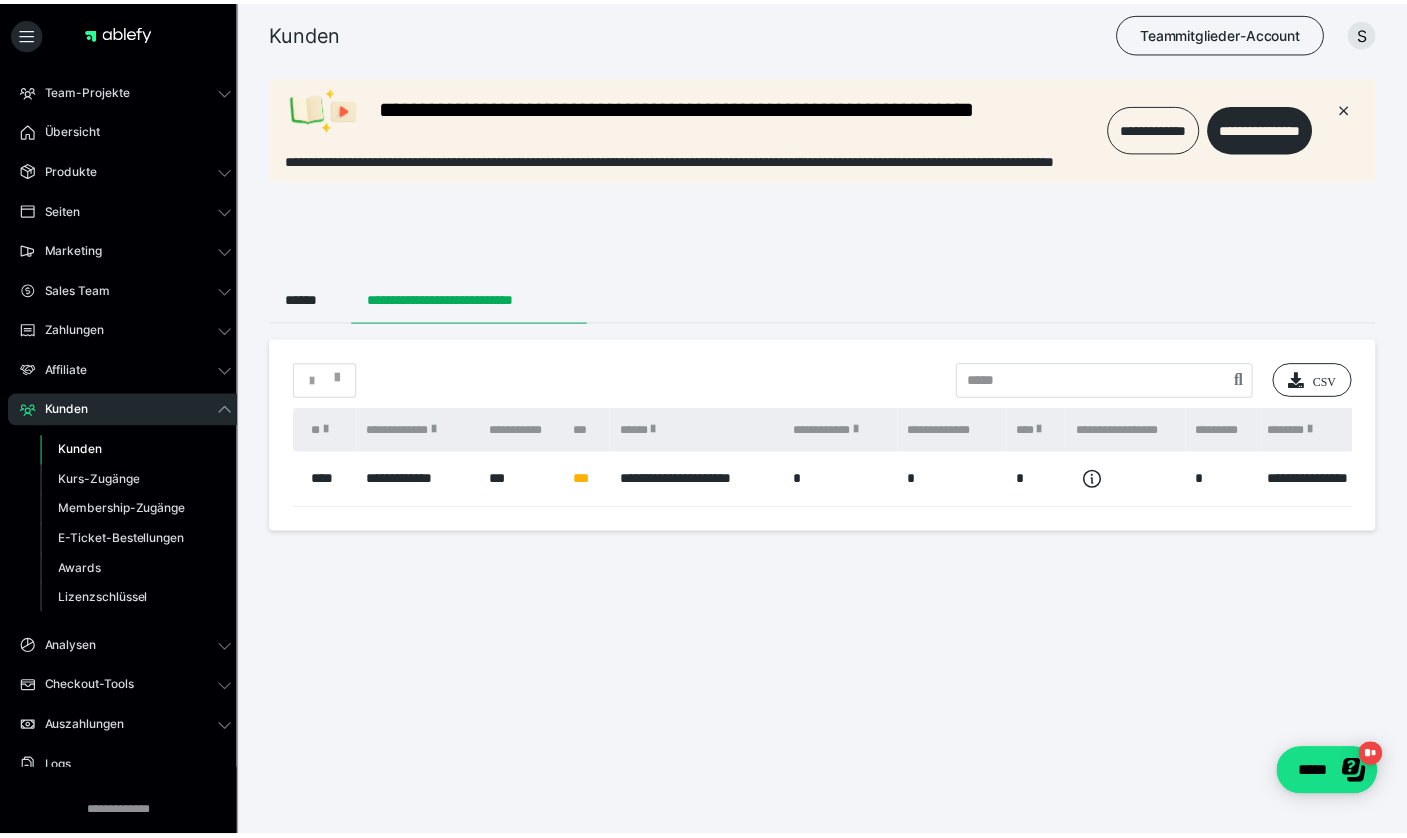 scroll, scrollTop: 0, scrollLeft: 0, axis: both 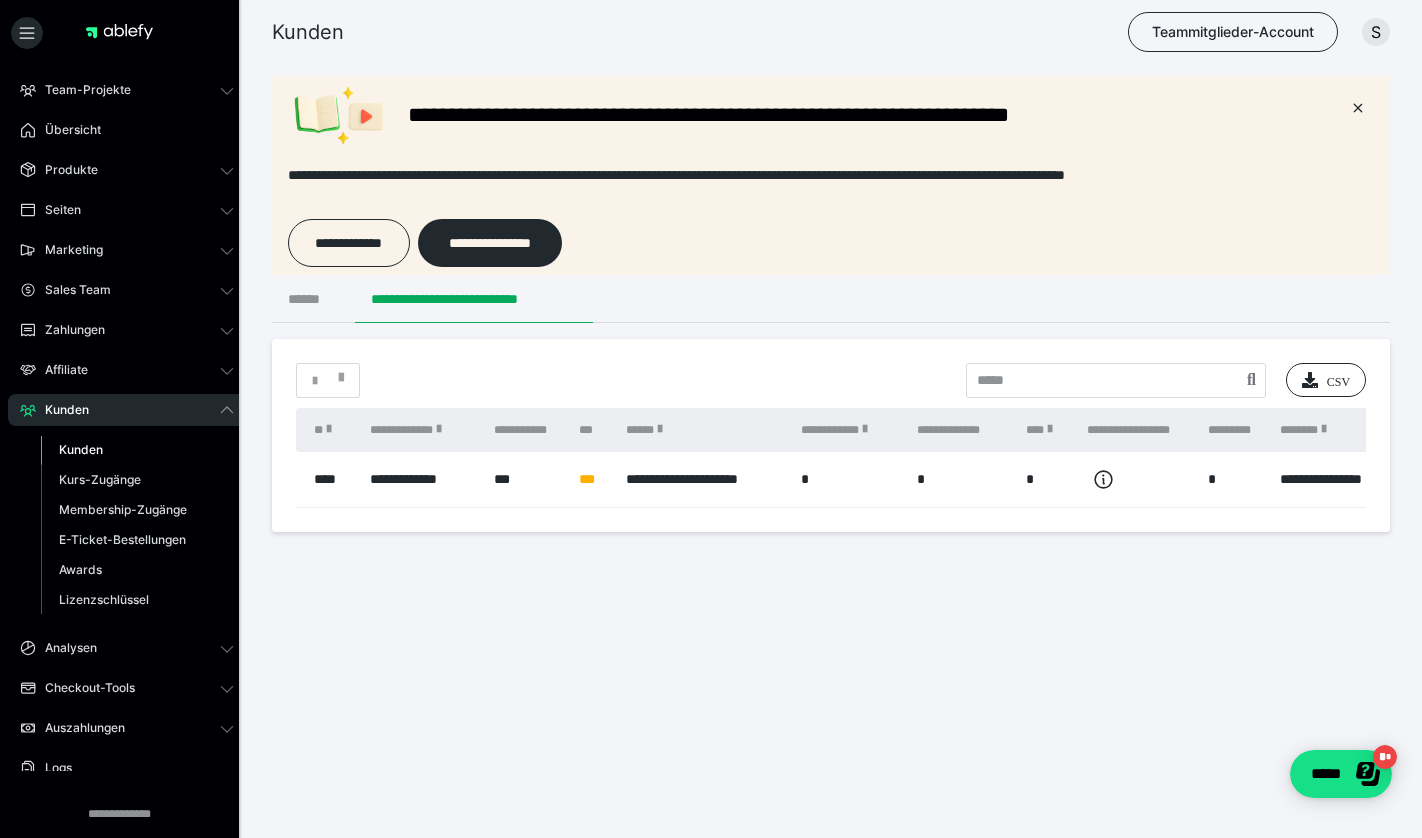 click on "******" at bounding box center (313, 299) 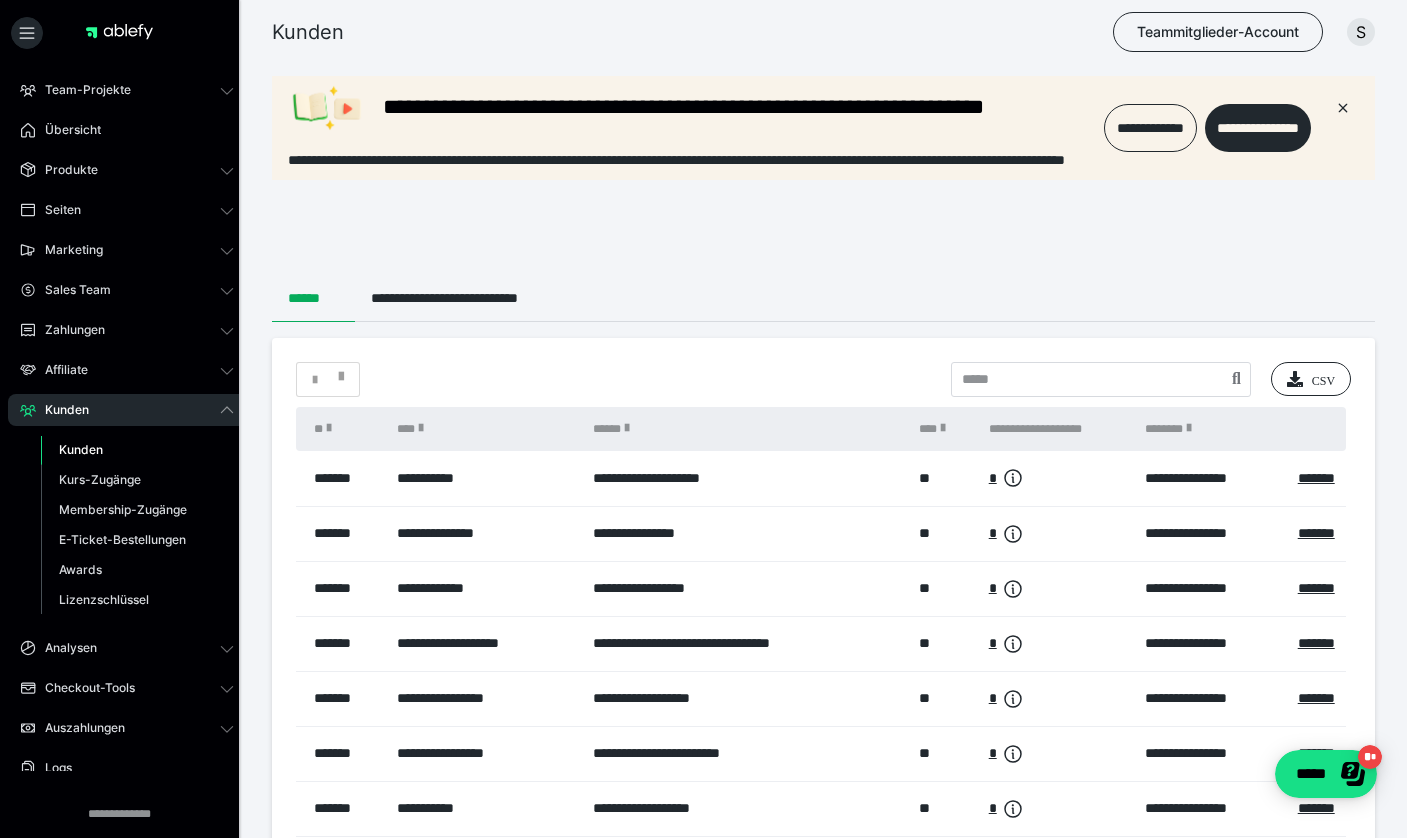 scroll, scrollTop: 0, scrollLeft: 0, axis: both 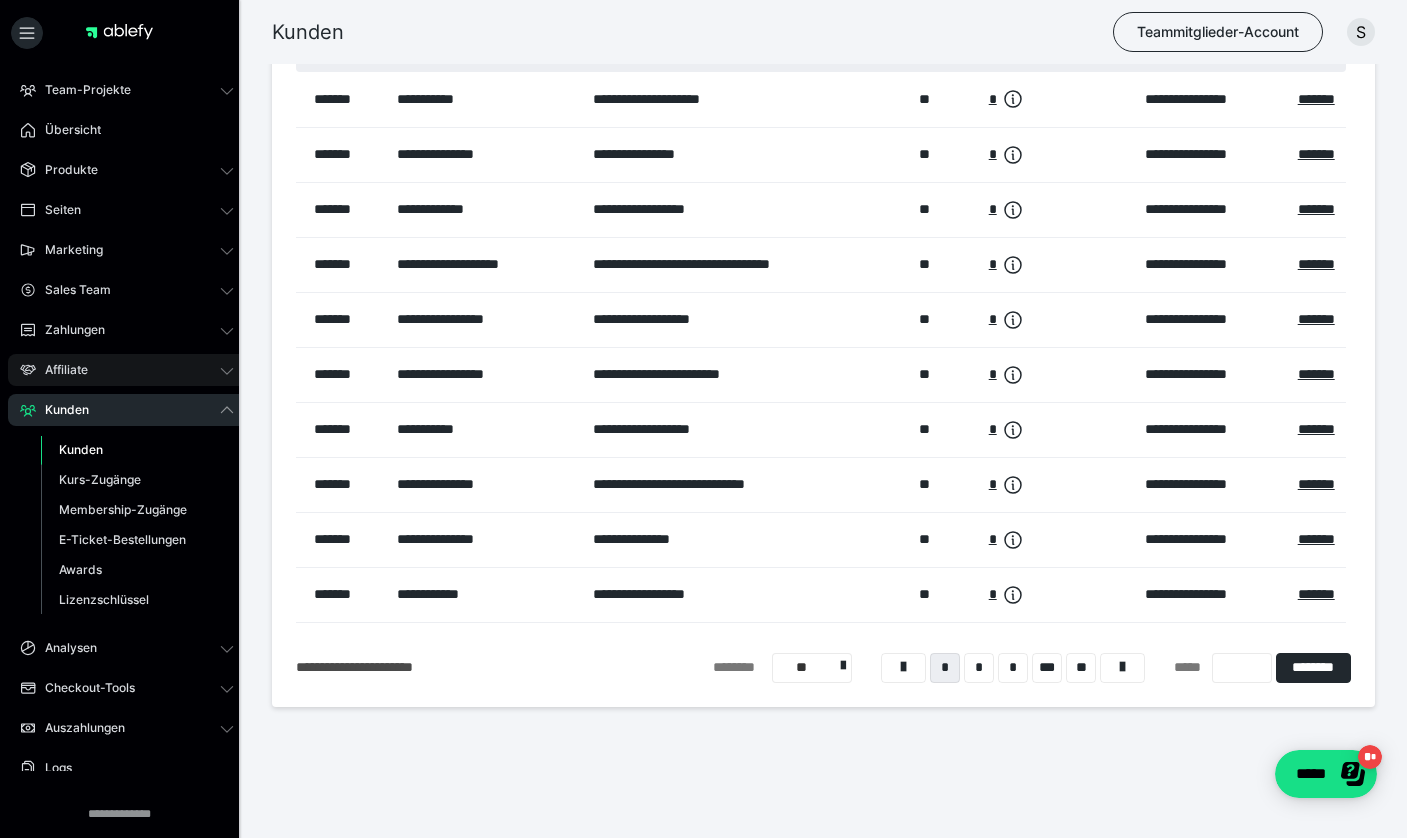 click on "Affiliate" at bounding box center (127, 370) 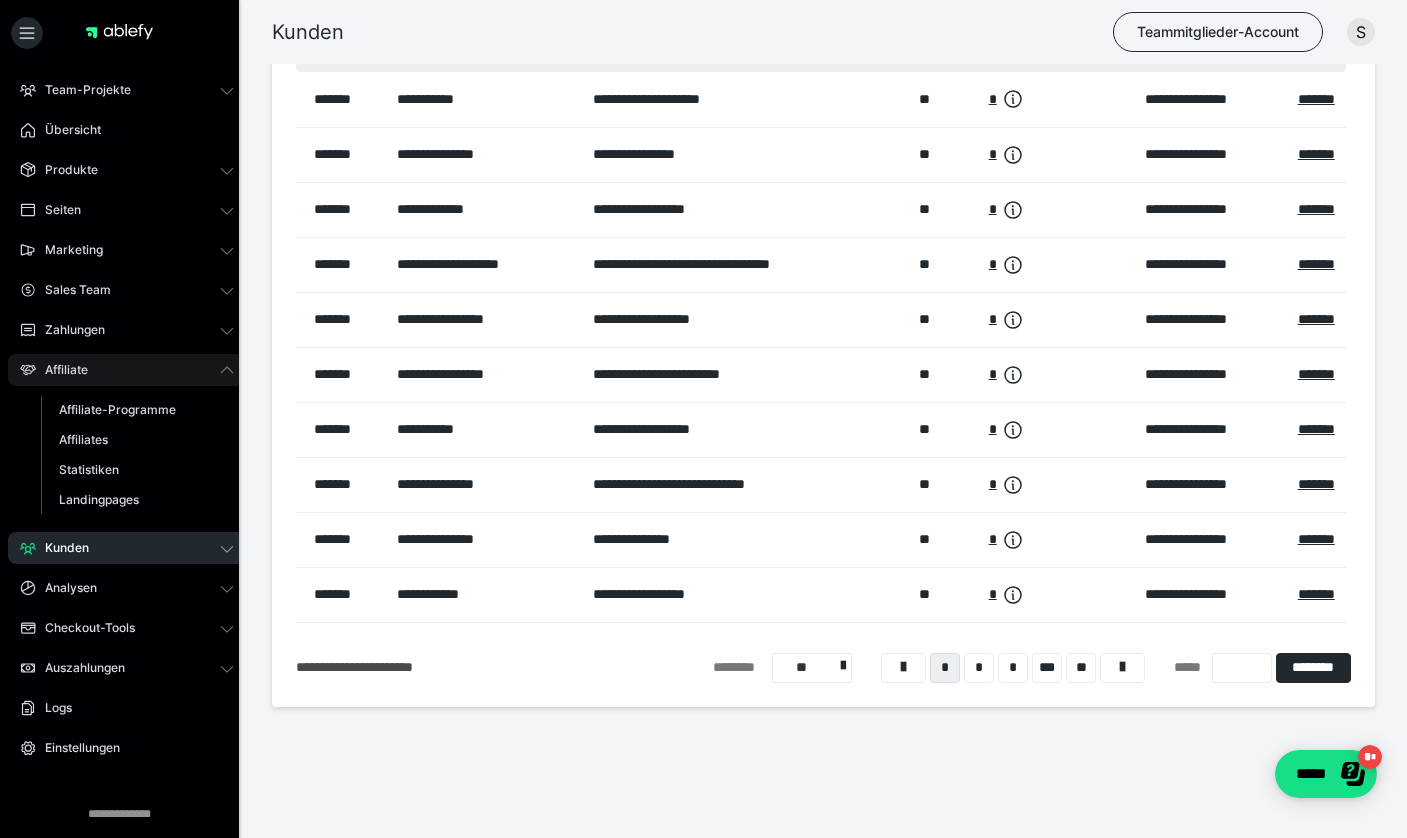 click on "Affiliate" at bounding box center (127, 370) 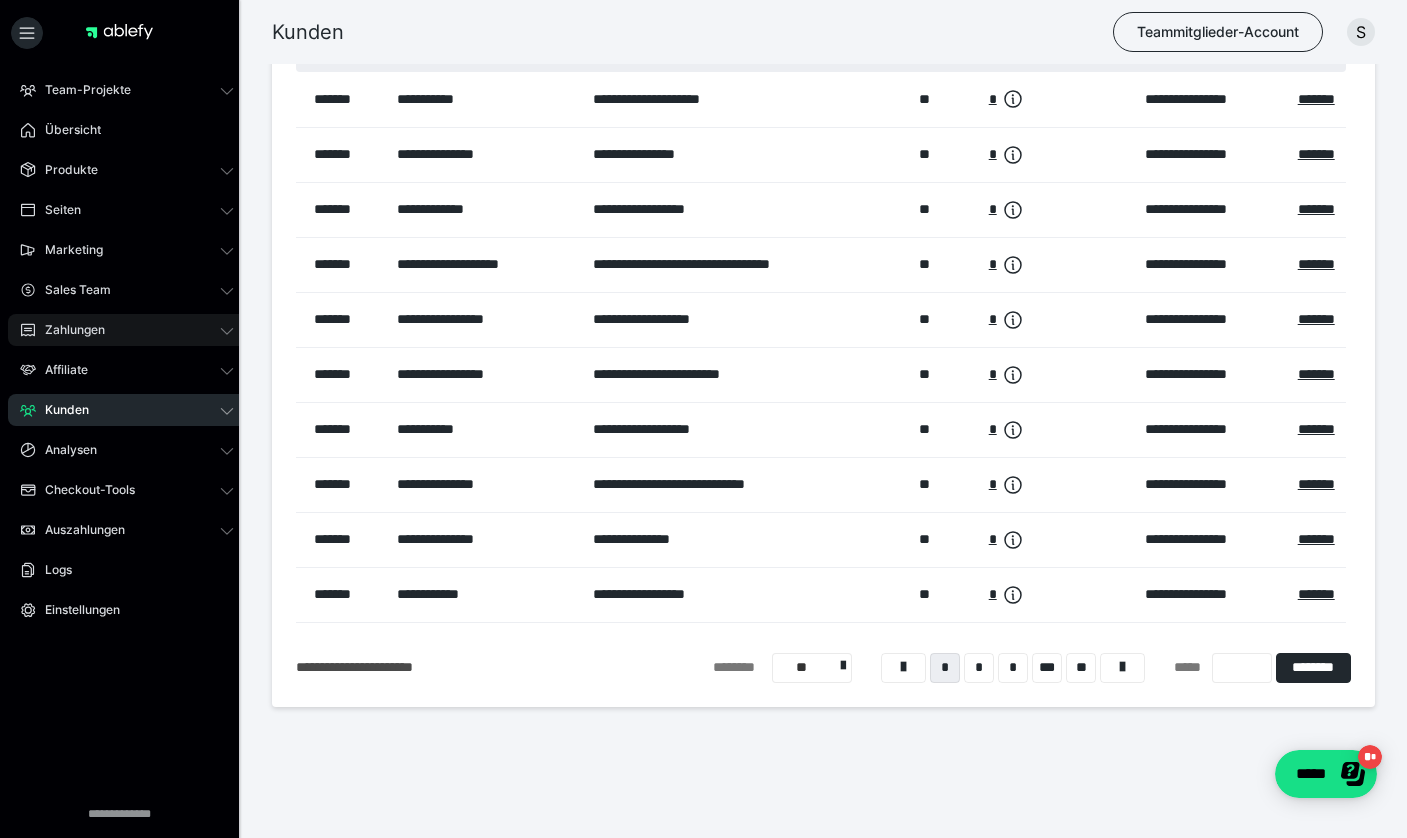 click on "Zahlungen" at bounding box center (68, 330) 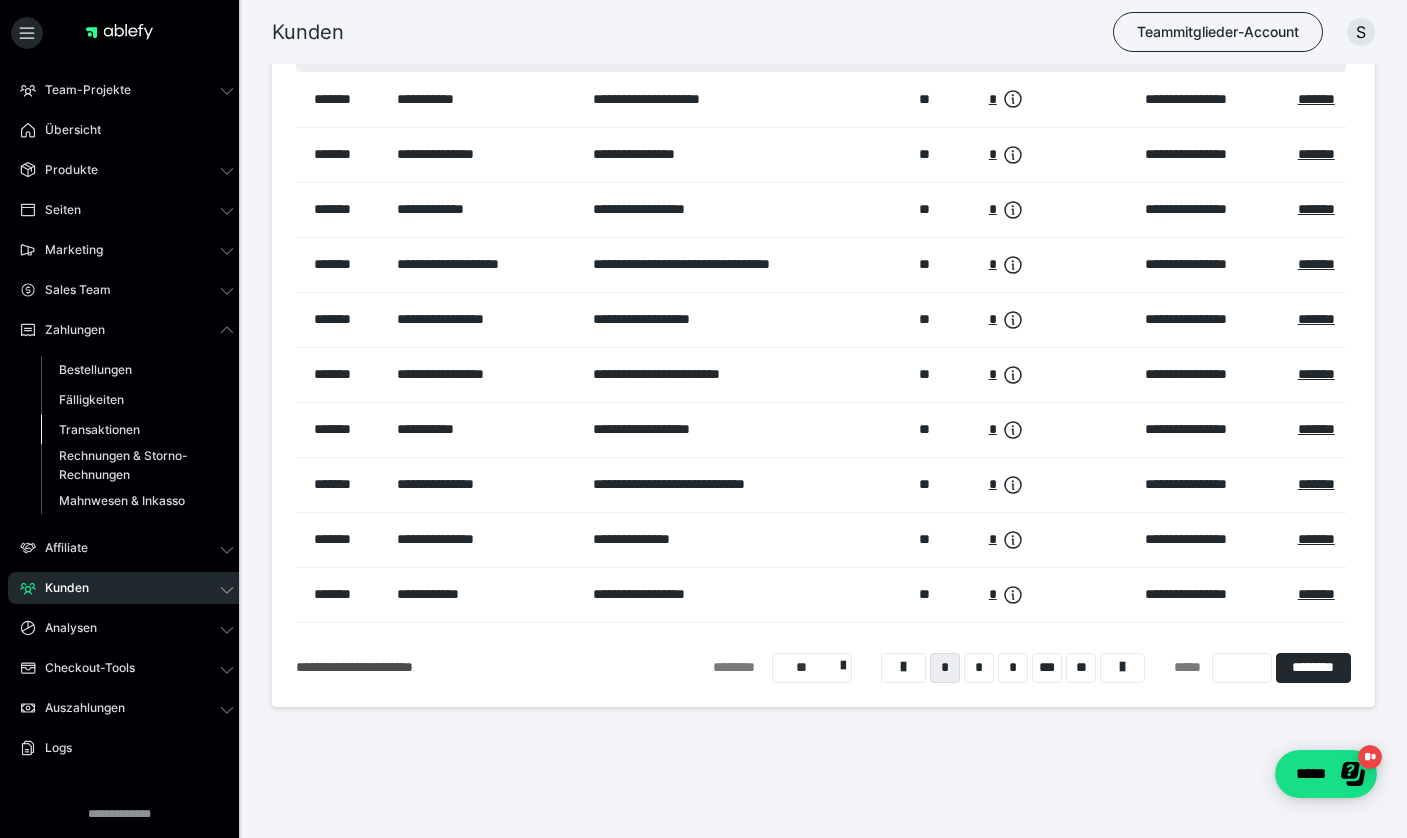 click on "Transaktionen" at bounding box center [99, 429] 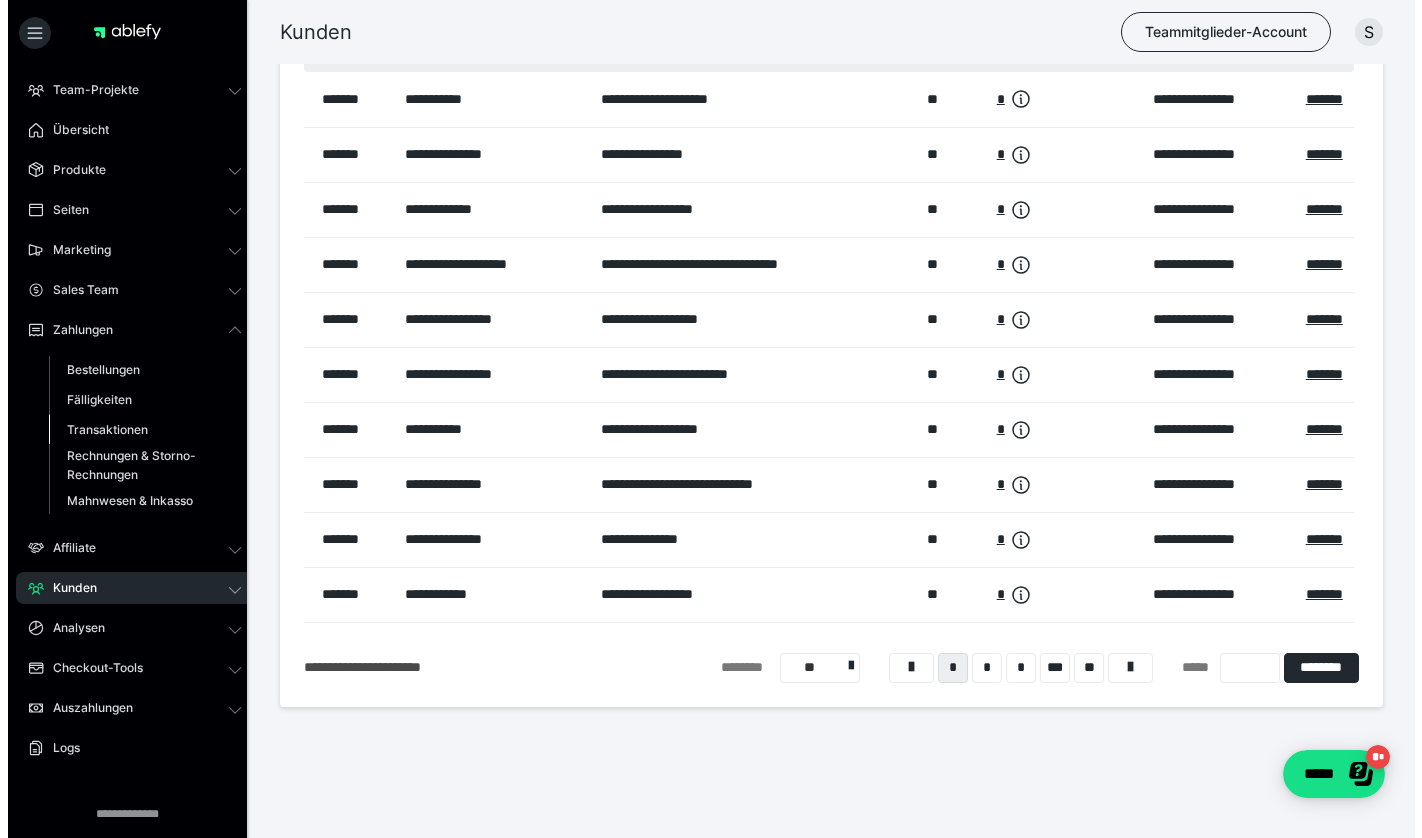 scroll, scrollTop: 0, scrollLeft: 0, axis: both 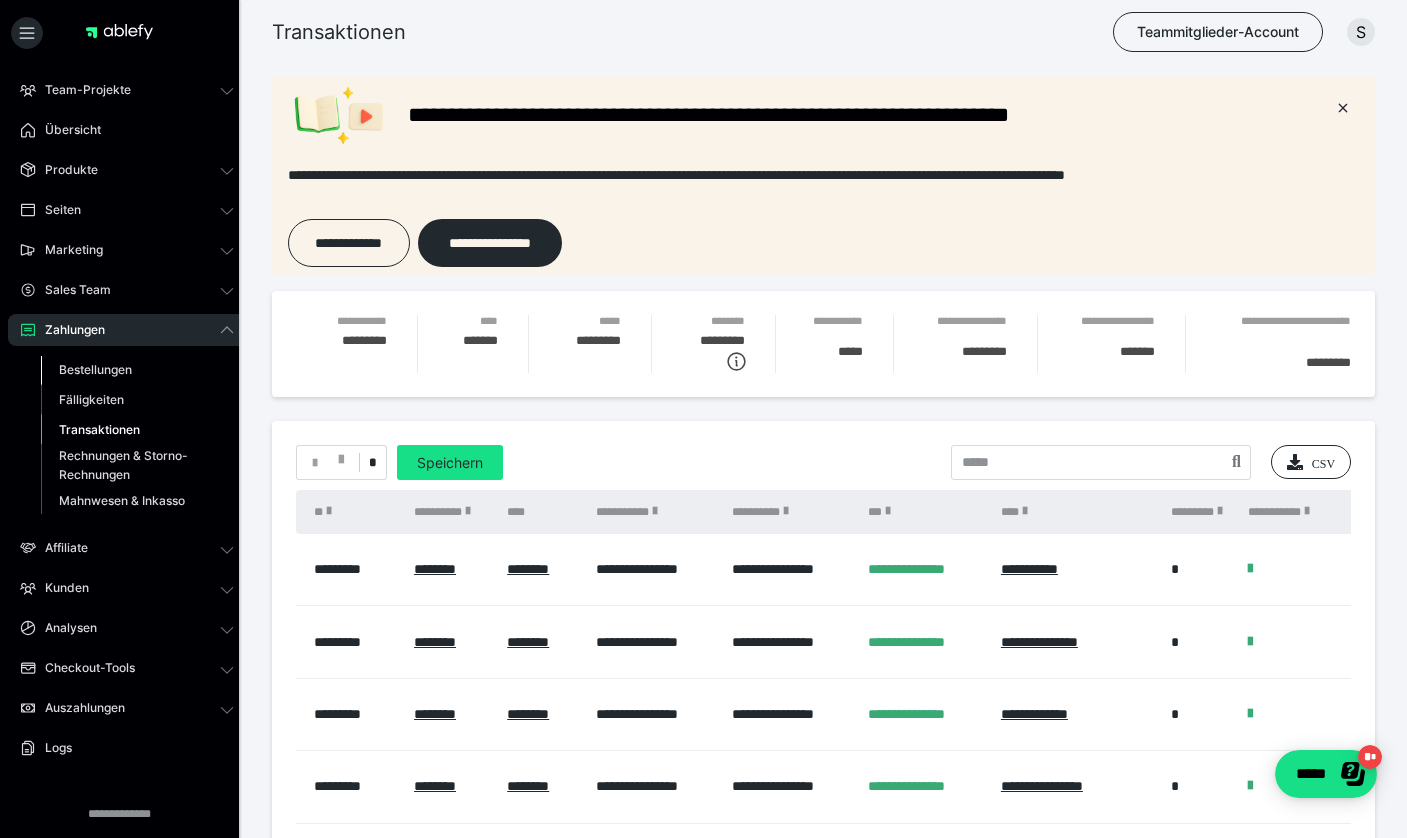 click on "Bestellungen" at bounding box center (95, 369) 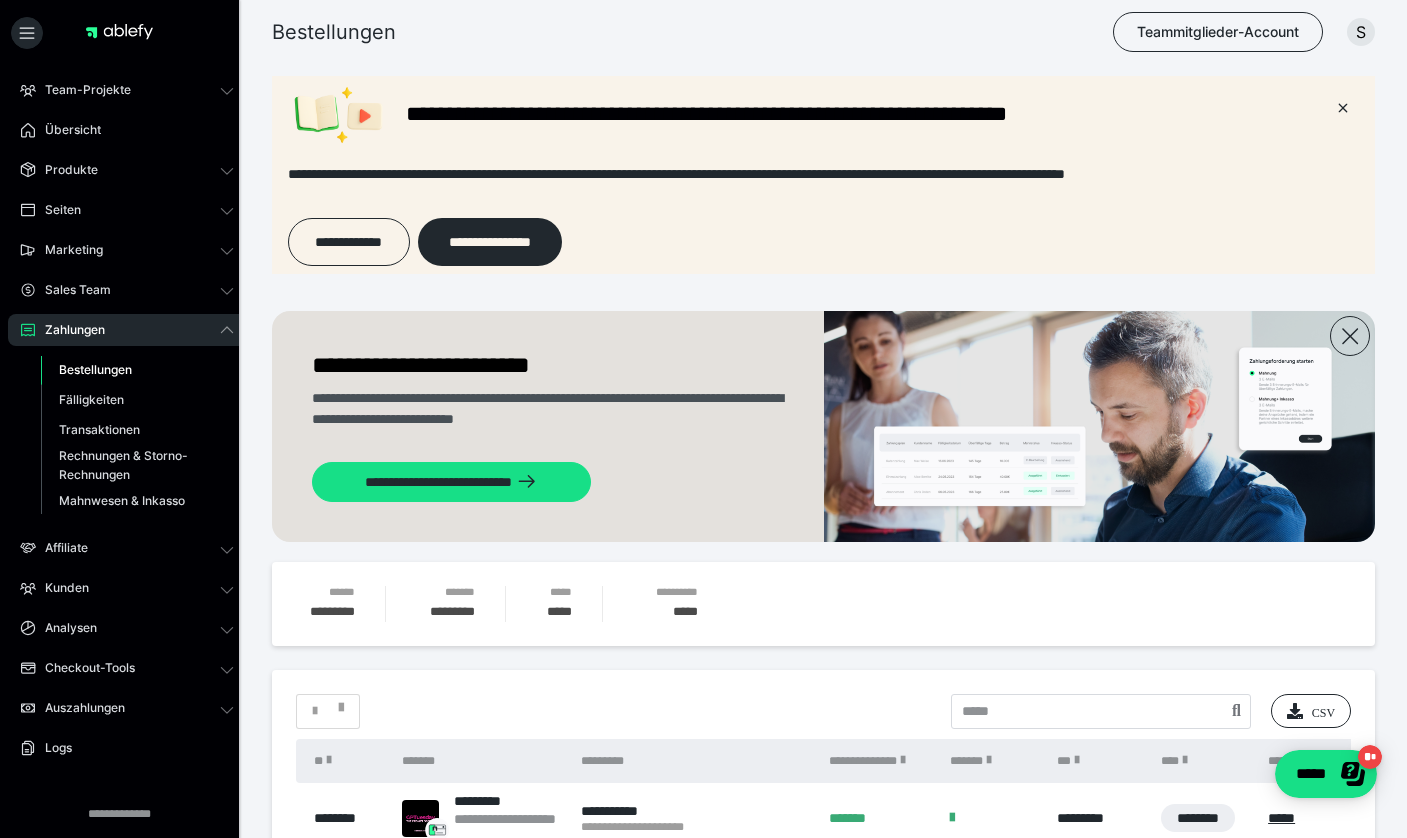 scroll, scrollTop: 0, scrollLeft: 0, axis: both 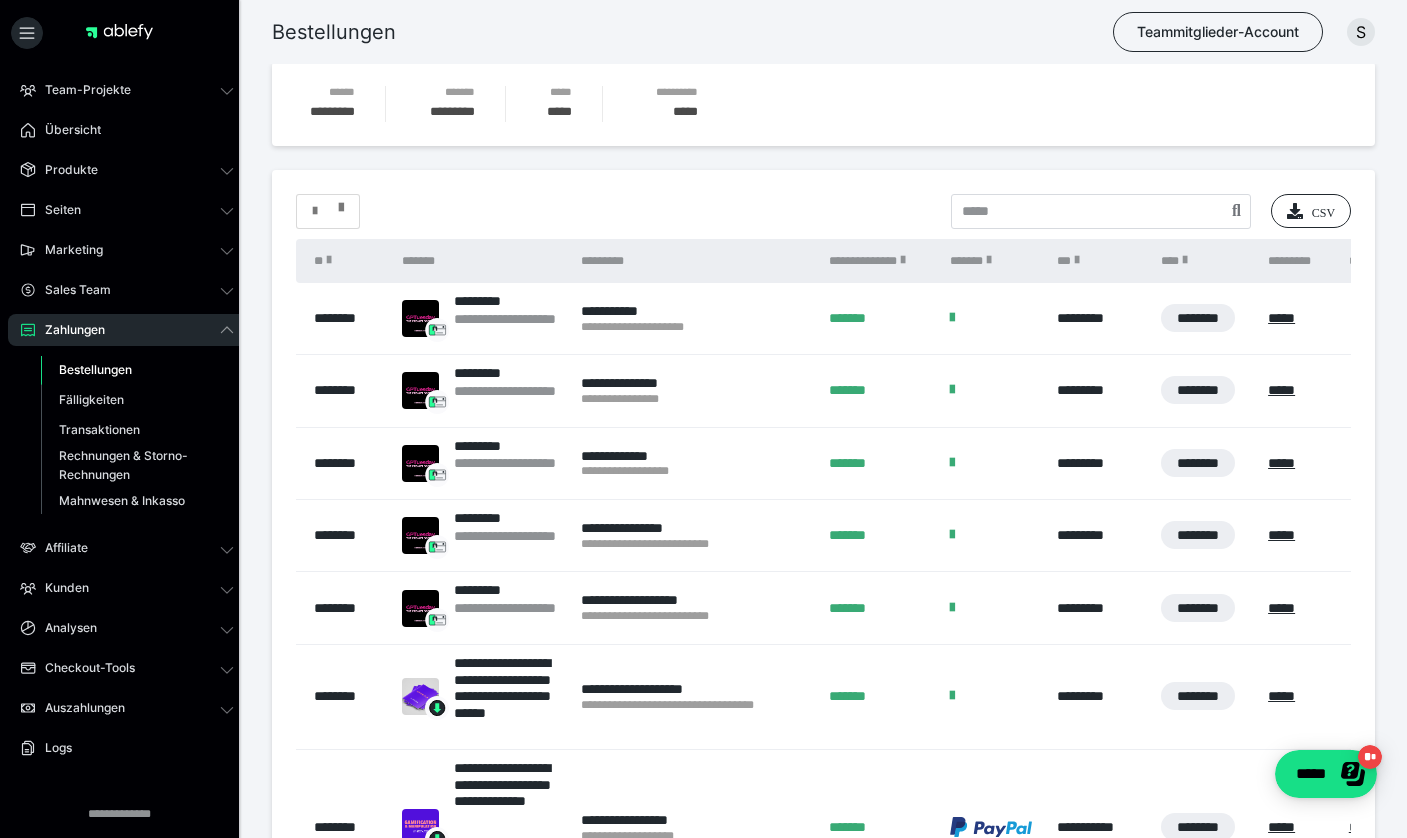 click at bounding box center [315, 211] 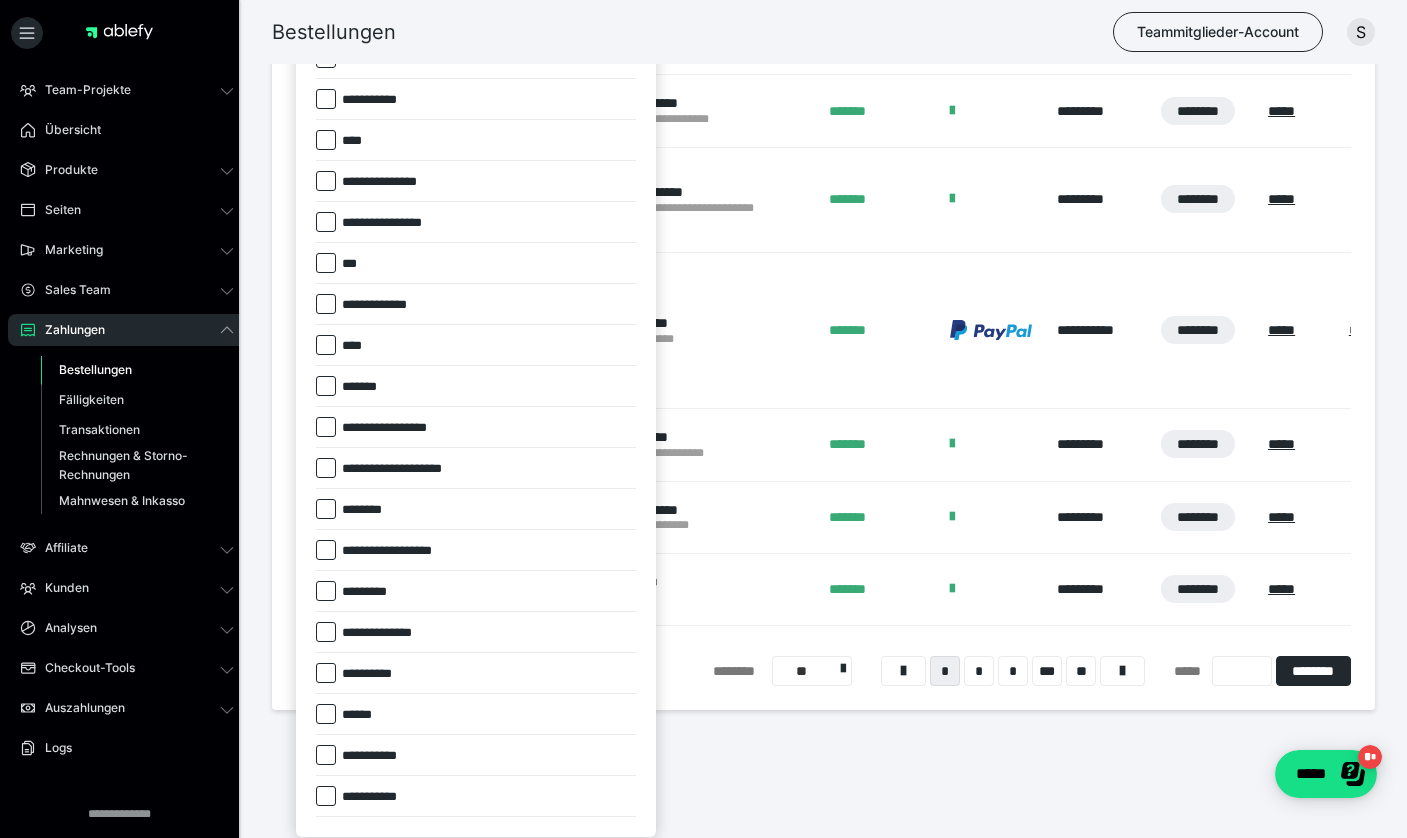 scroll, scrollTop: 1000, scrollLeft: 0, axis: vertical 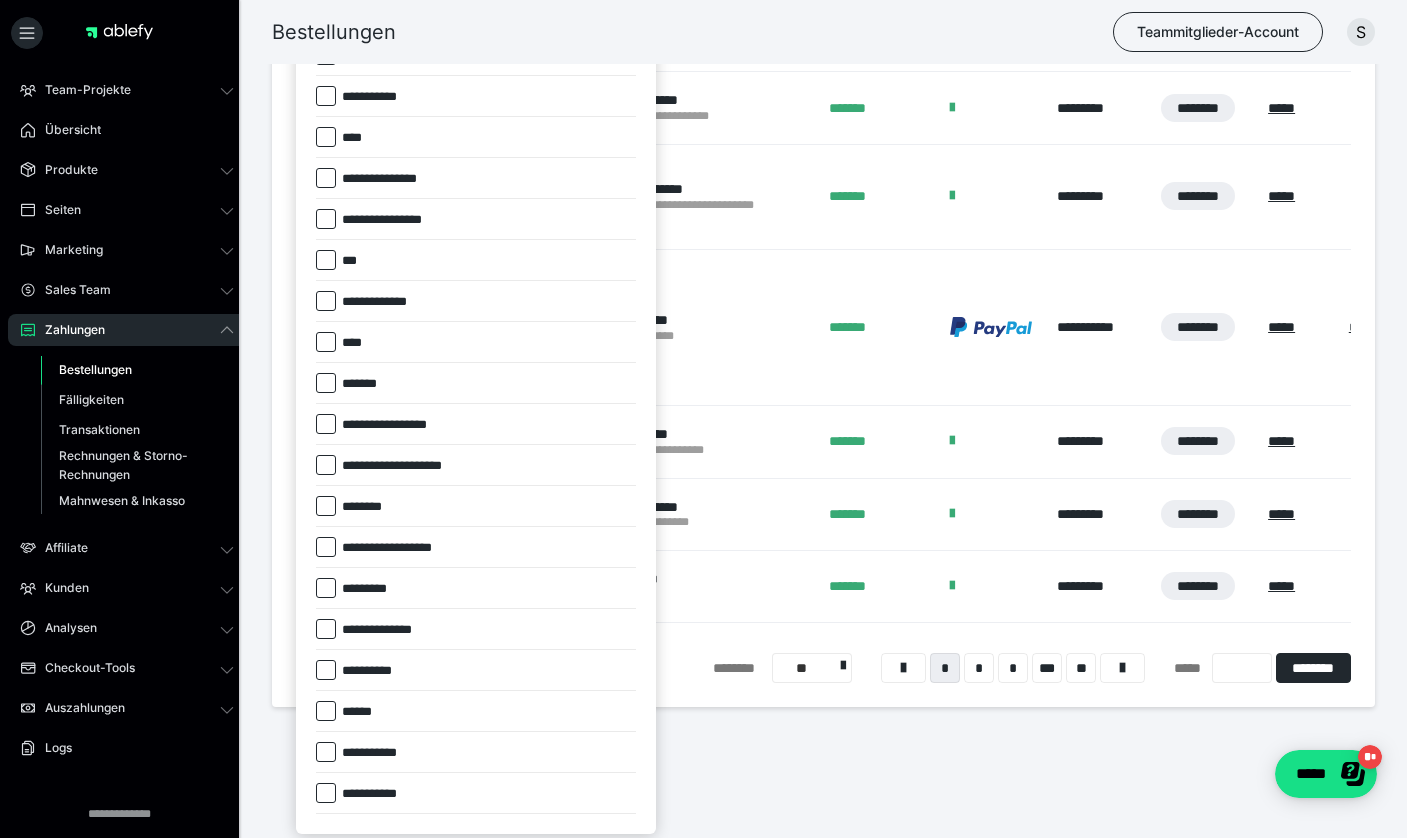 click at bounding box center [326, 383] 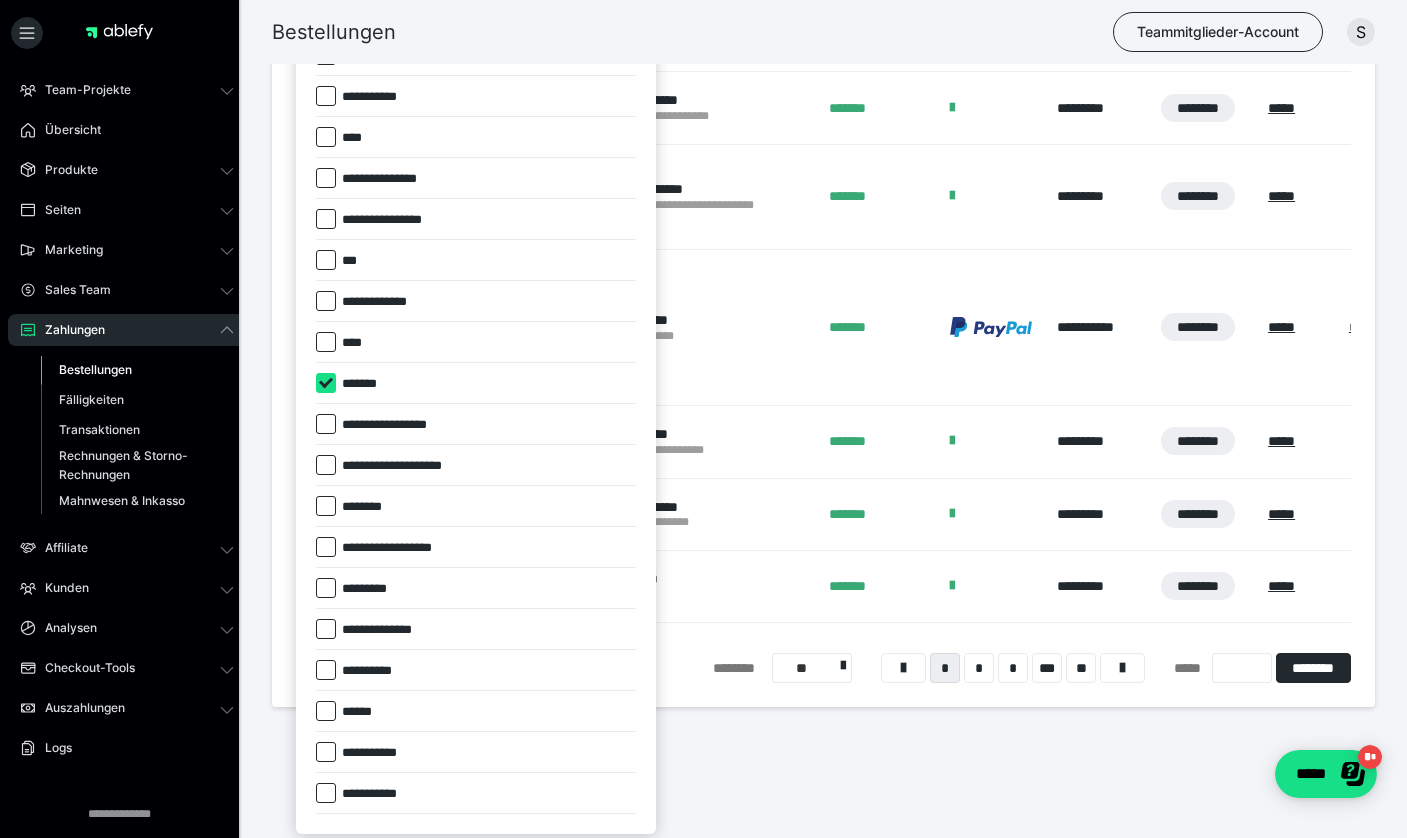 checkbox on "****" 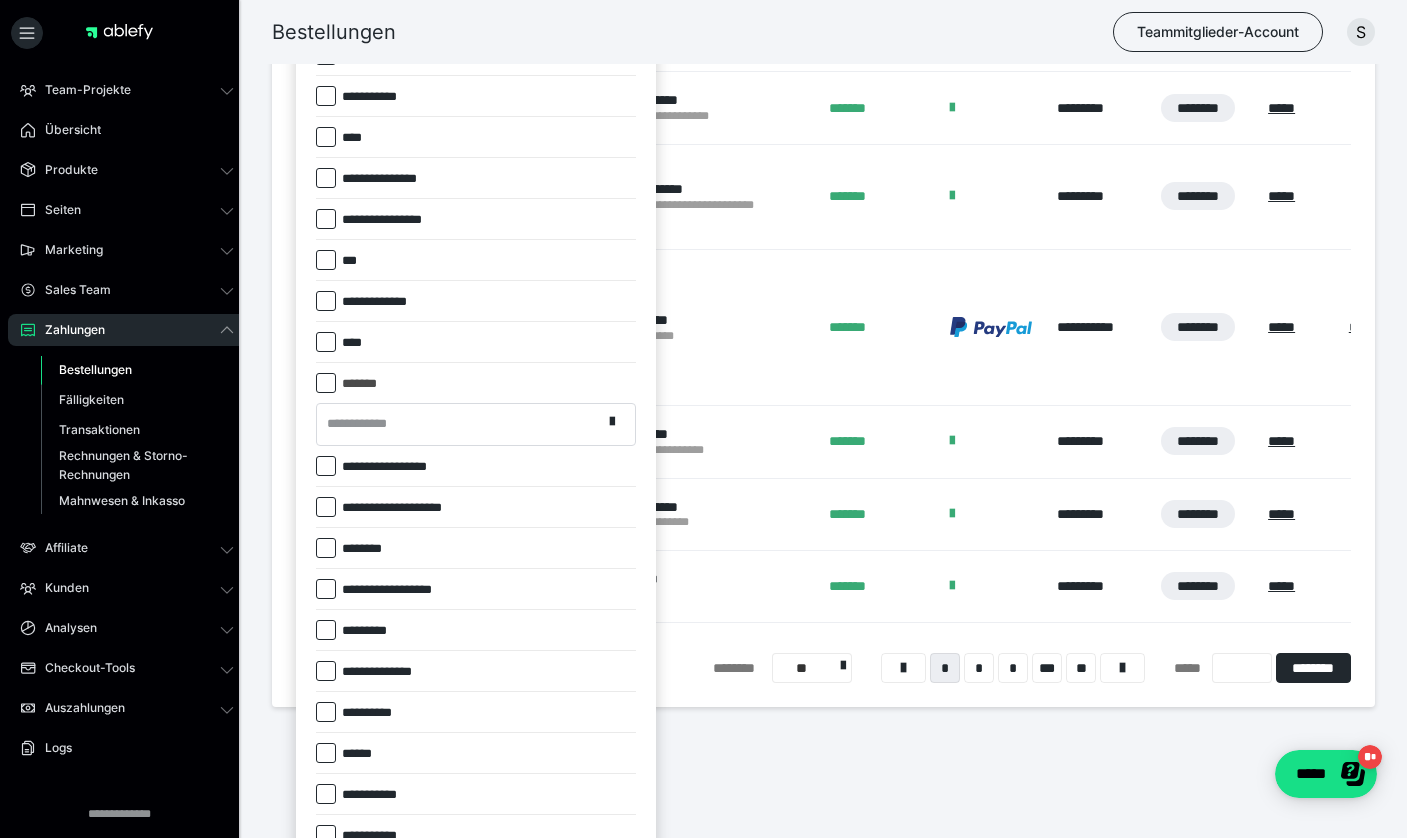 click on "**********" at bounding box center (459, 424) 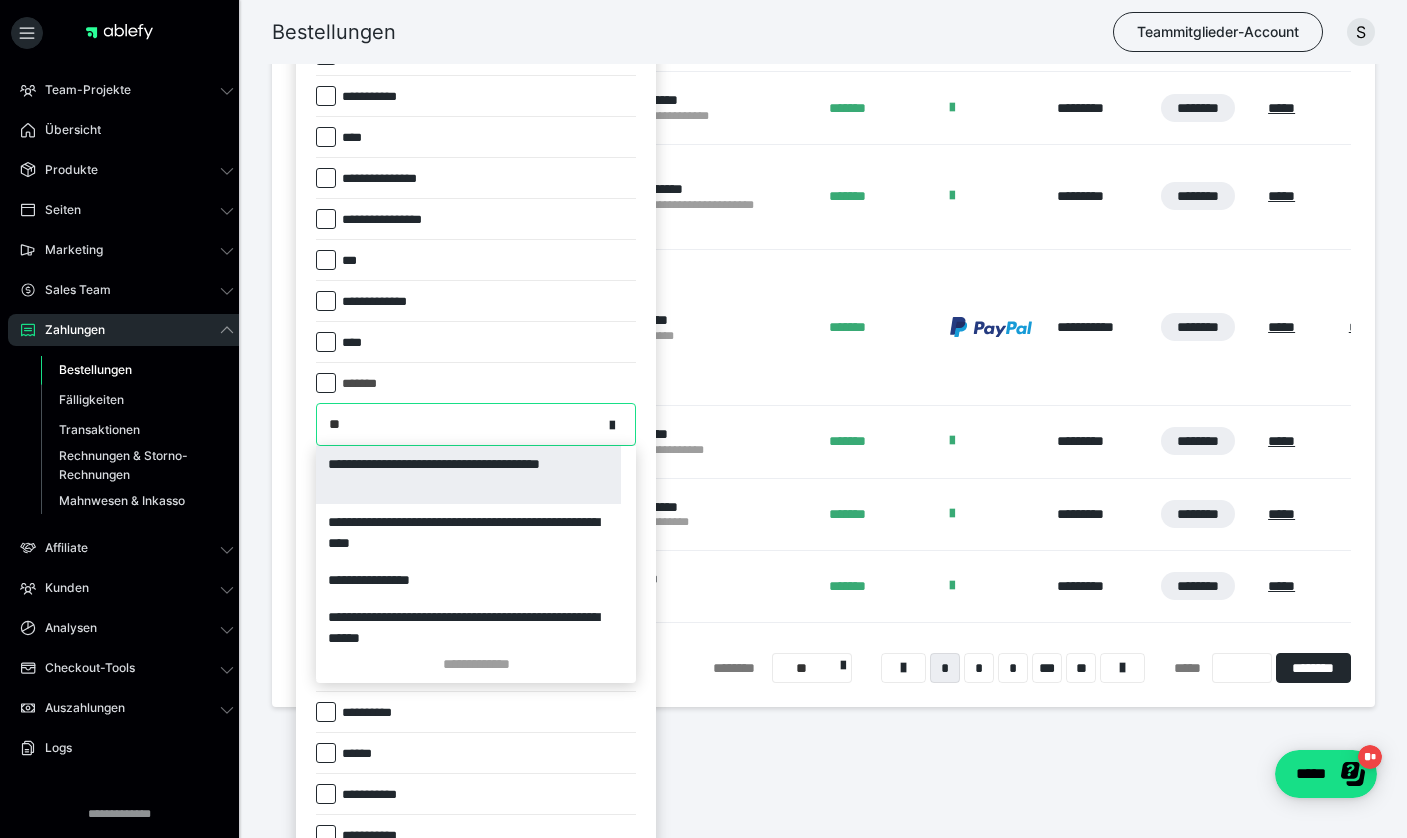 type on "***" 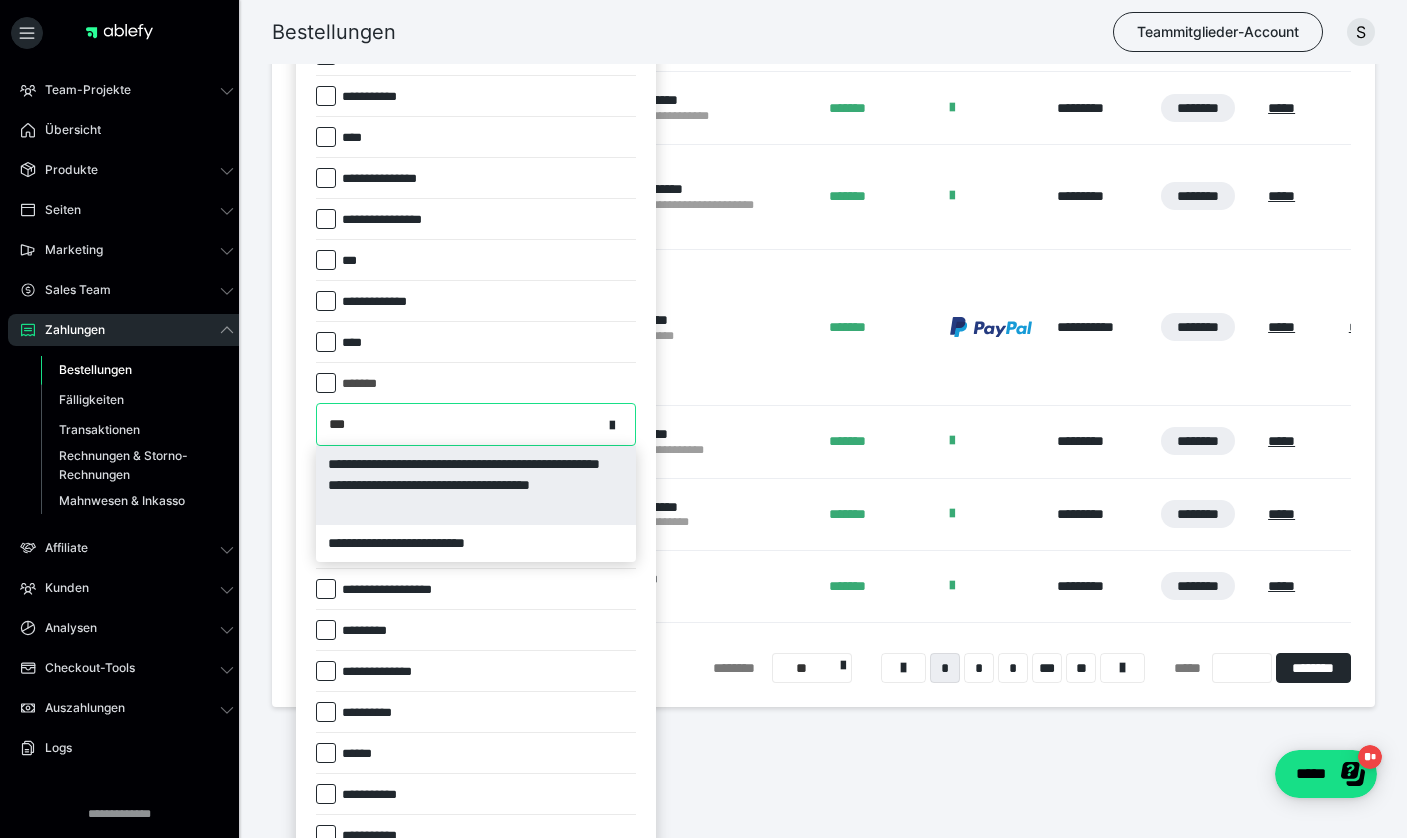 click on "**********" at bounding box center (476, 485) 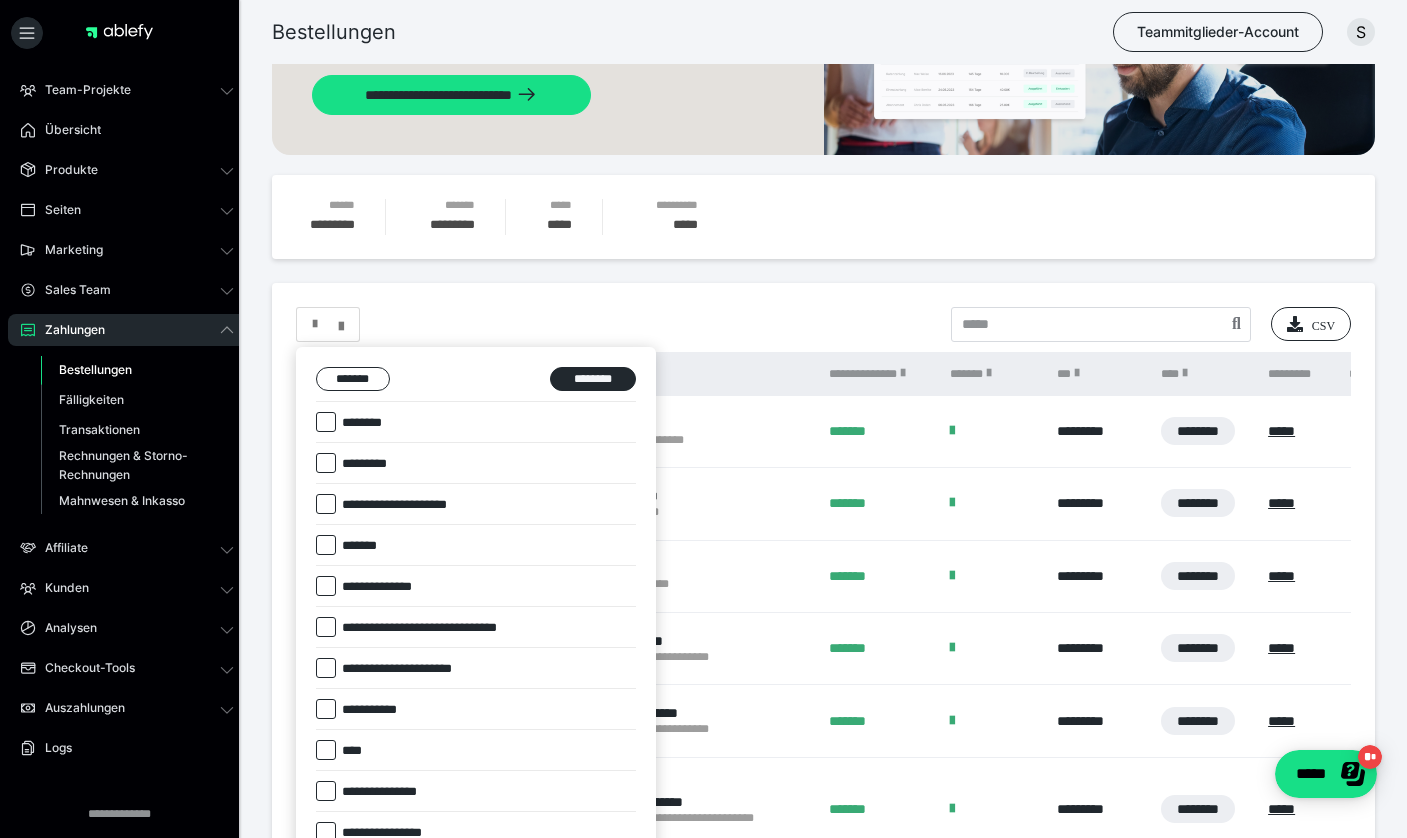 scroll, scrollTop: 368, scrollLeft: 0, axis: vertical 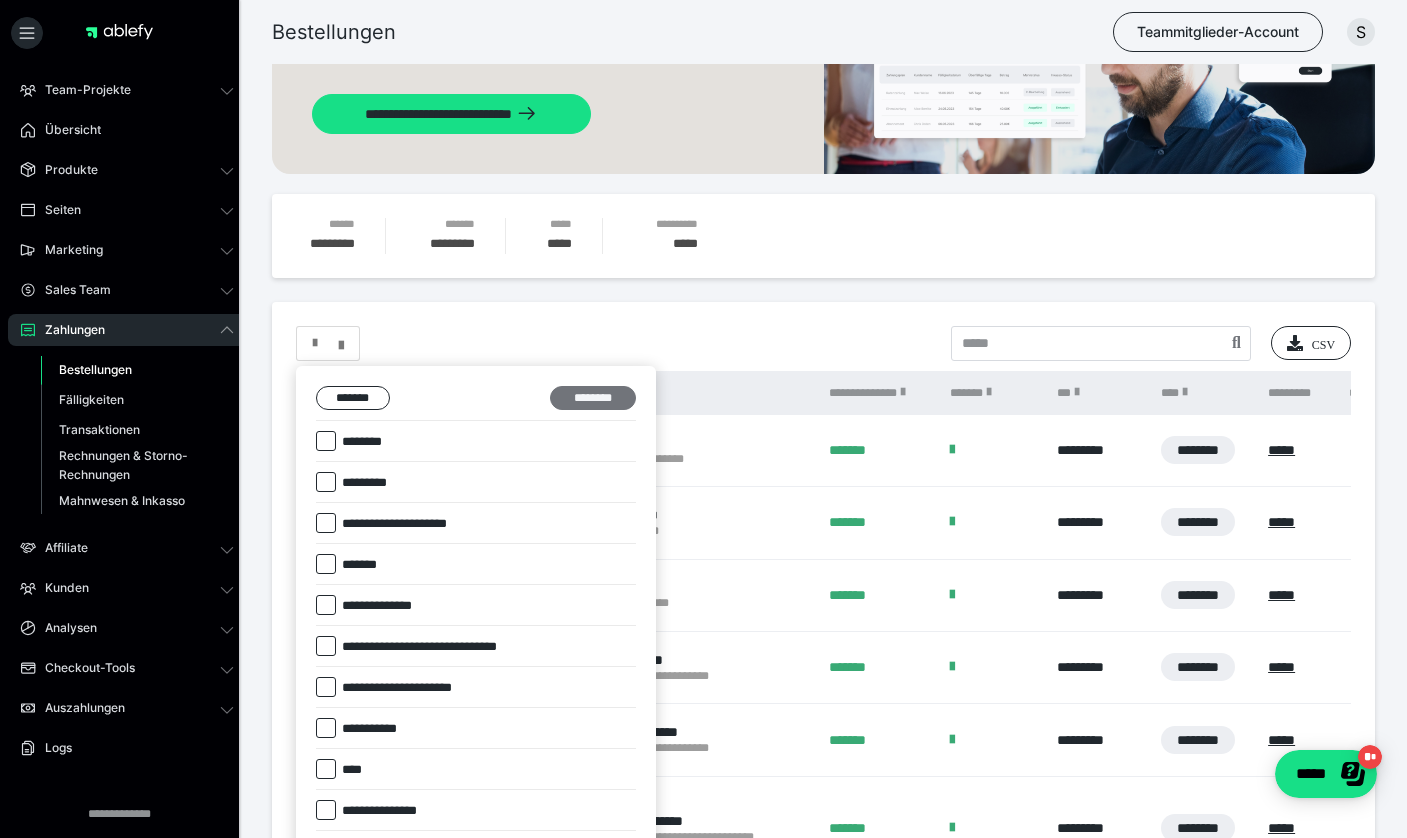 click on "********" at bounding box center (593, 398) 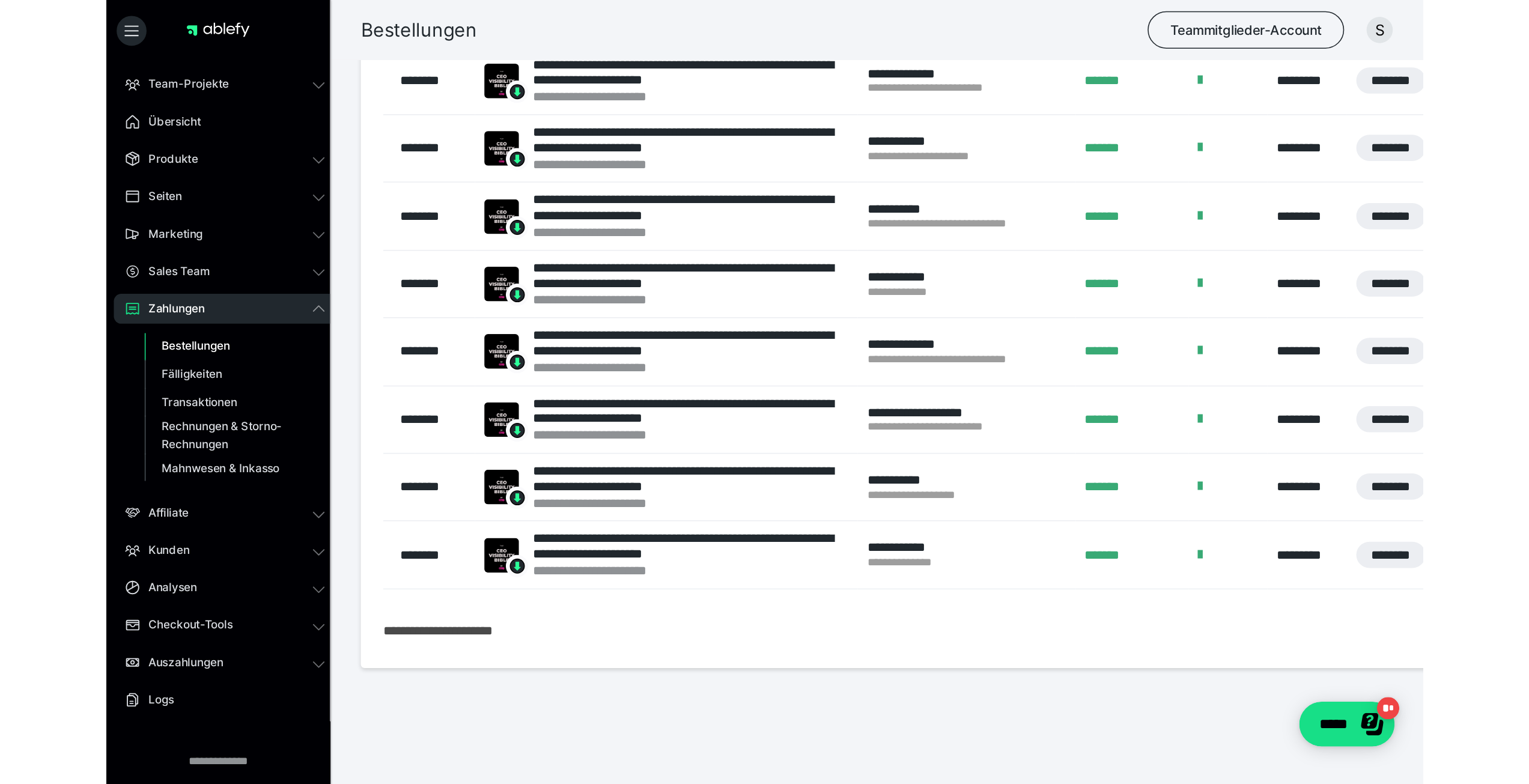 scroll, scrollTop: 187, scrollLeft: 0, axis: vertical 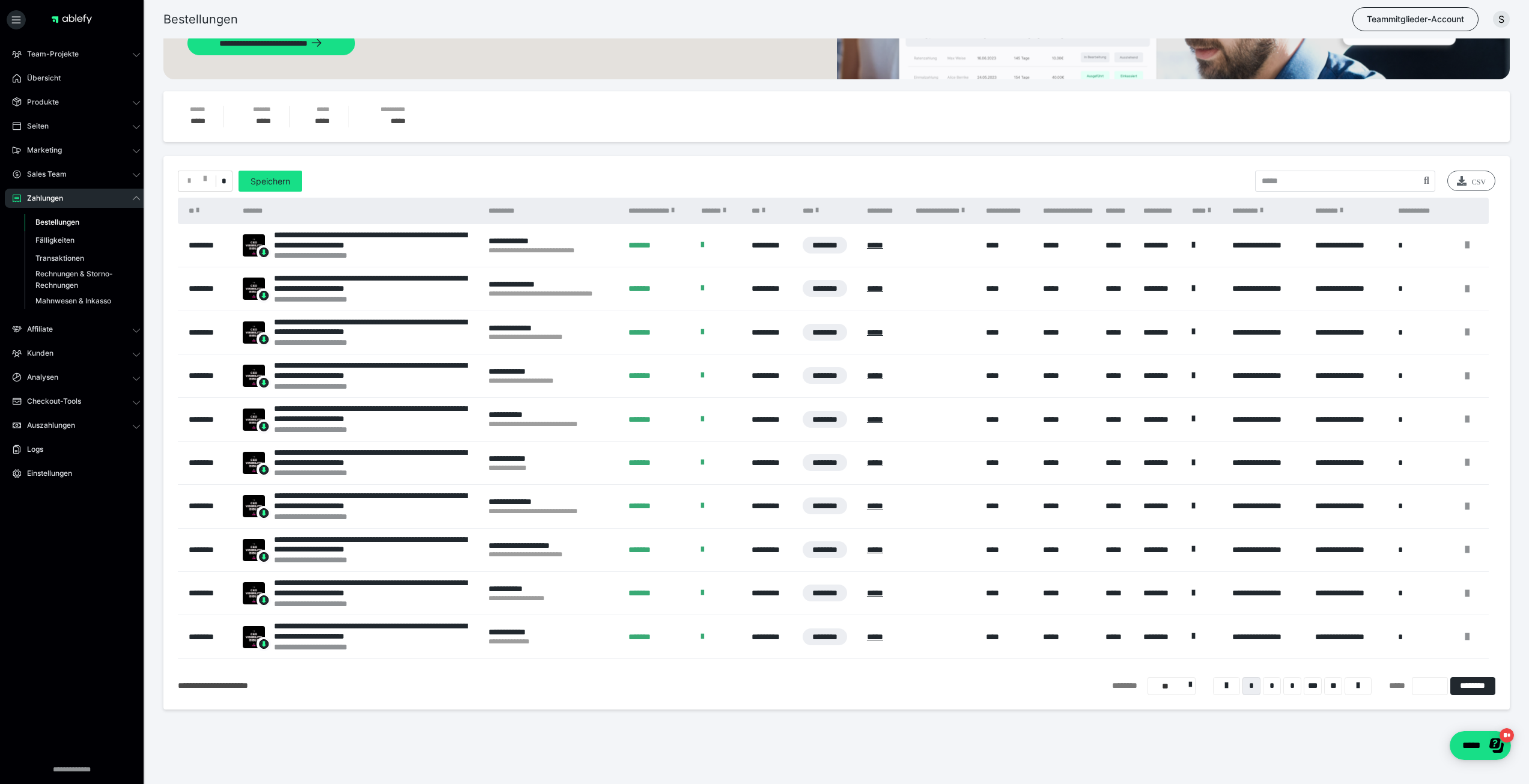 click on "CSV" at bounding box center (1471, 181) 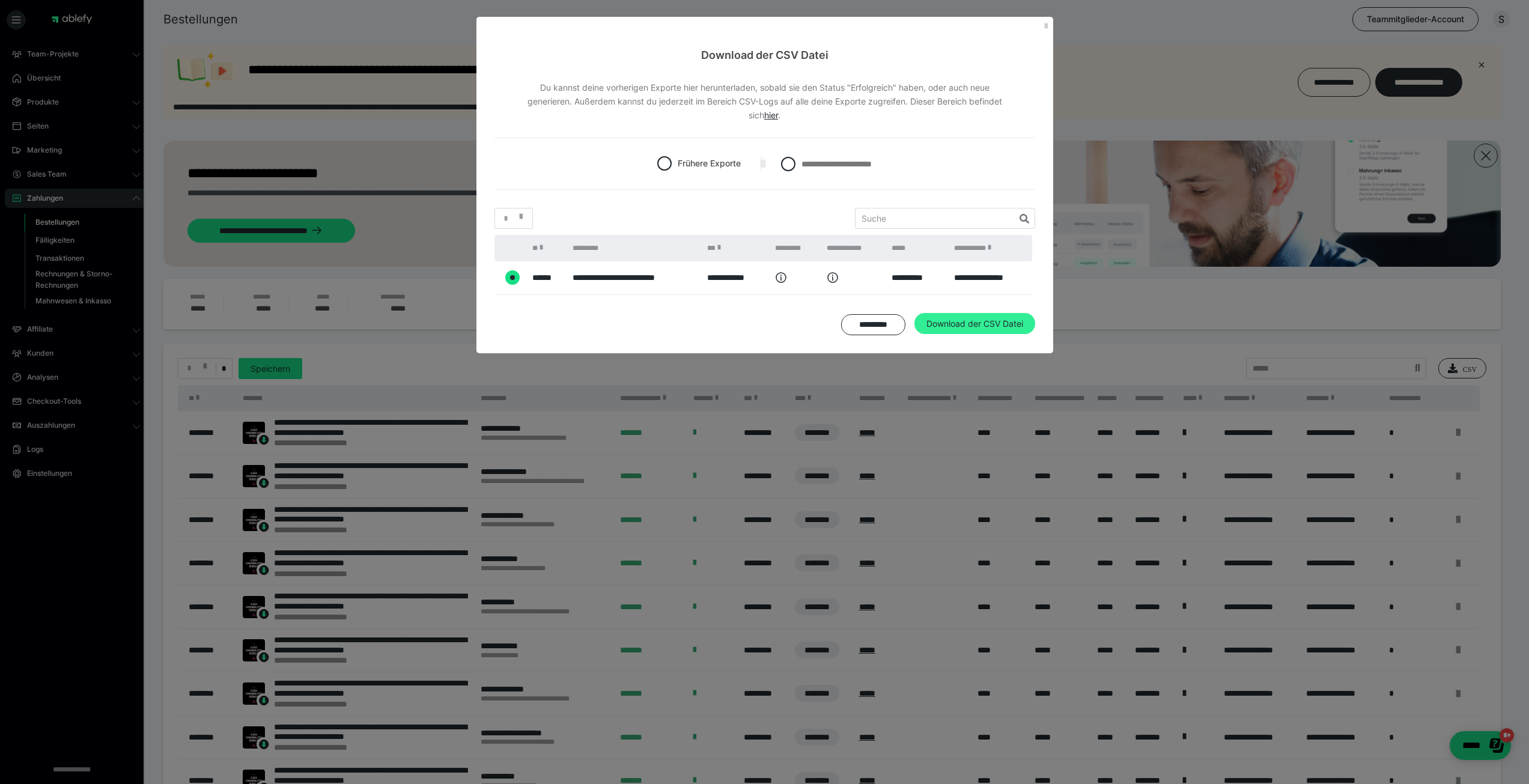 click on "Download der CSV Datei" at bounding box center [974, 324] 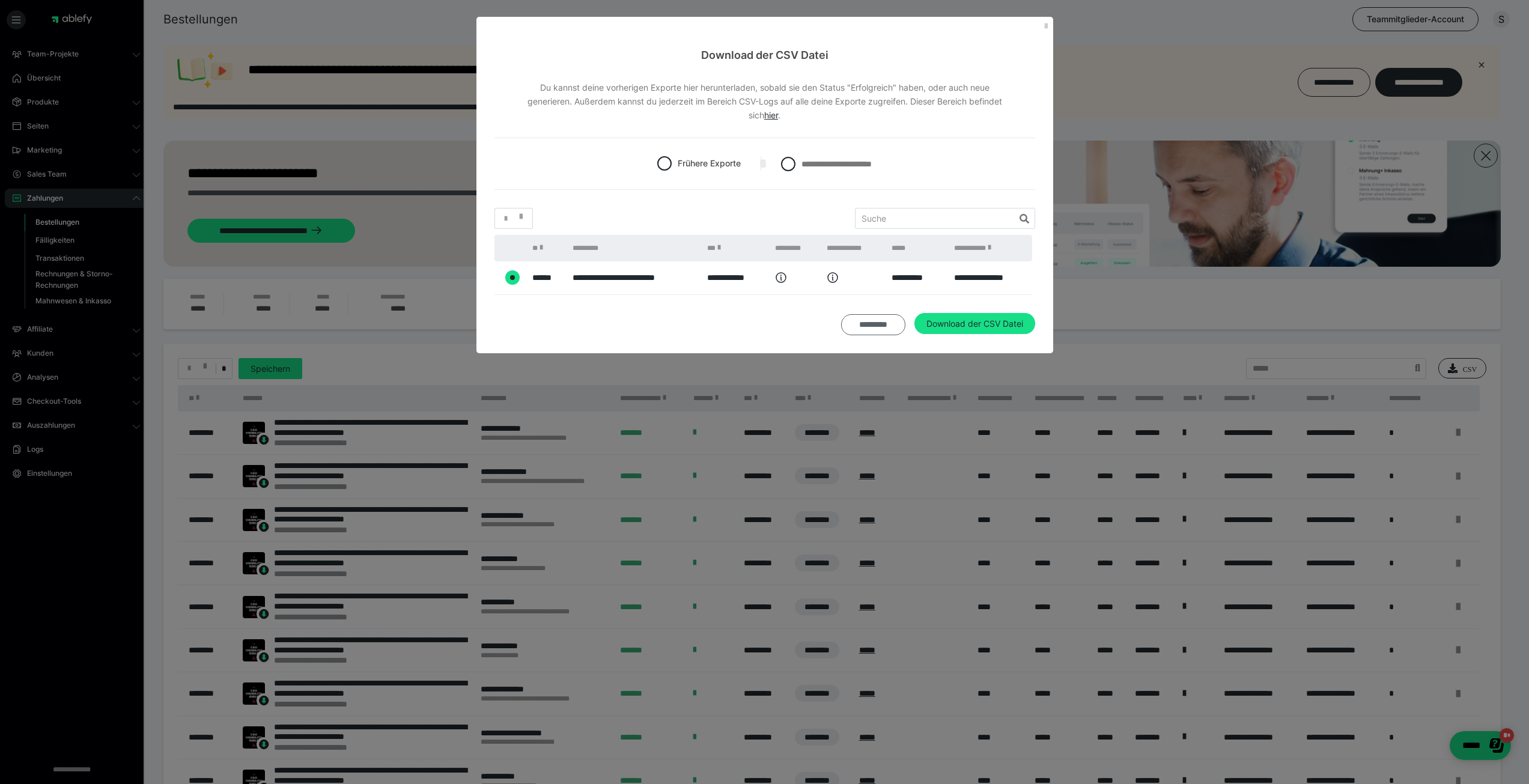 click on "*********" at bounding box center [873, 325] 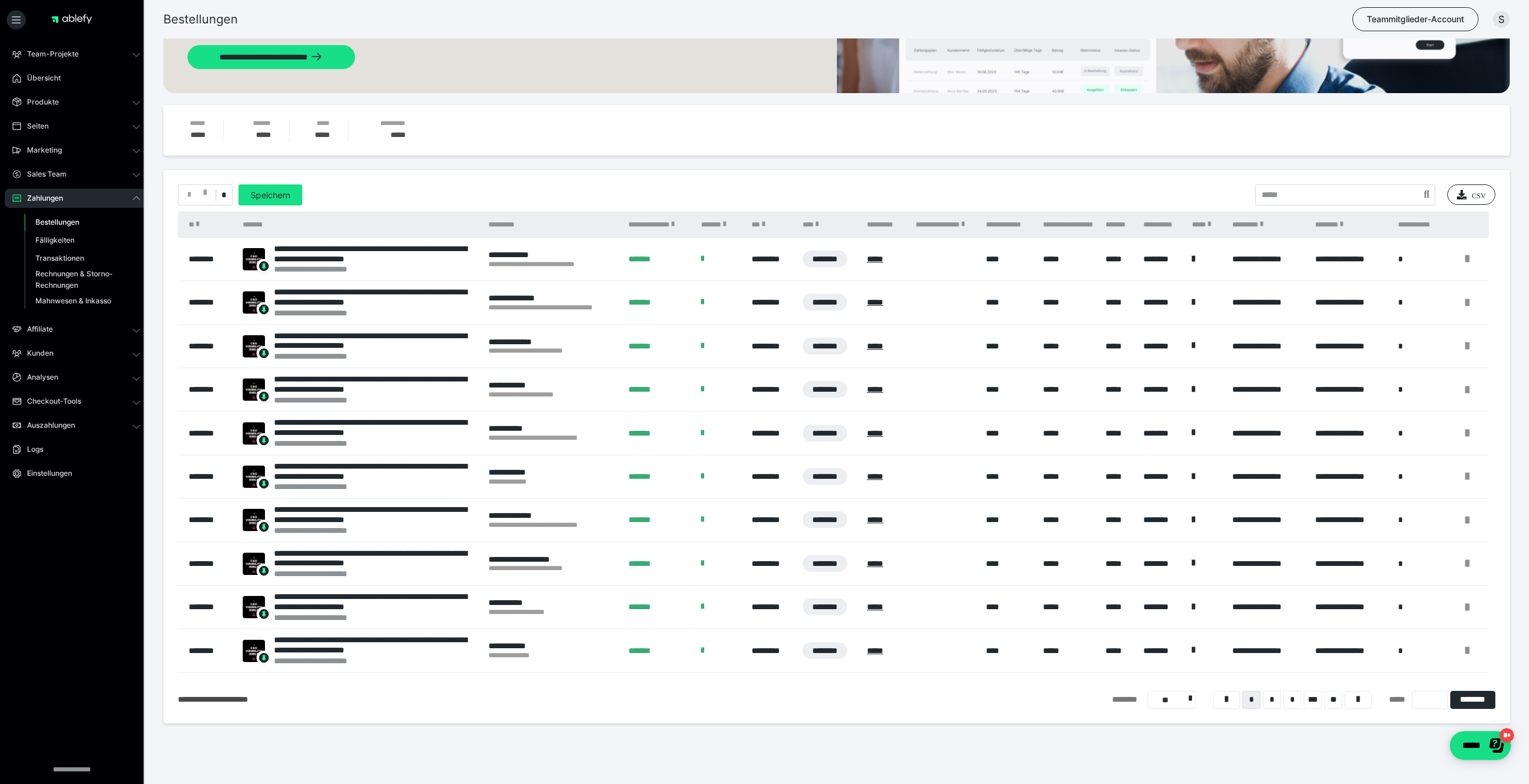 scroll, scrollTop: 187, scrollLeft: 0, axis: vertical 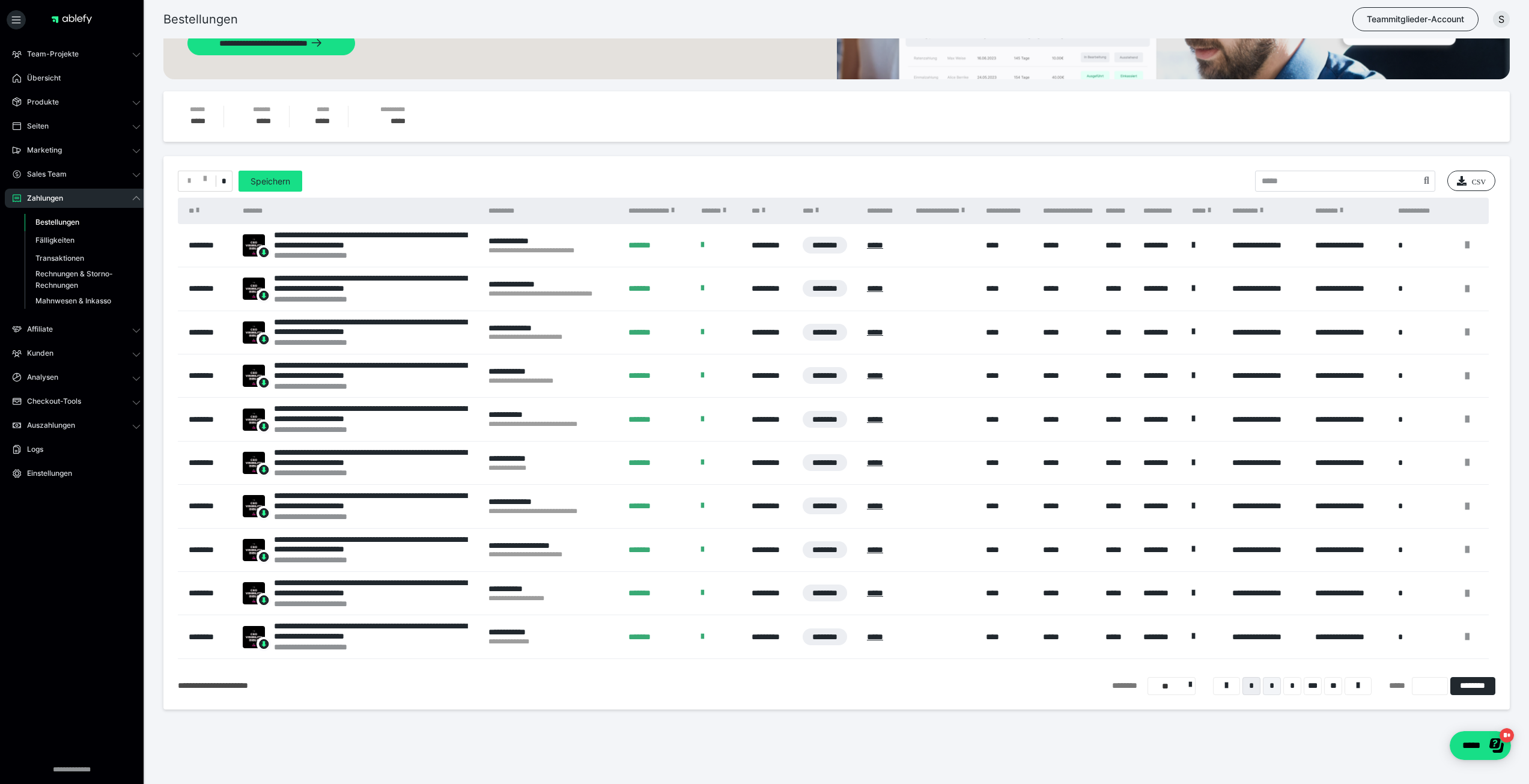 click on "*" at bounding box center [1272, 686] 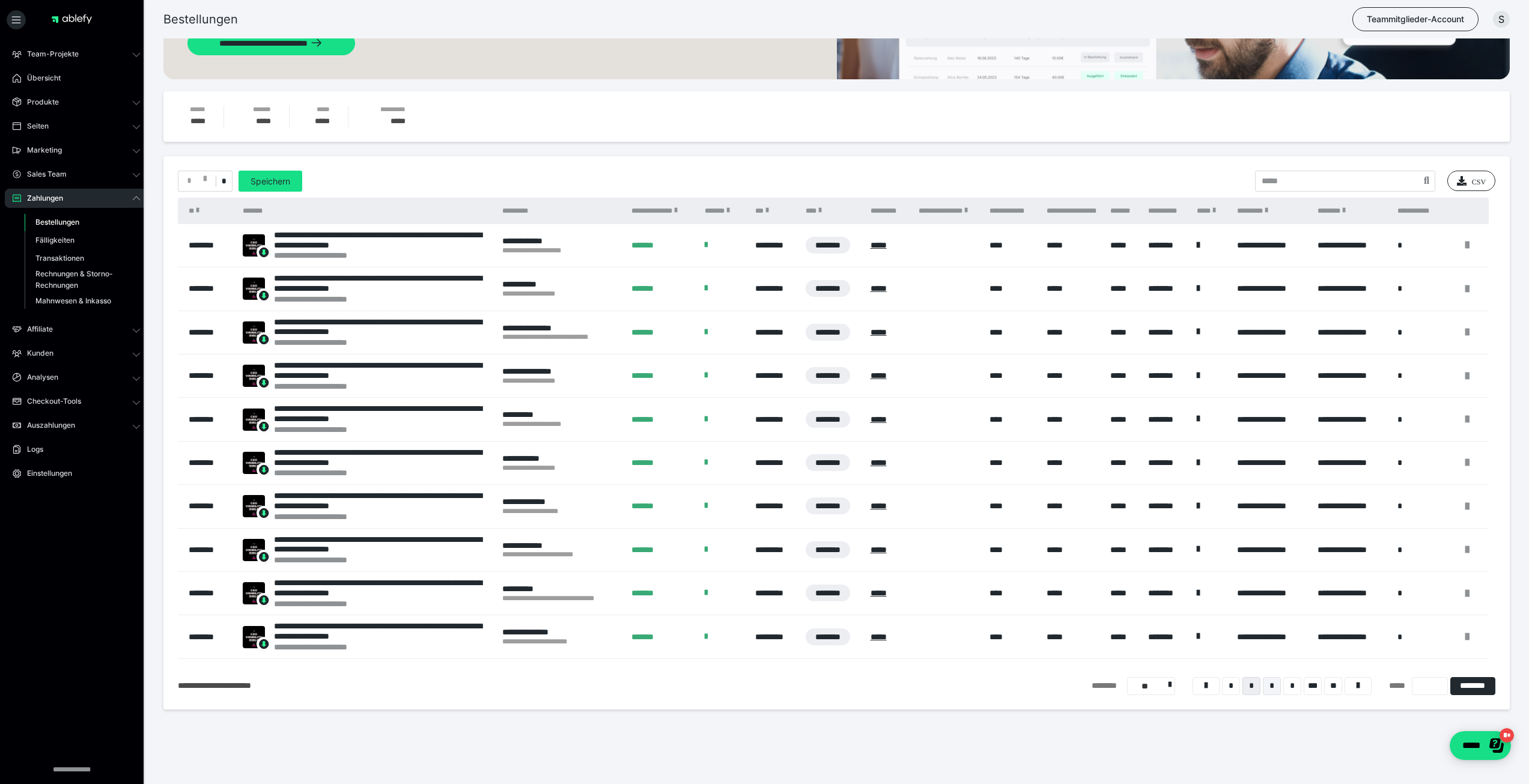 click on "*" at bounding box center (1272, 686) 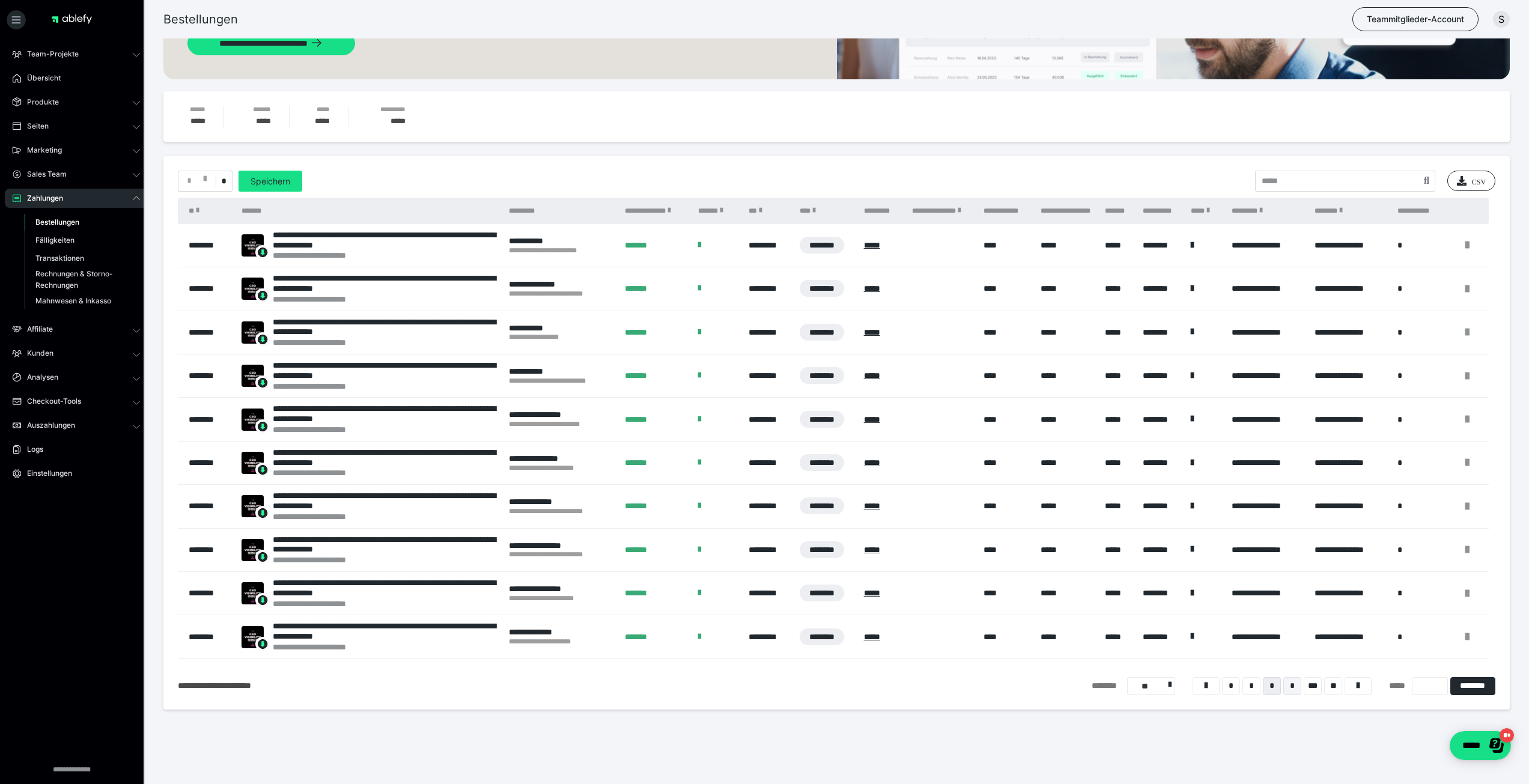 click on "*" at bounding box center [1292, 686] 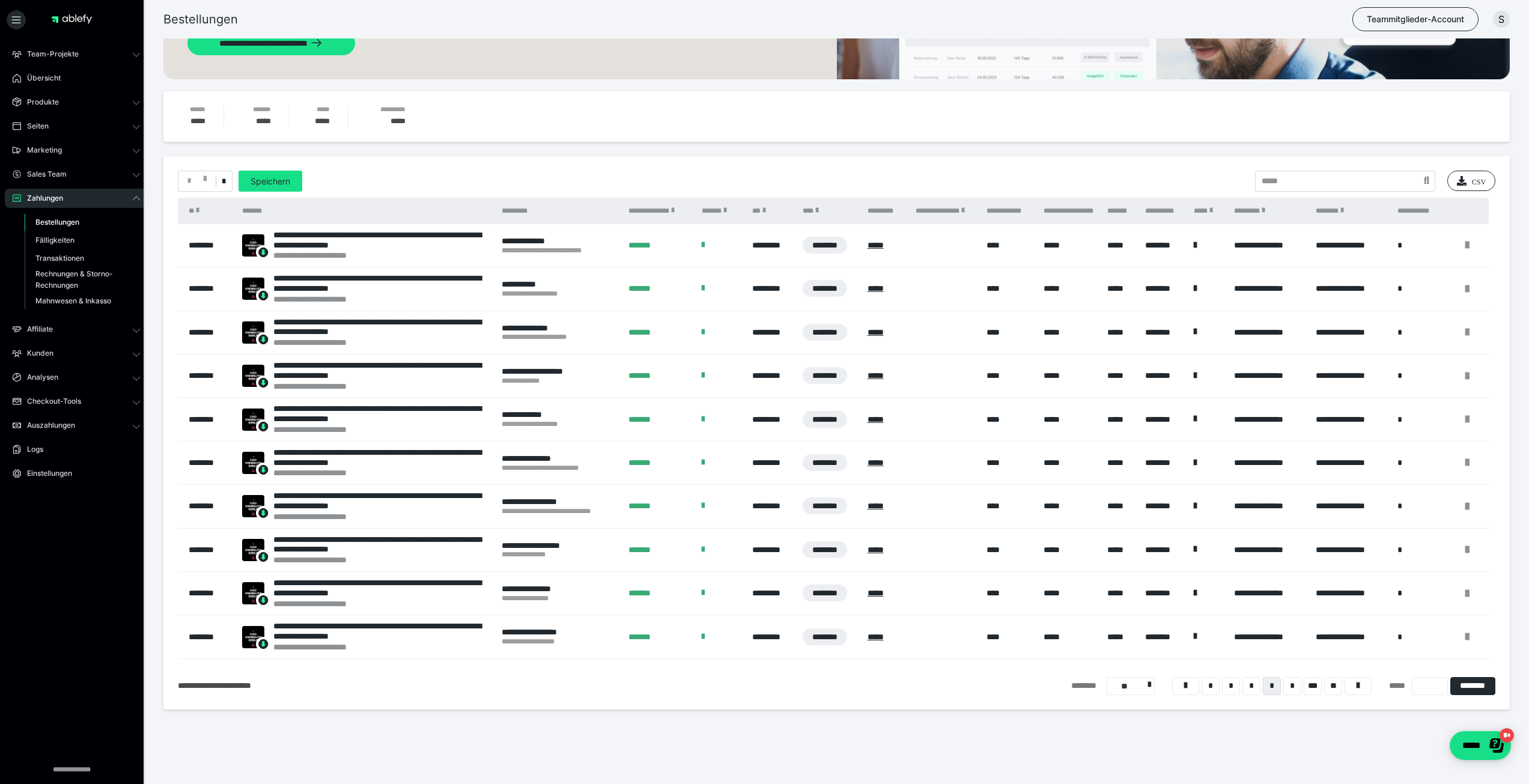 click on "*" at bounding box center (1292, 686) 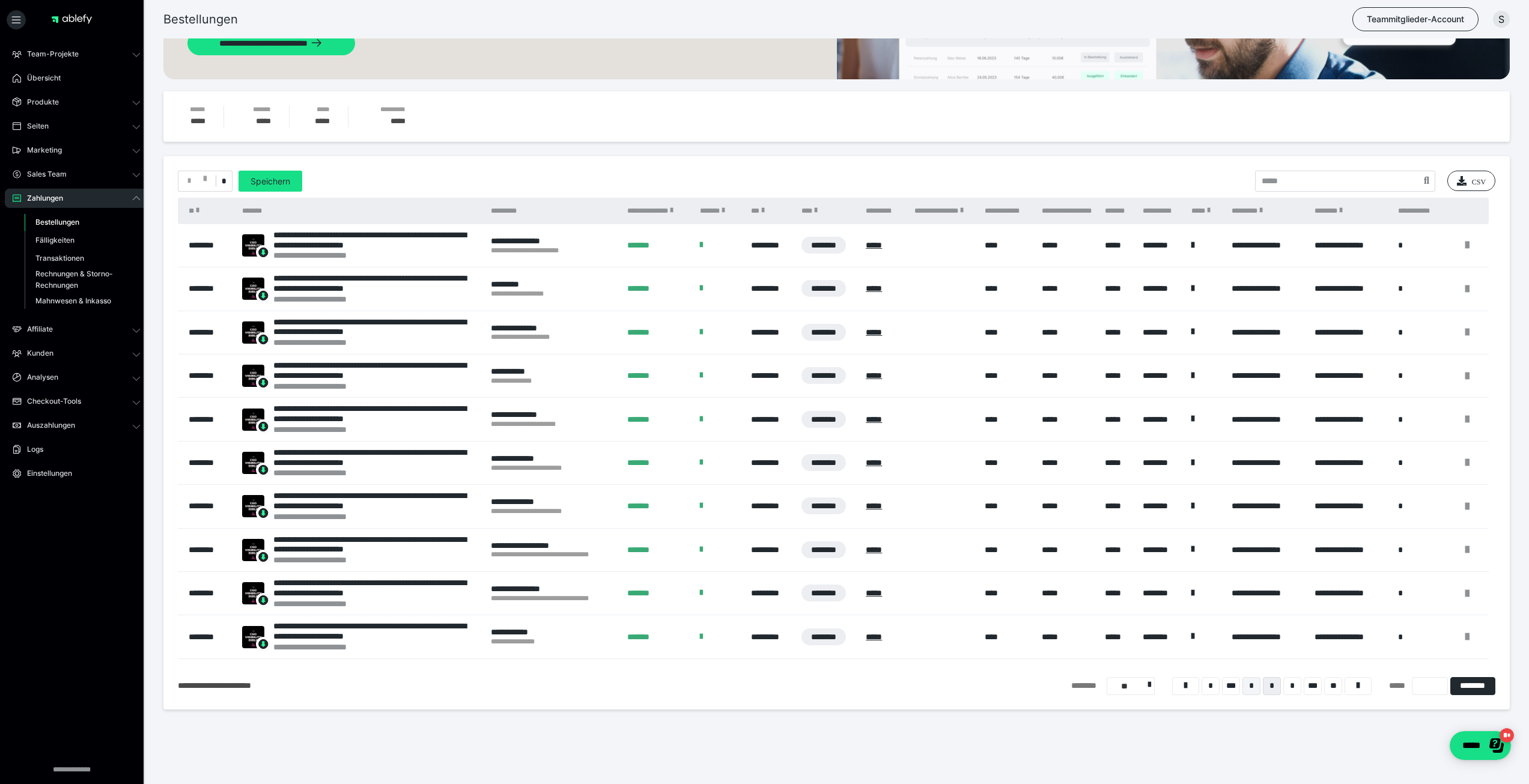 click on "*" at bounding box center (1292, 686) 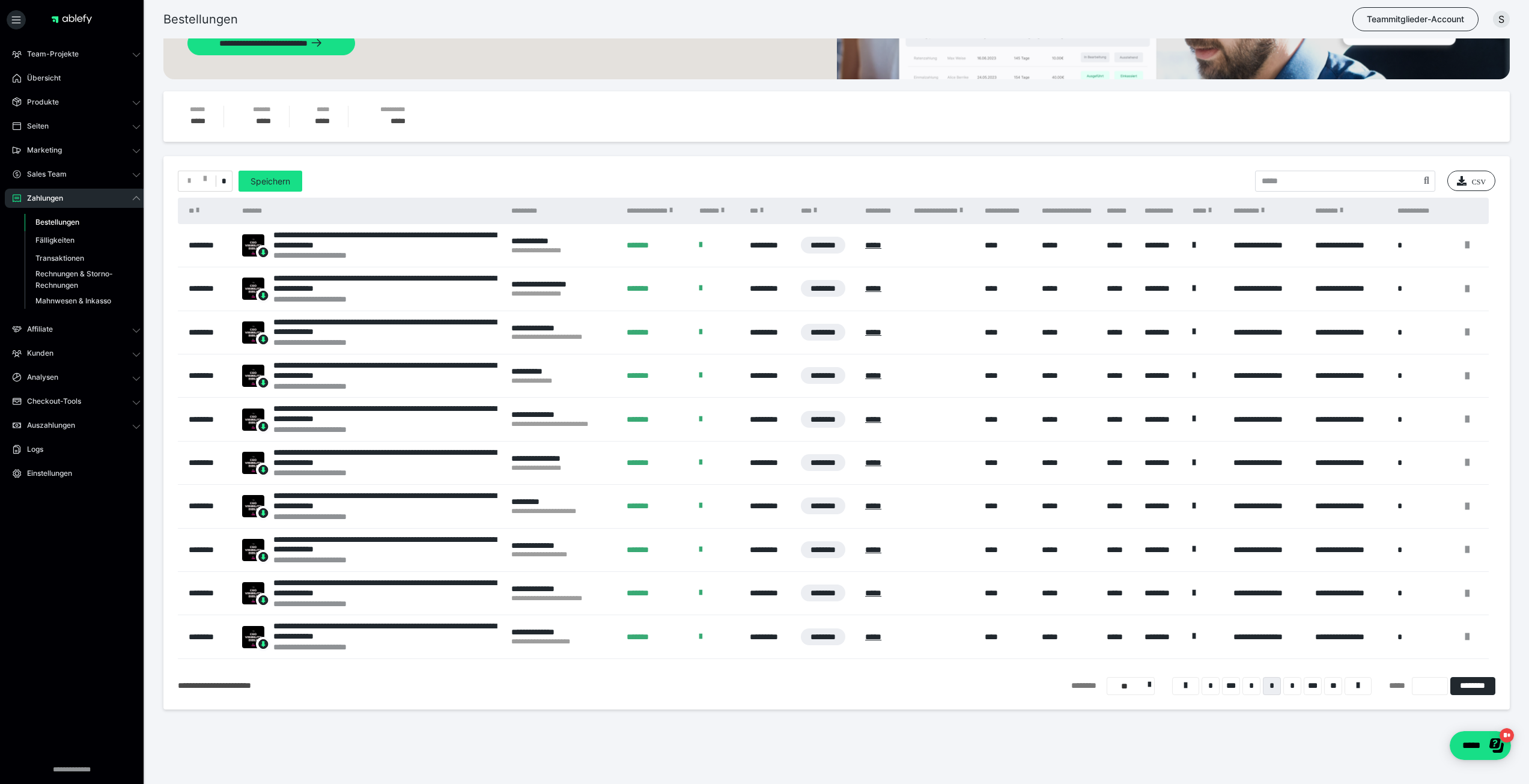 click on "*" at bounding box center (1292, 686) 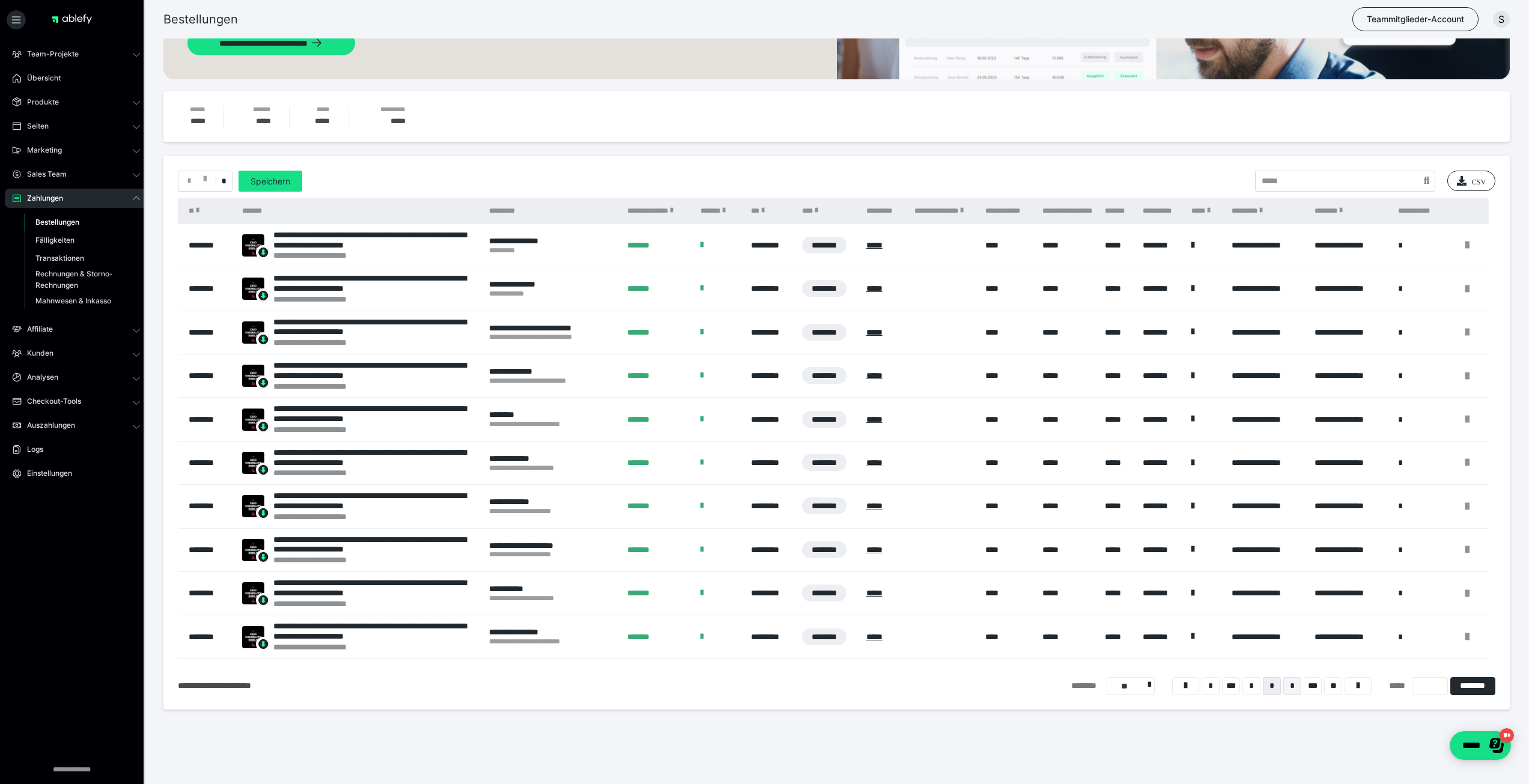 click on "*" at bounding box center (1292, 686) 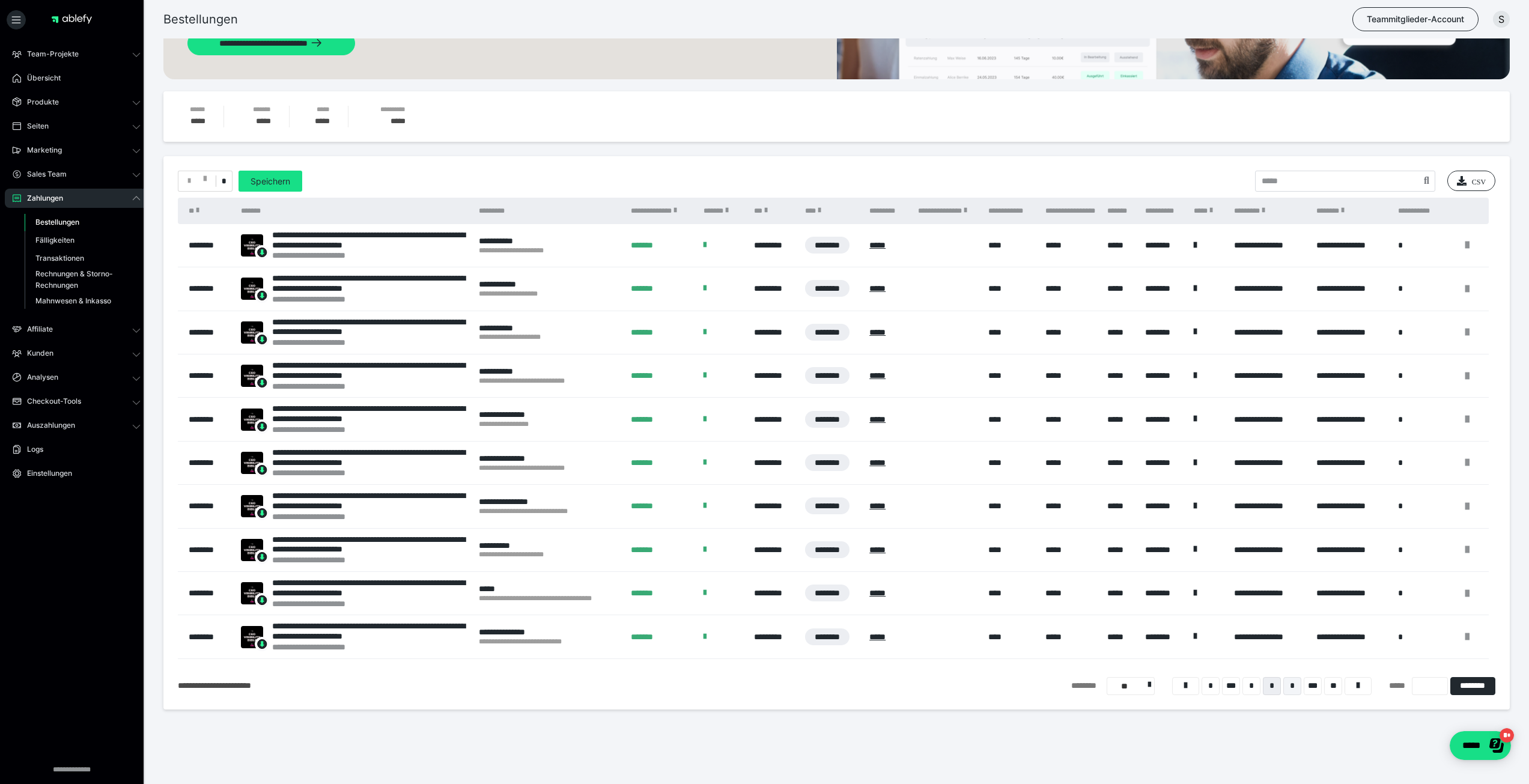 click on "*" at bounding box center [1292, 686] 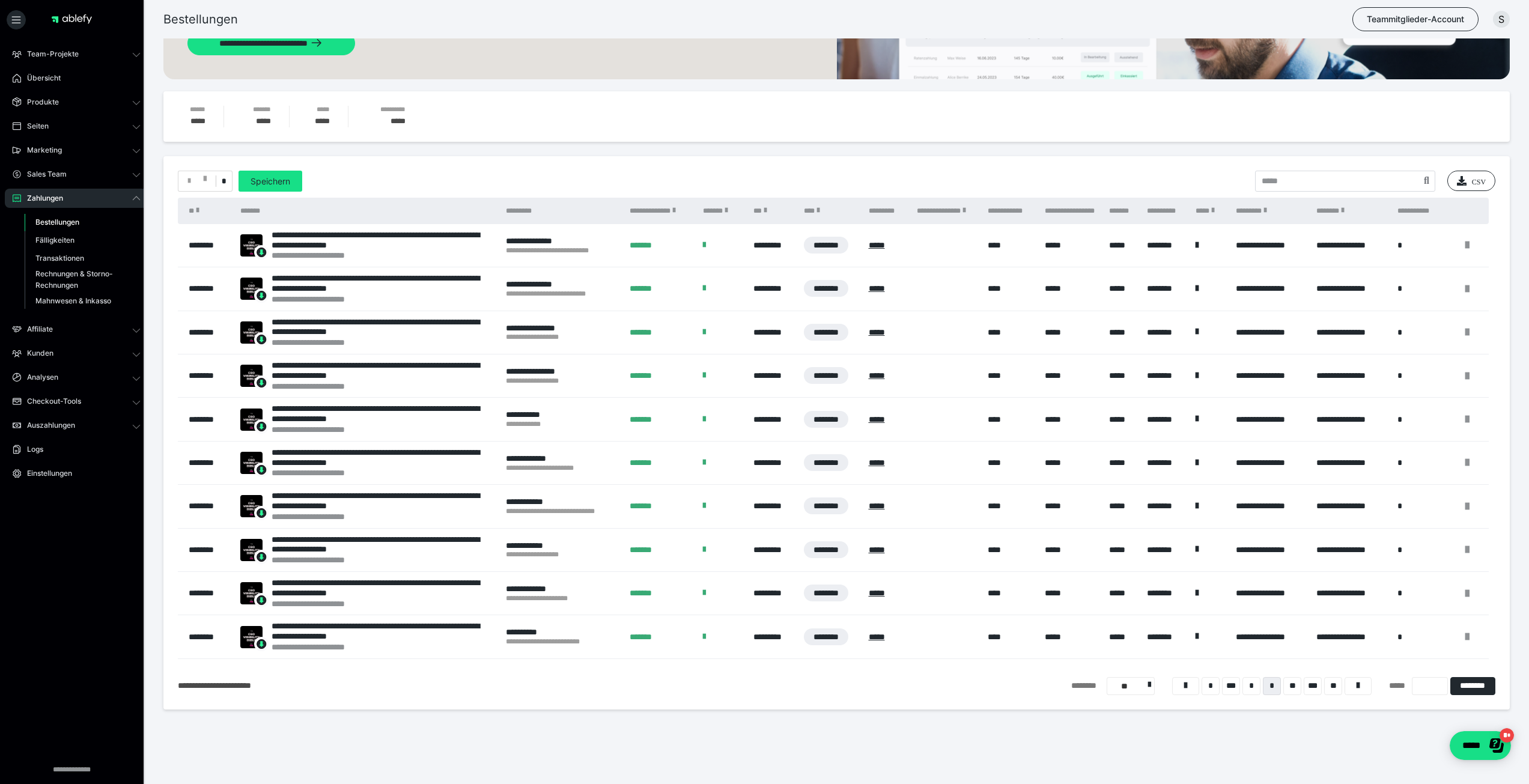 click on "**" at bounding box center [1292, 686] 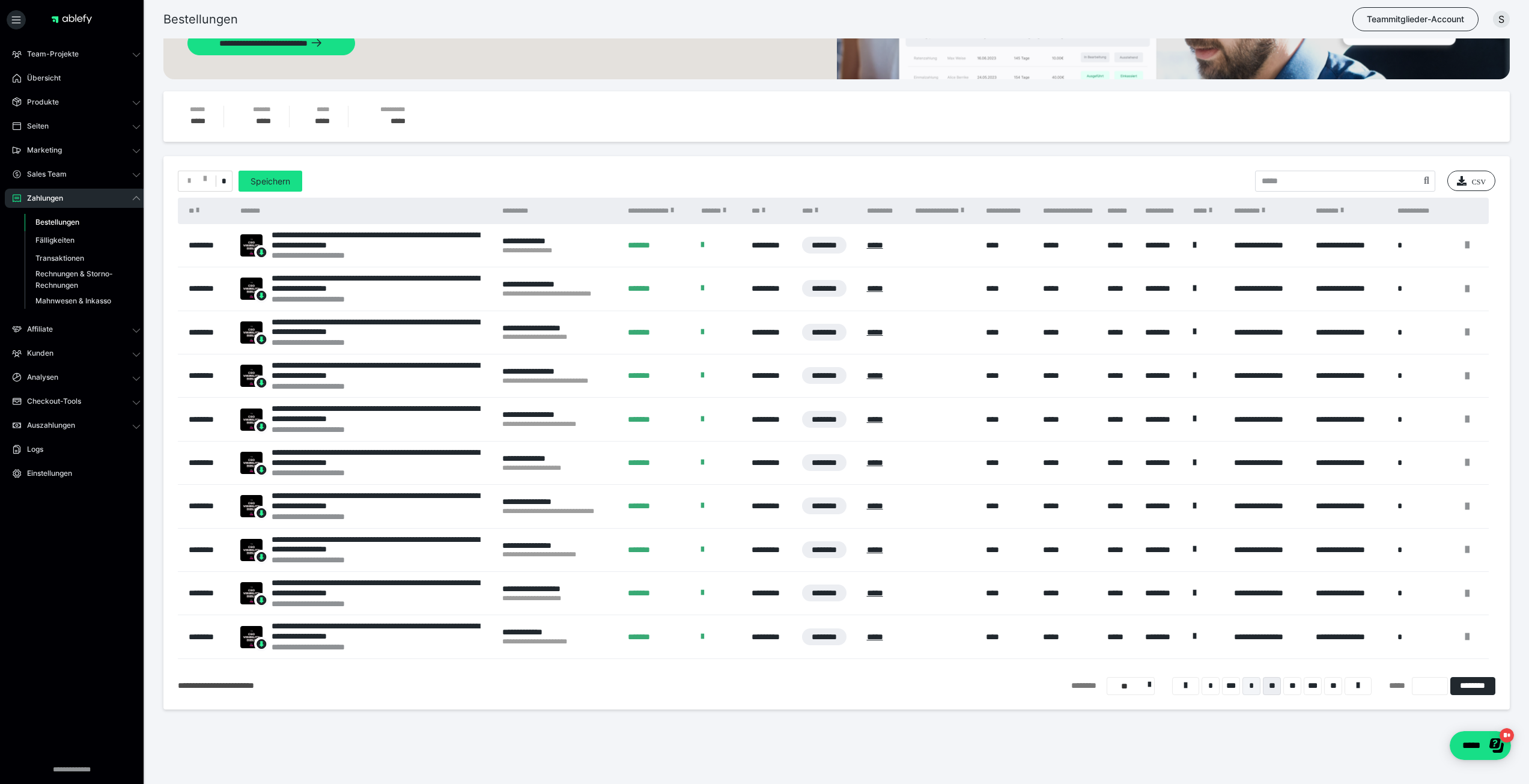 click on "**" at bounding box center [1292, 686] 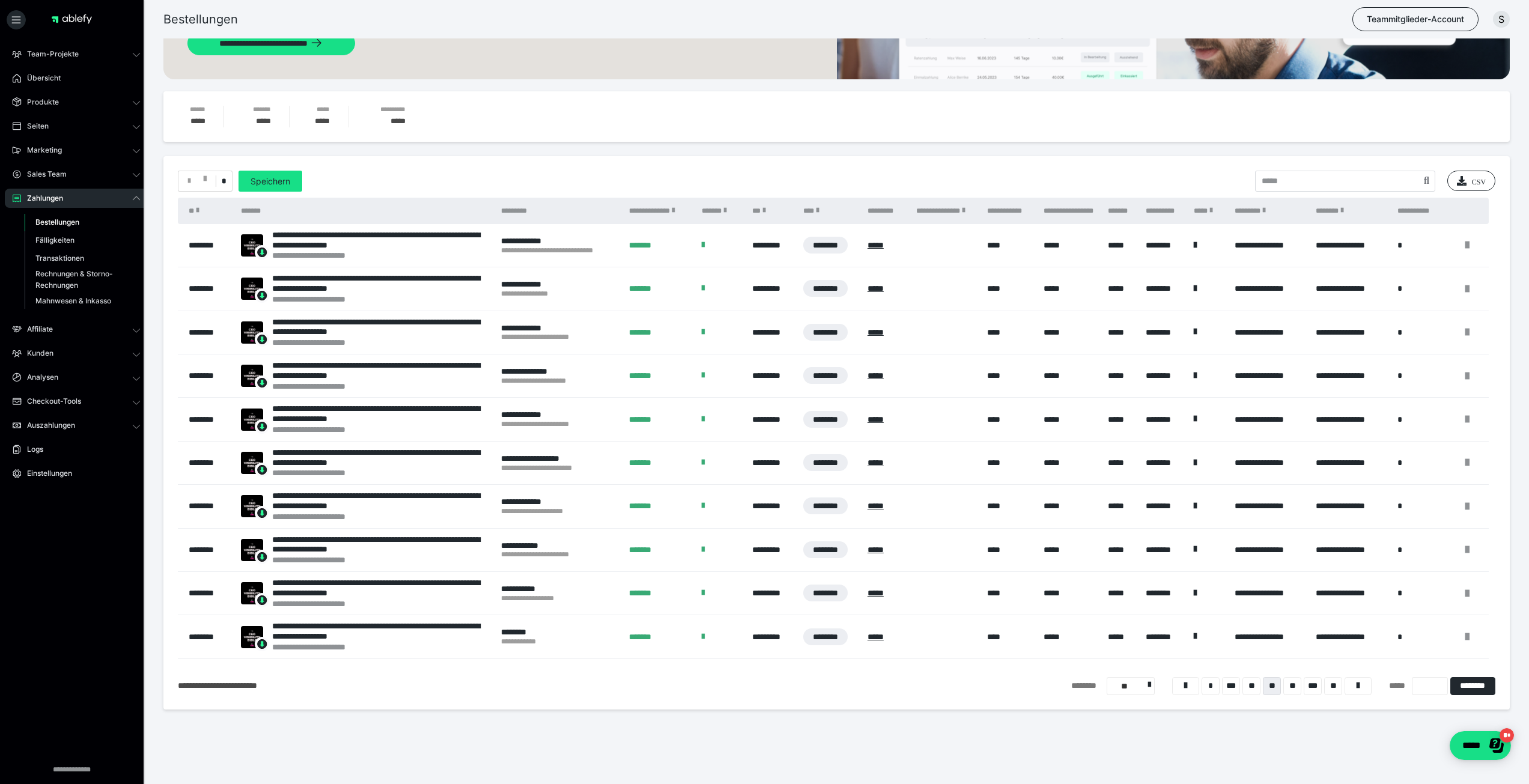 click on "**" at bounding box center [1292, 686] 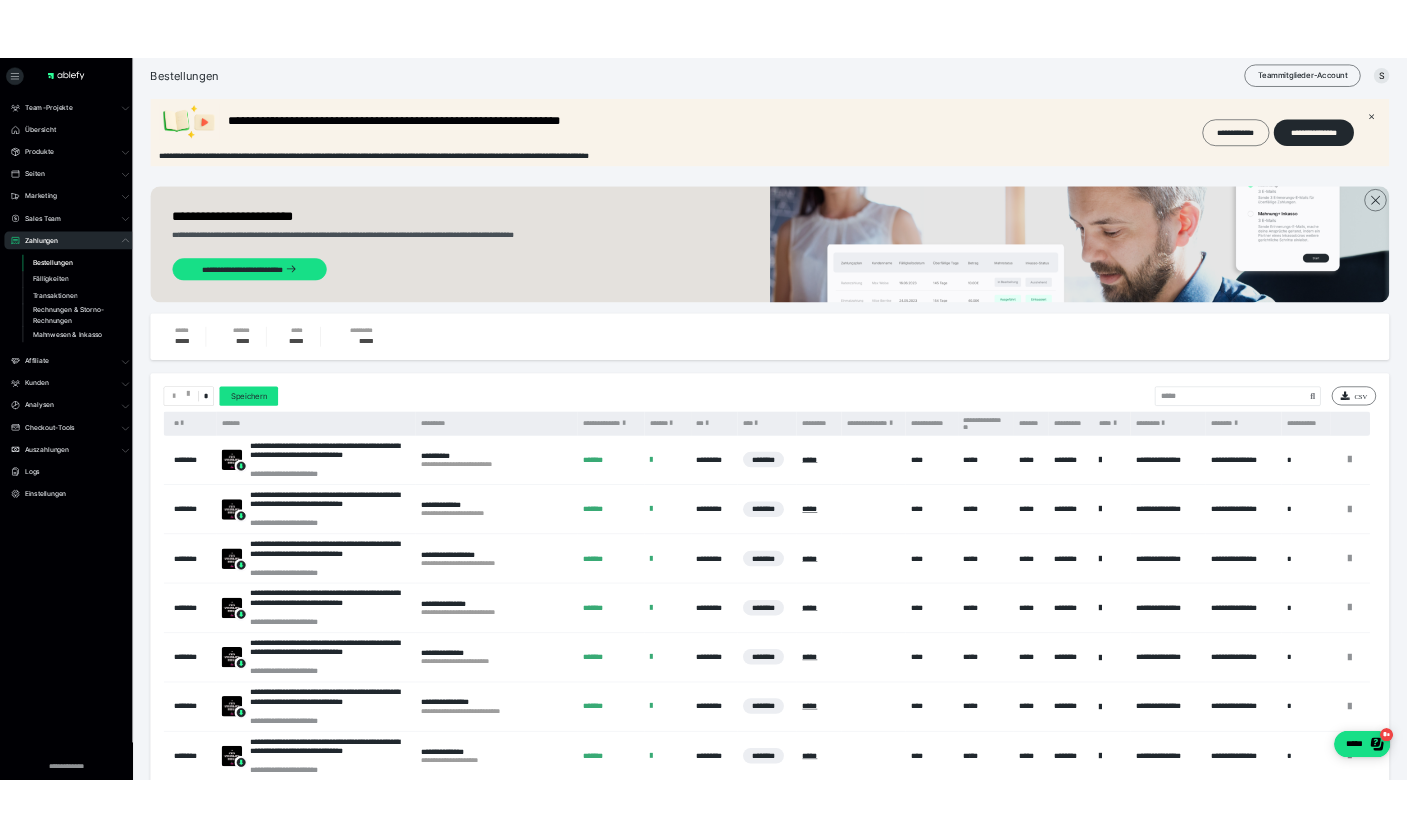 scroll, scrollTop: 0, scrollLeft: 0, axis: both 